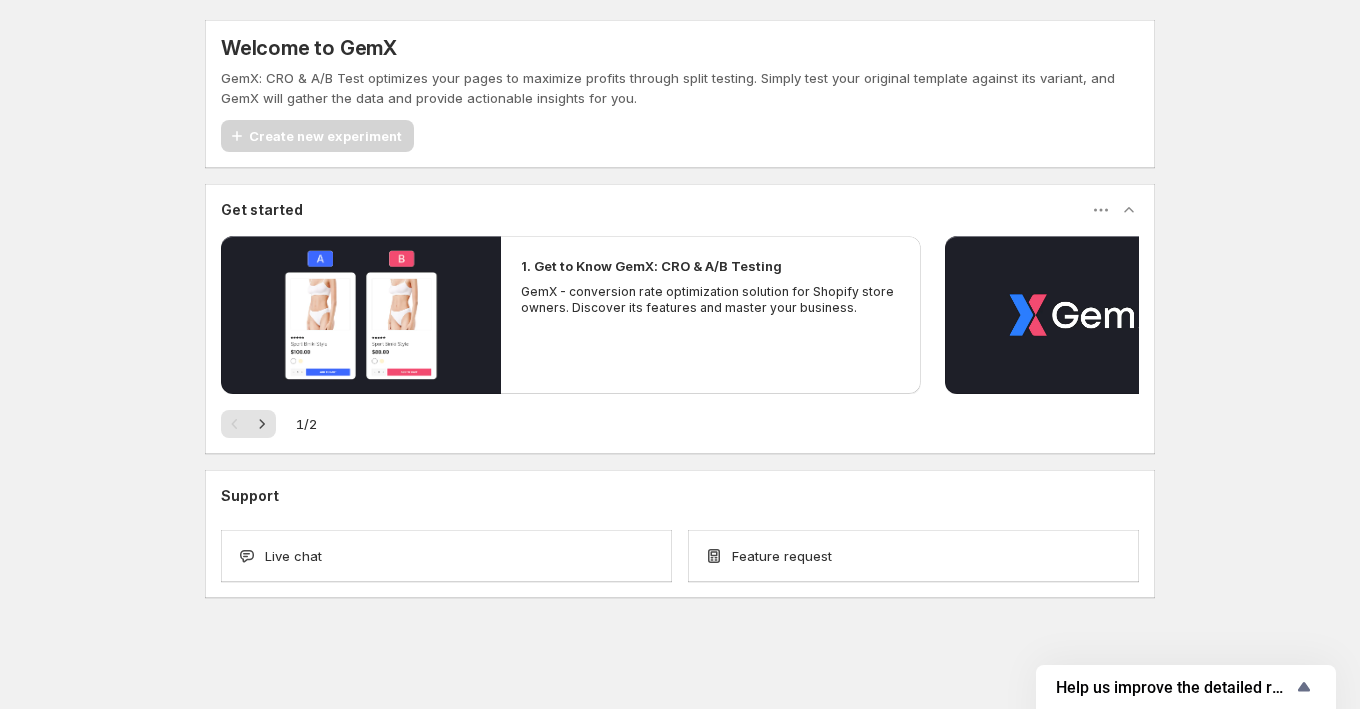 scroll, scrollTop: 0, scrollLeft: 0, axis: both 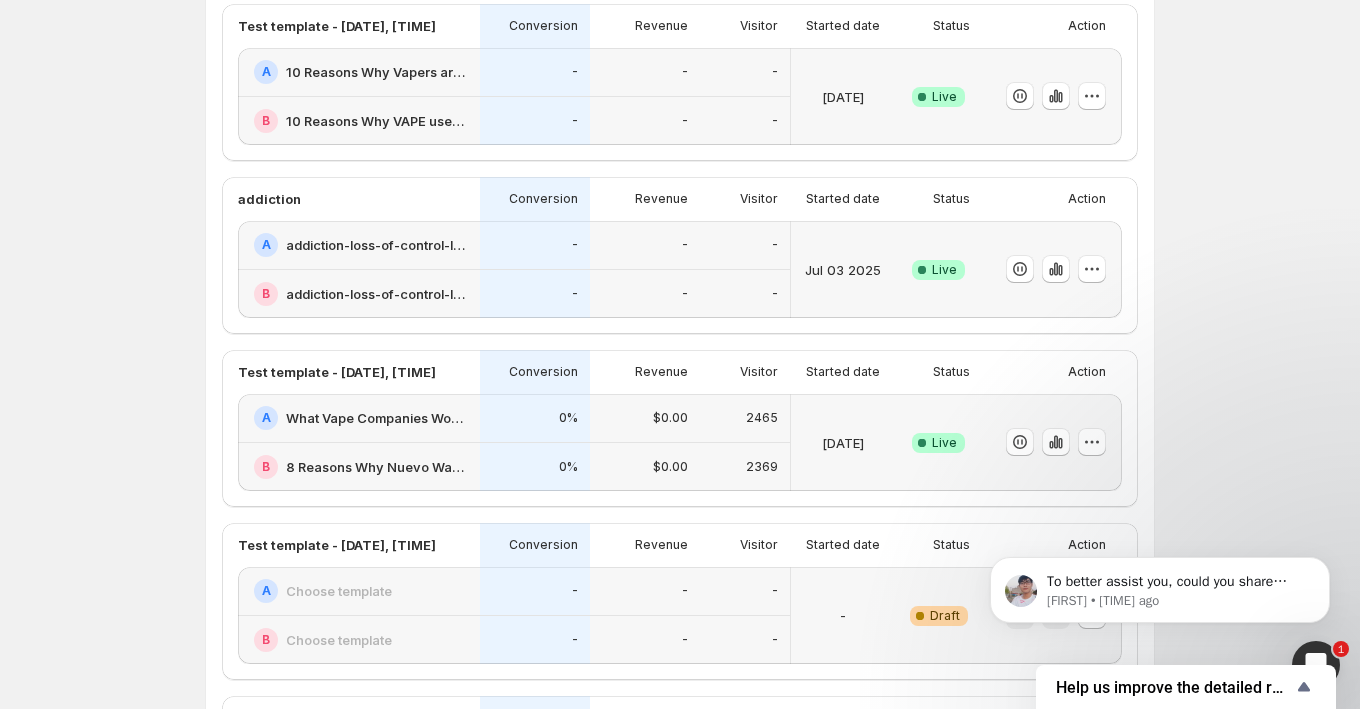 click at bounding box center [1316, 665] 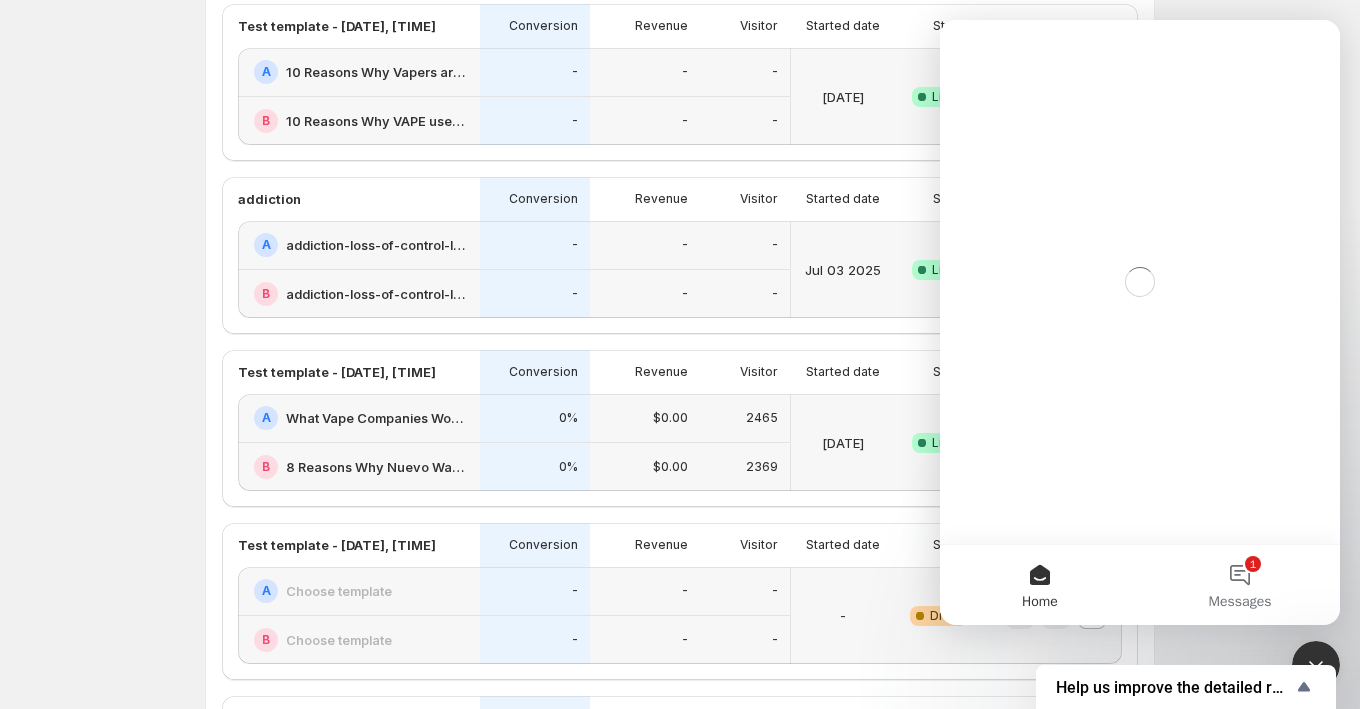 scroll, scrollTop: 0, scrollLeft: 0, axis: both 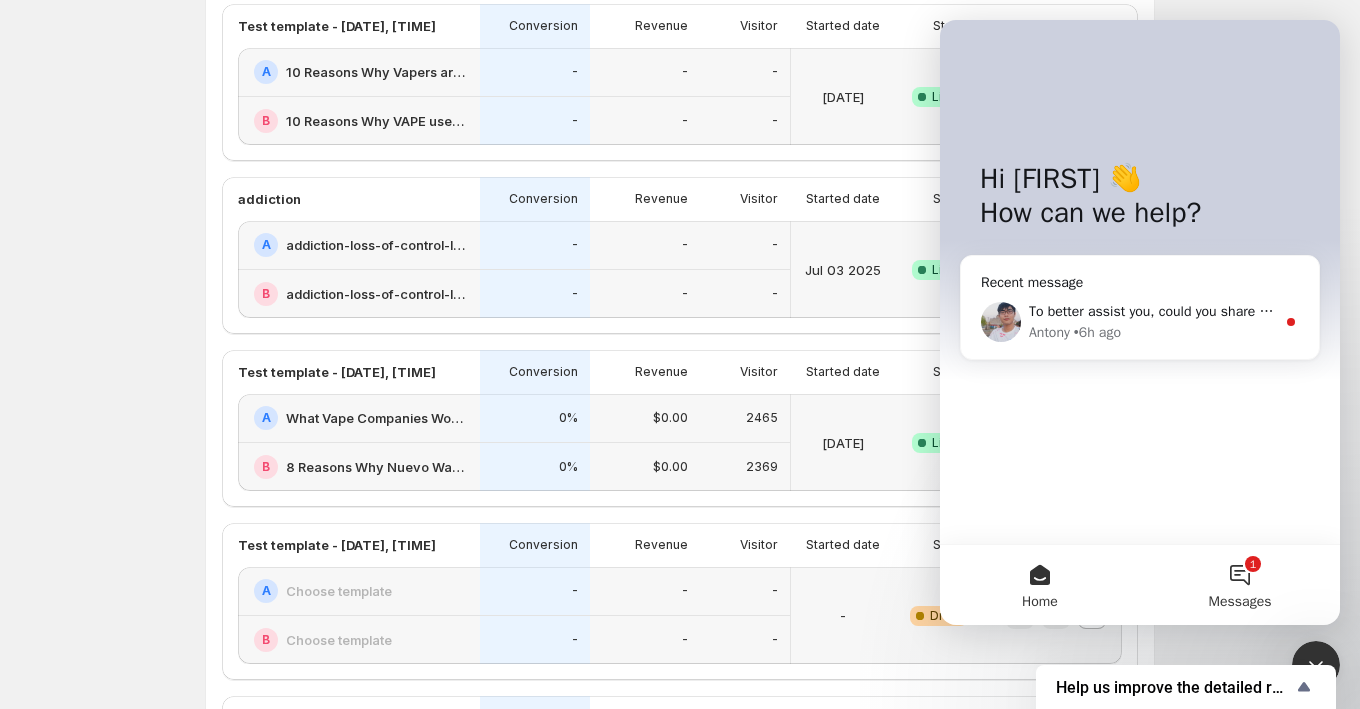 click on "1 Messages" at bounding box center [1240, 585] 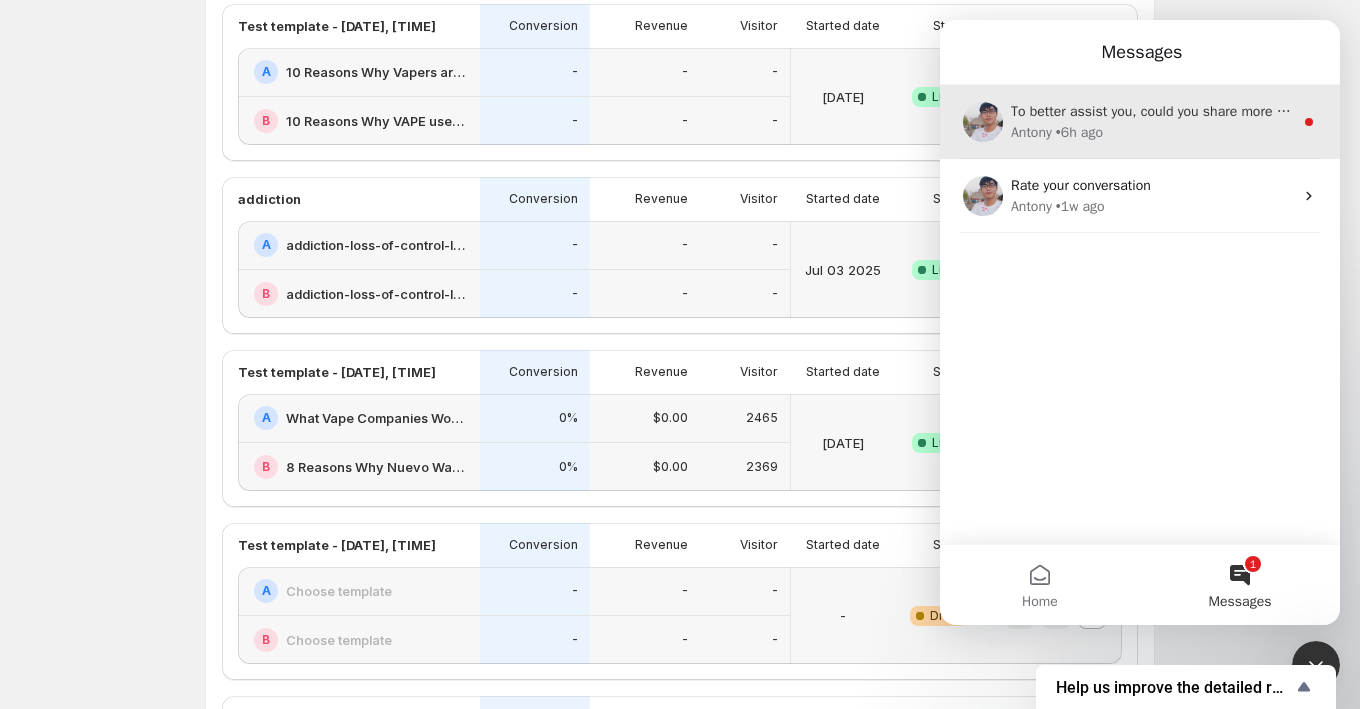 click on "Antony •  6h ago" at bounding box center (1152, 132) 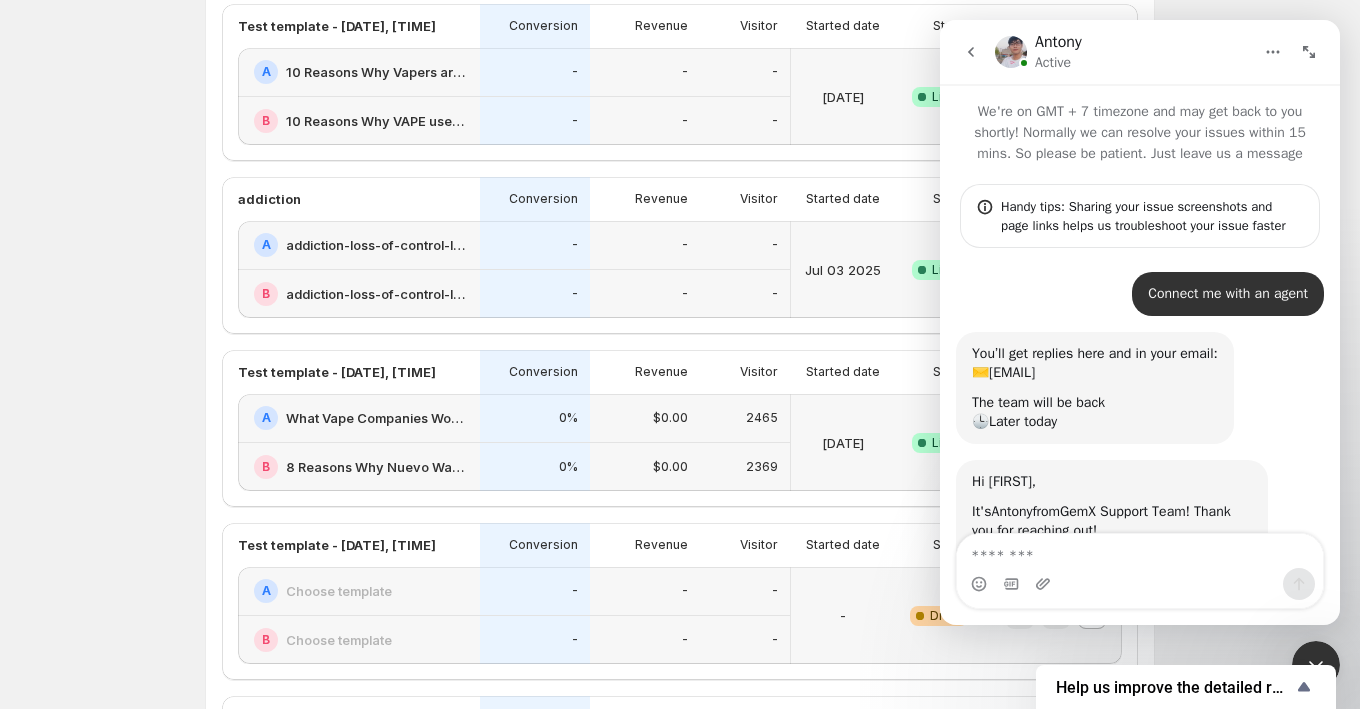 scroll, scrollTop: 173, scrollLeft: 0, axis: vertical 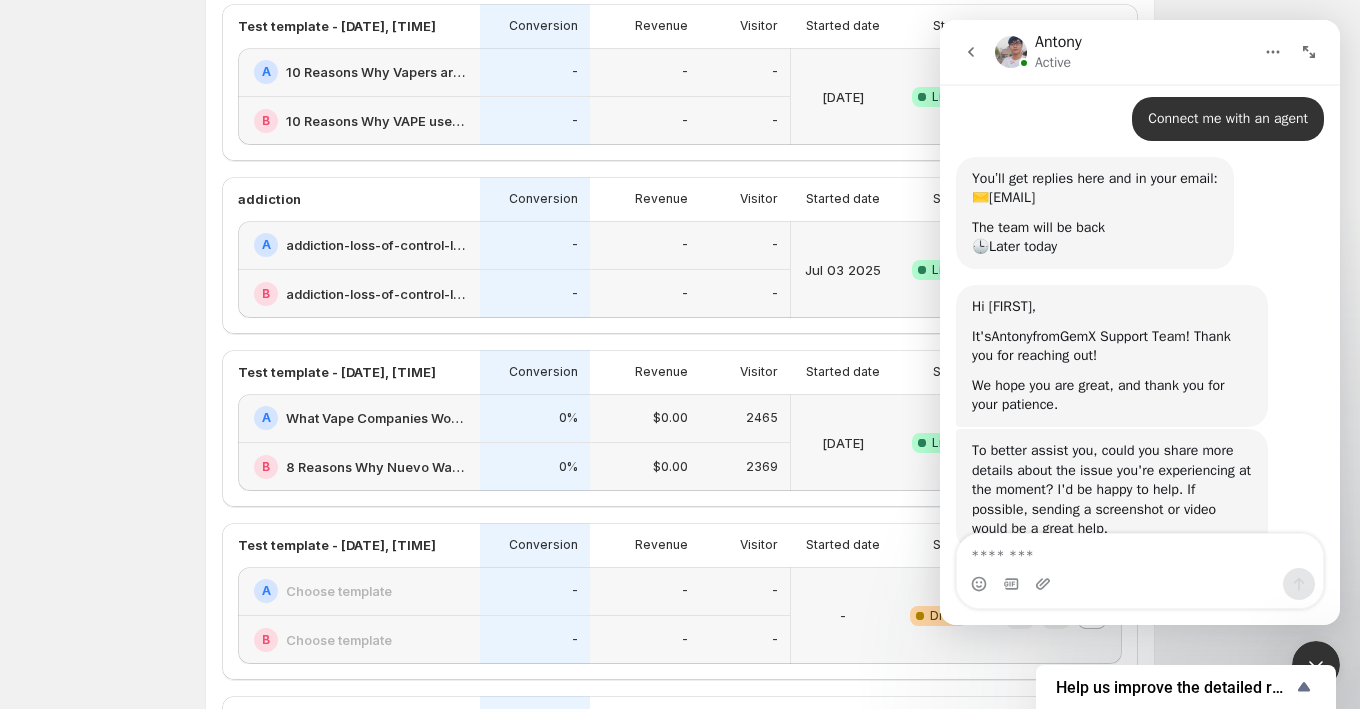 click at bounding box center (1140, 551) 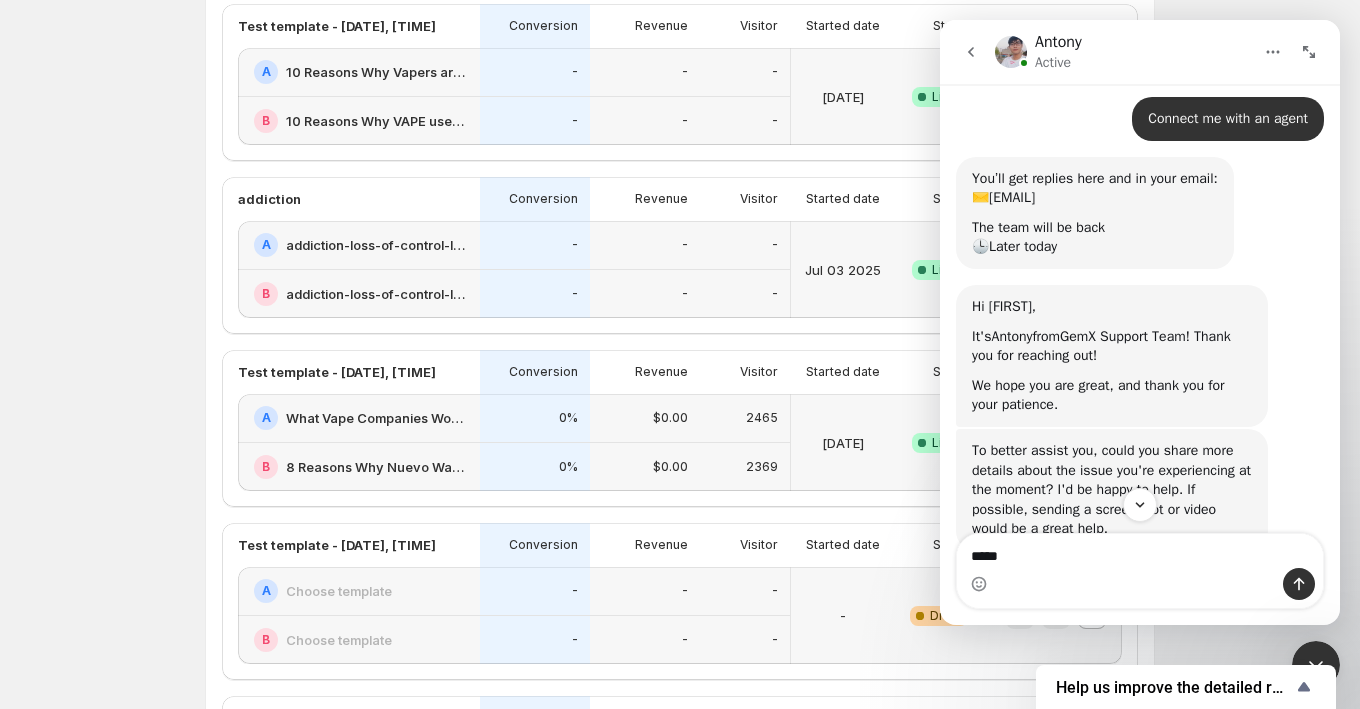 type on "******" 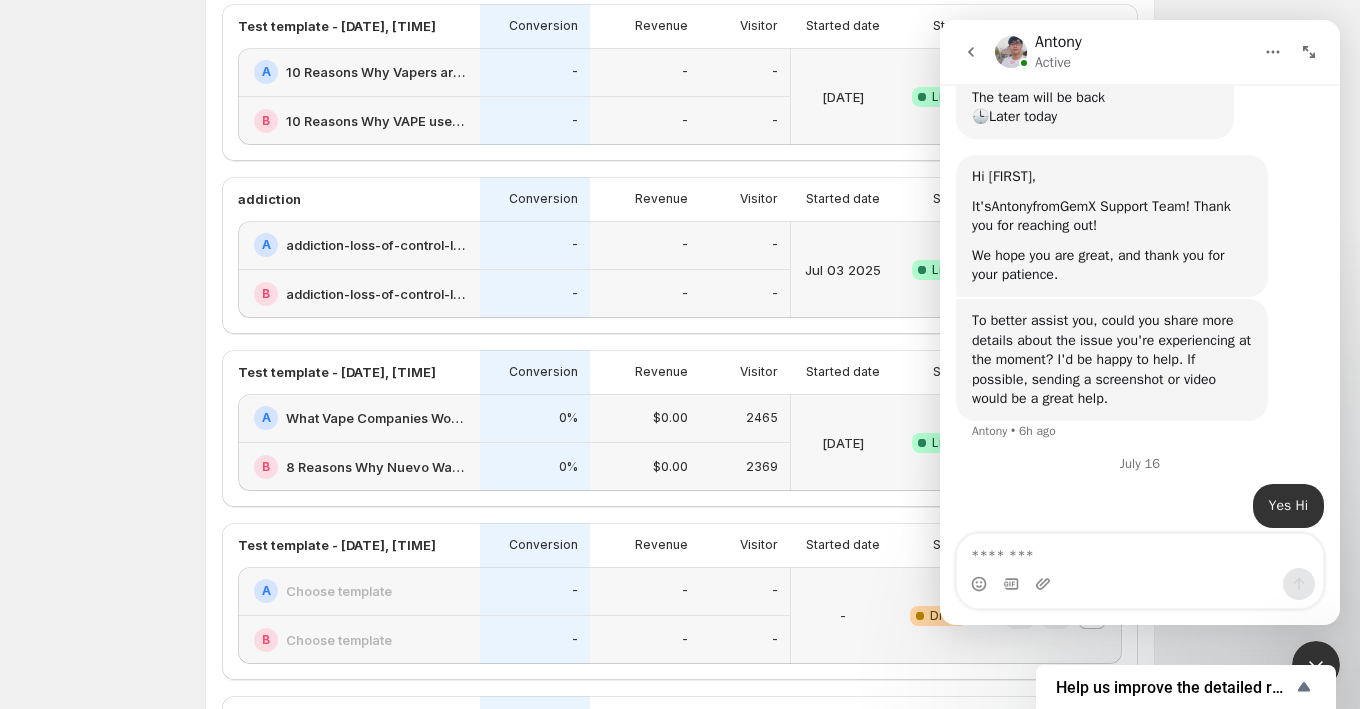 scroll, scrollTop: 345, scrollLeft: 0, axis: vertical 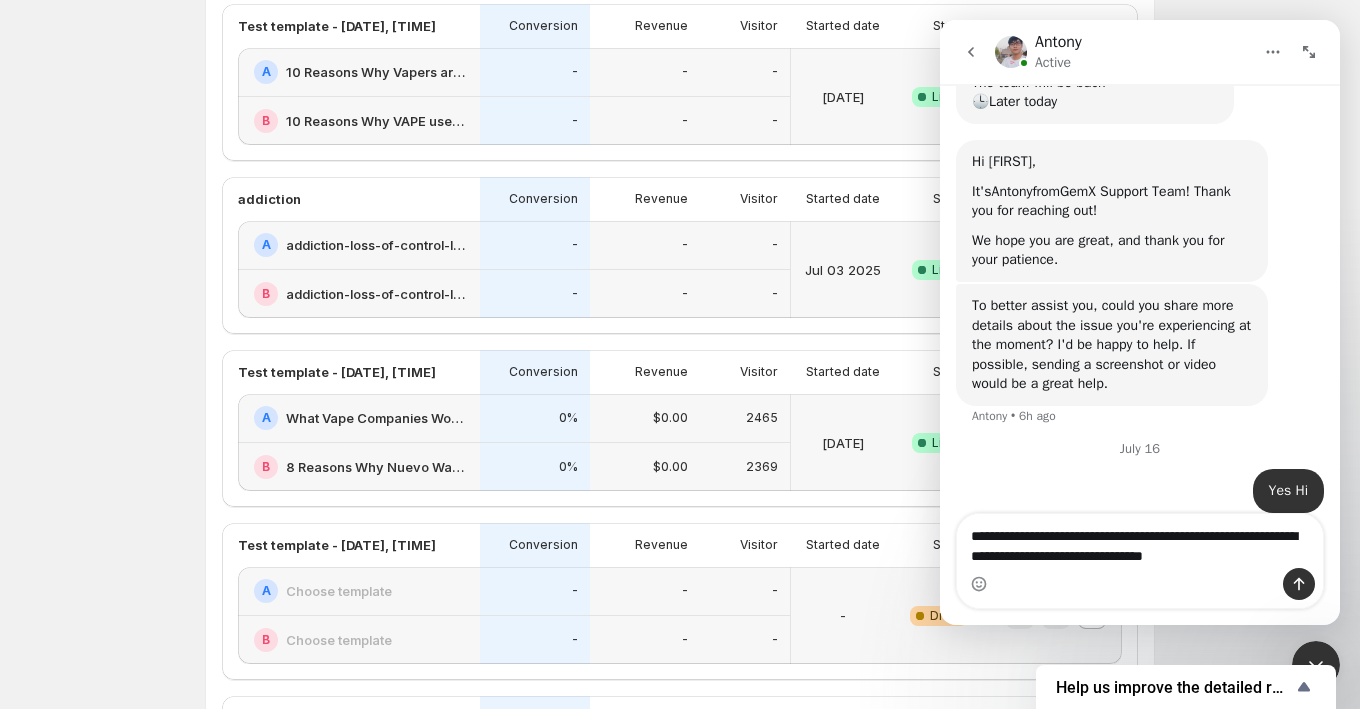 type on "**********" 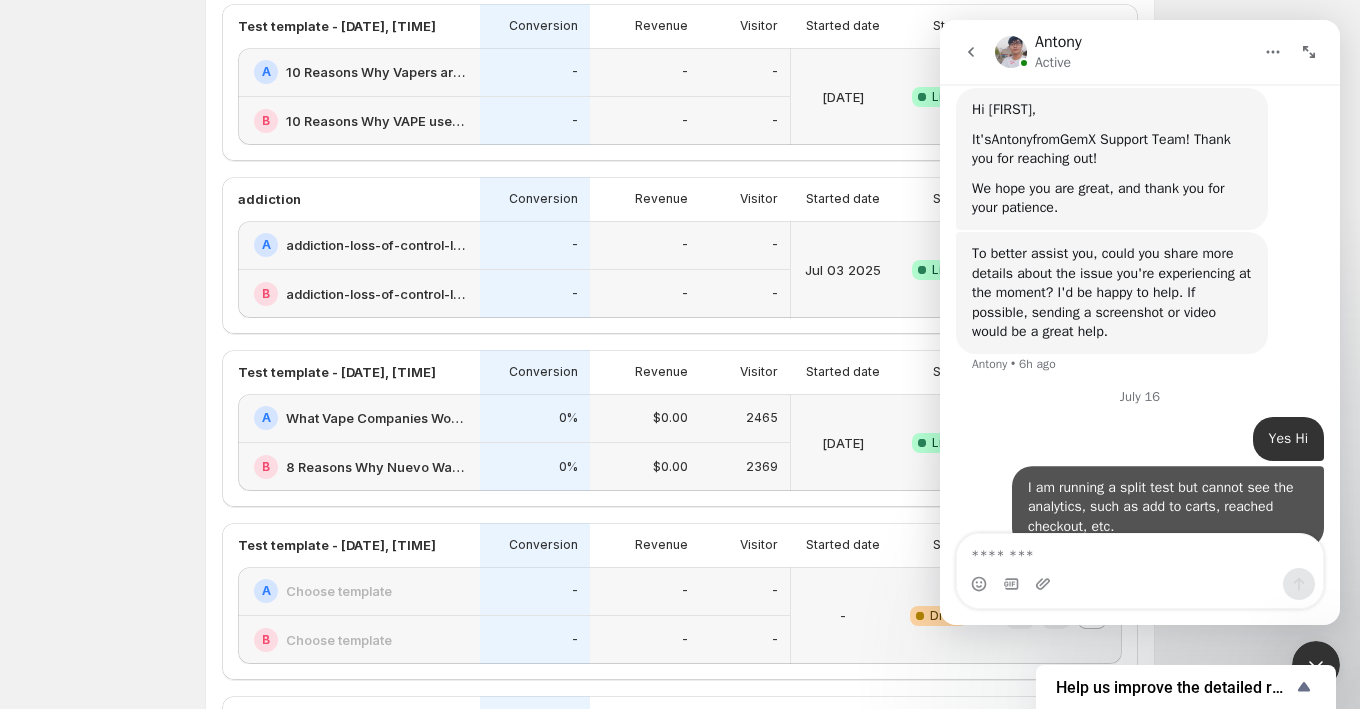 scroll, scrollTop: 430, scrollLeft: 0, axis: vertical 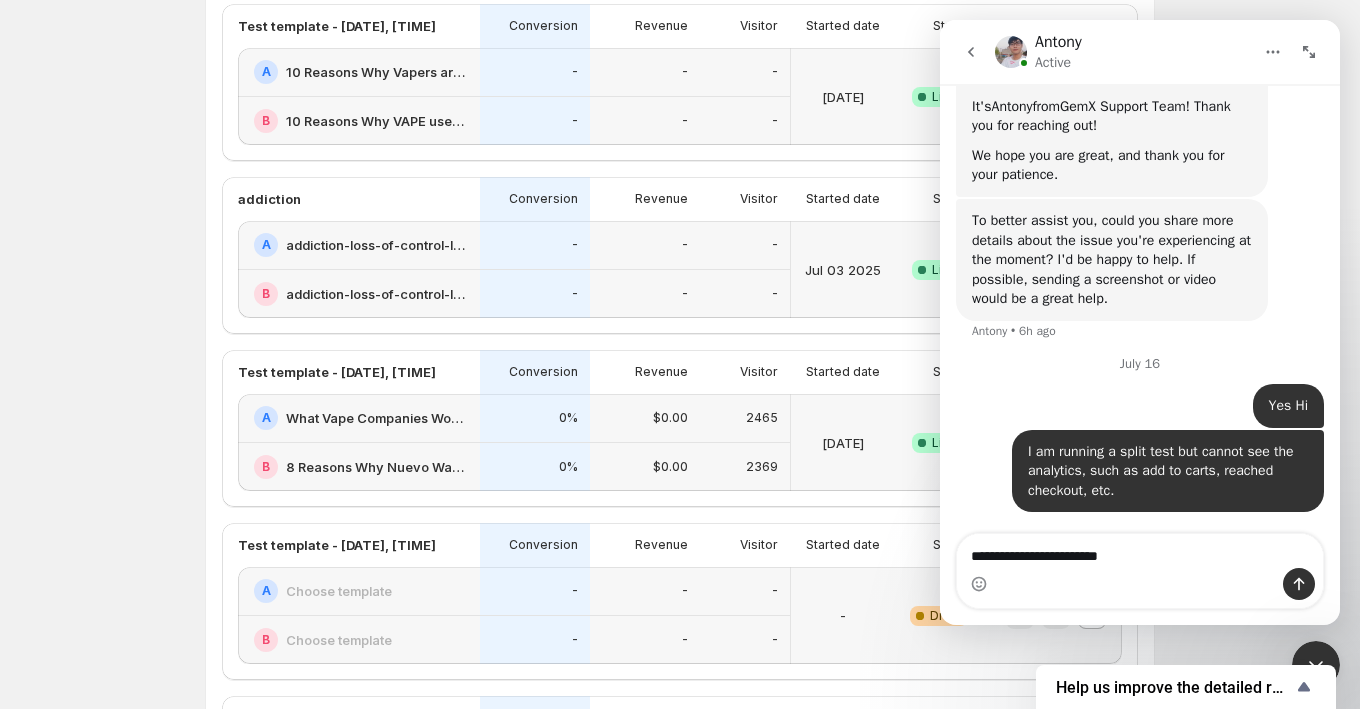 type on "**********" 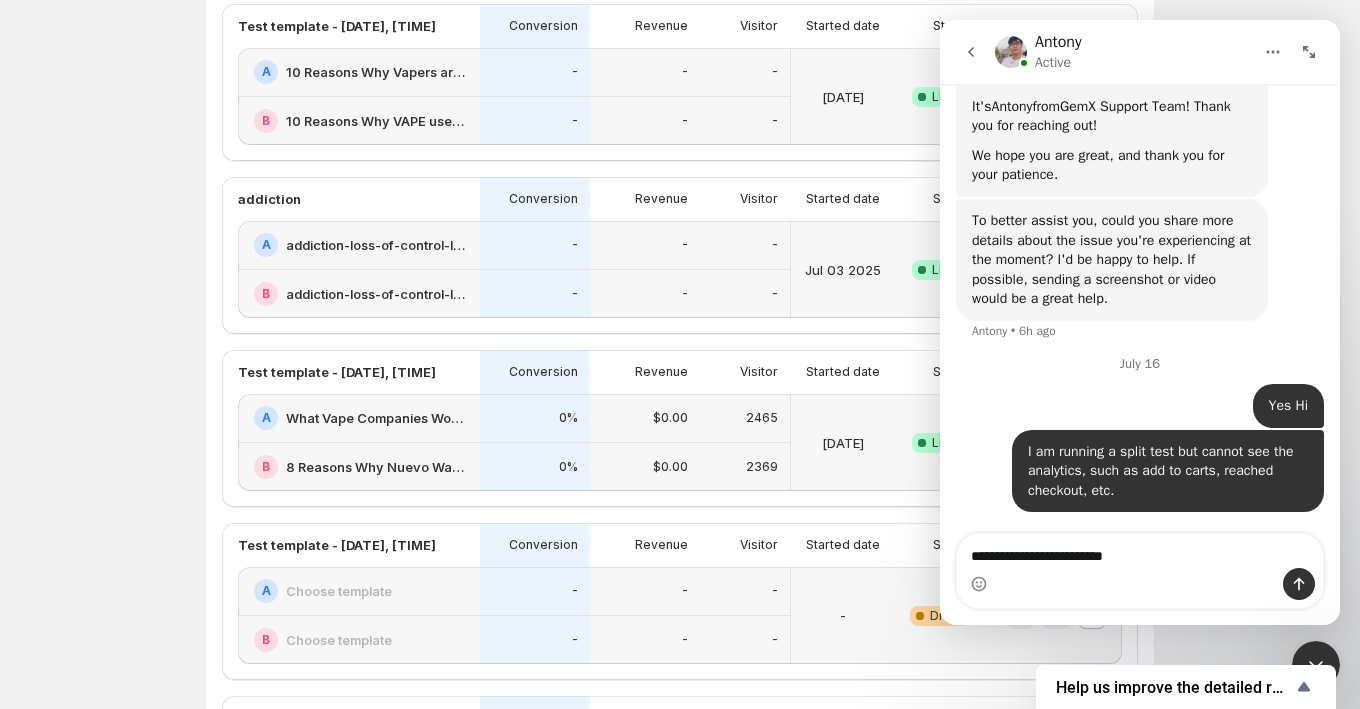 type 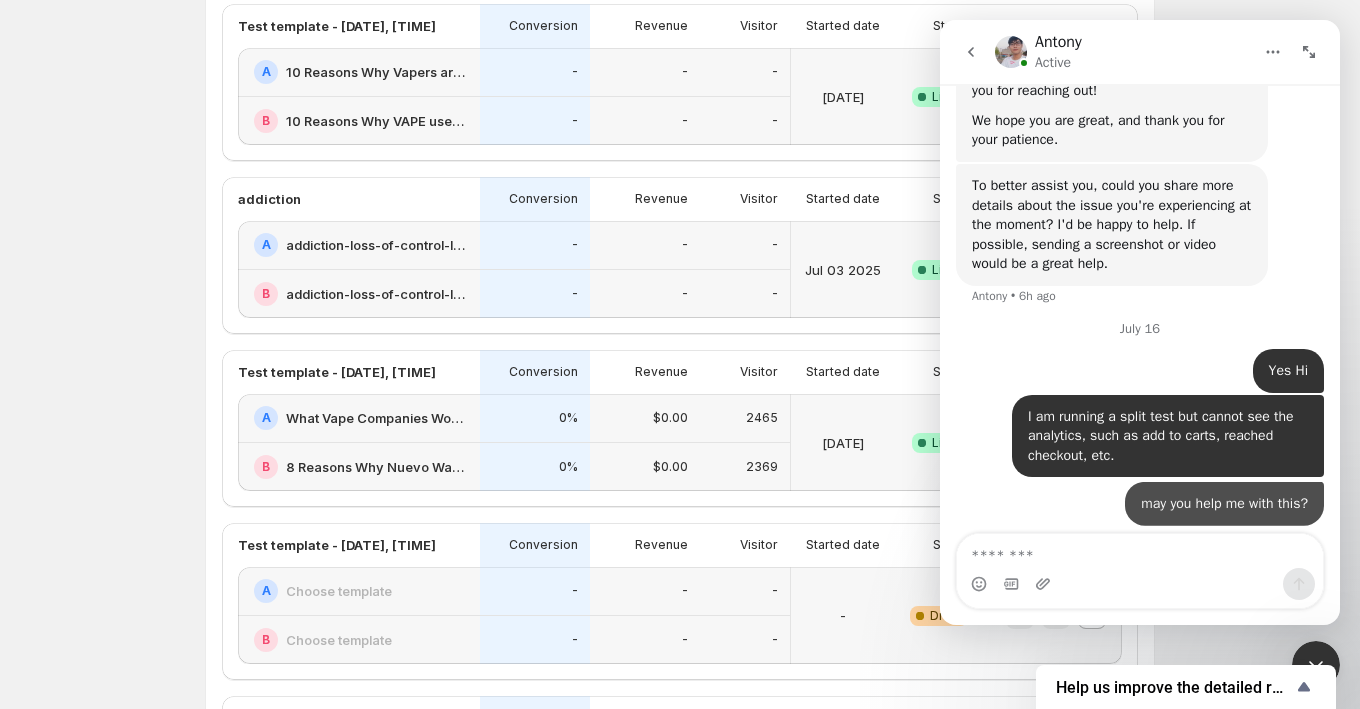 scroll, scrollTop: 475, scrollLeft: 0, axis: vertical 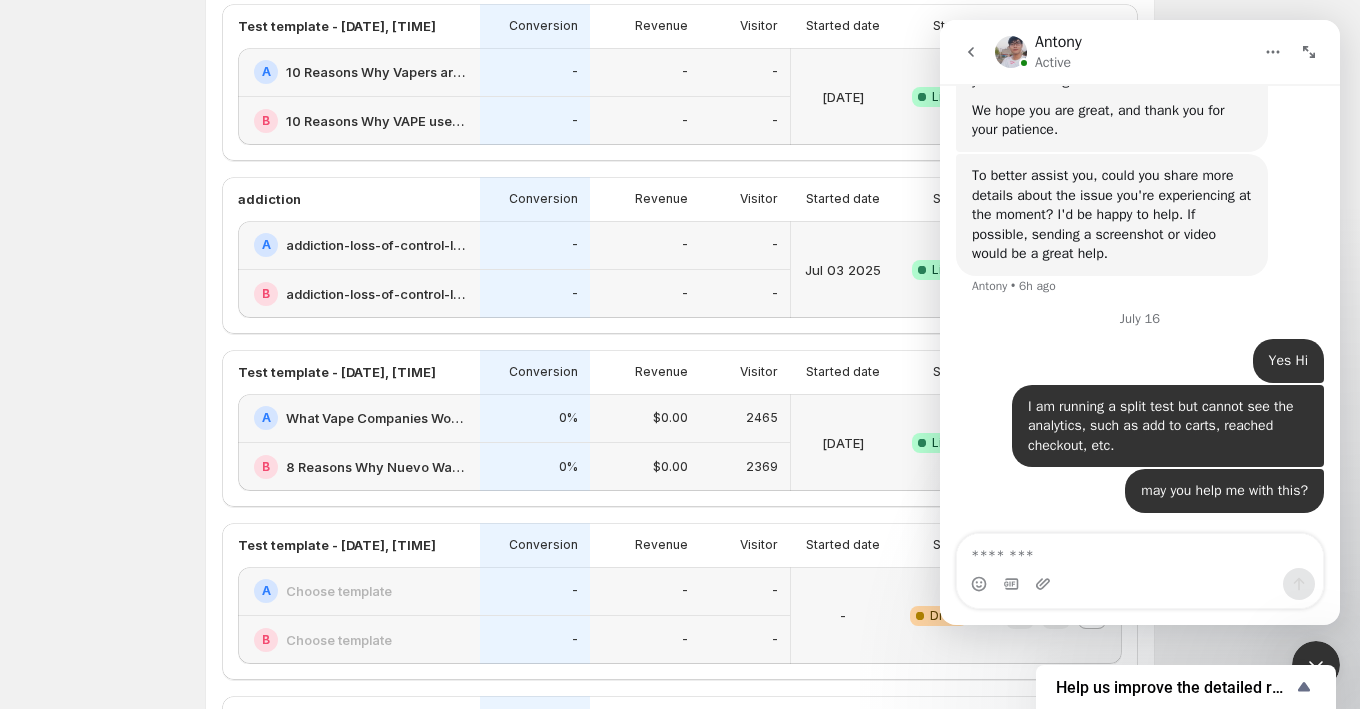 click on "Experiments. This page is ready Experiments Create new experiment Template Experiment status Currency: USD More views More views Create new view Test template - Jul 1, 21:28:21 Conversion Revenue Visitor Started date Status Action A The Dangerous Side of Vaping - Depression & ANXIETY ATEST B The Dangerous Side of Vaping - Depression & ANXIETY BTEST - - - - - - Jul 01 2025 Success Complete Live Test template - Jul 1, 21:28:44 Conversion Revenue Visitor Started date Status Action A 10 Reasons Why Vapers are Switching to Nuevo ATEST B 10 Reasons Why VAPE users are Switching to Nuevo BTEST - - - - - - Jul 01 2025 Success Complete Live addiction Conversion Revenue Visitor Started date Status Action A addiction-loss-of-control-landing-page ATEST B addiction-loss-of-control-landing-page BTEST - - - - - - Jul 03 2025 Success Complete Live Test template - Jul 14, 12:25:47 Conversion Revenue Visitor Started date Status Action A What Vape Companies Won’t Tell You About the Habit B 0% 0% $0.00 $0.00 2465 2369 Live A B" at bounding box center [680, 569] 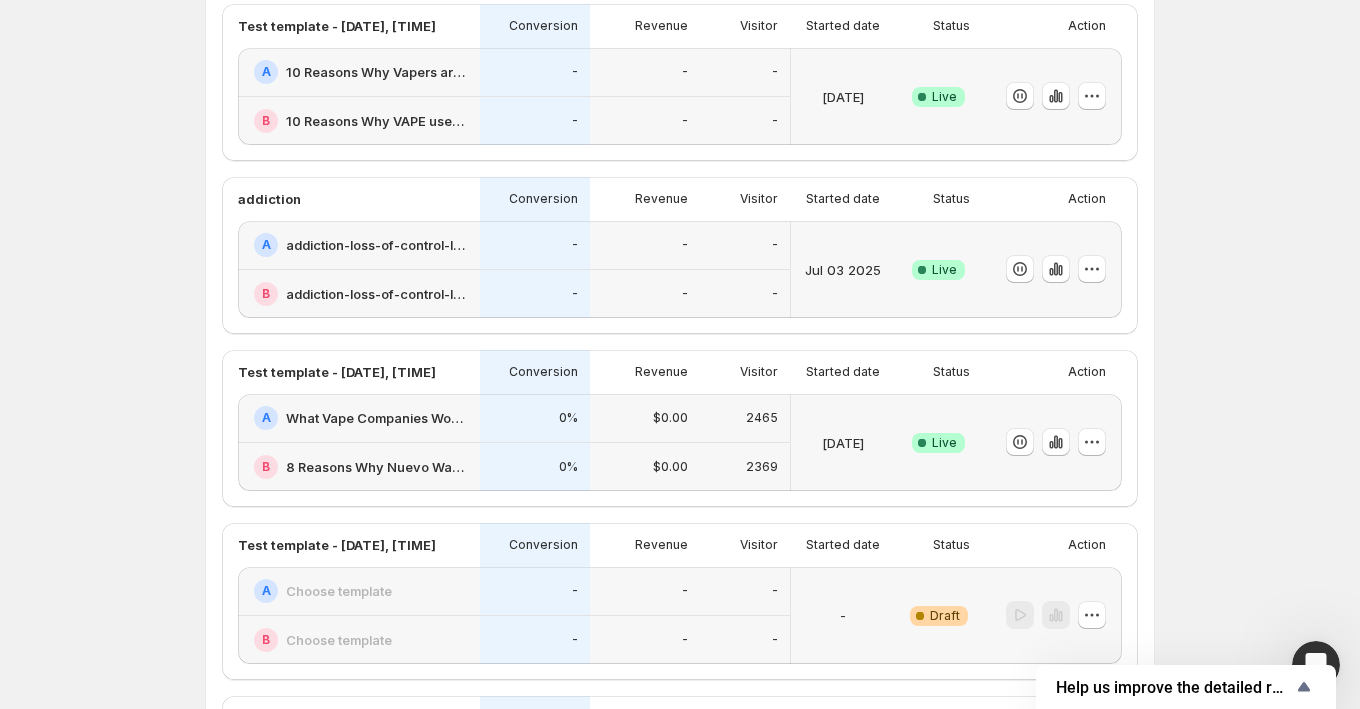 click on "Revenue" at bounding box center (645, 372) 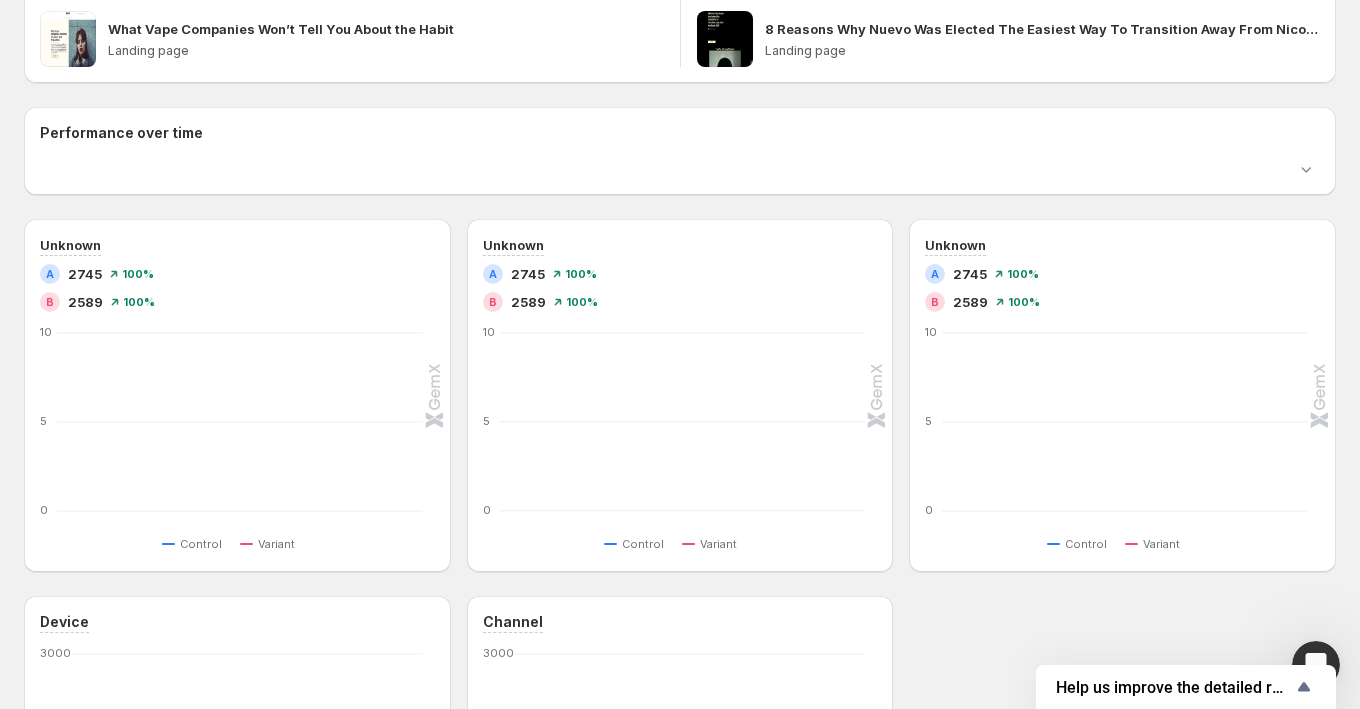 scroll, scrollTop: 0, scrollLeft: 0, axis: both 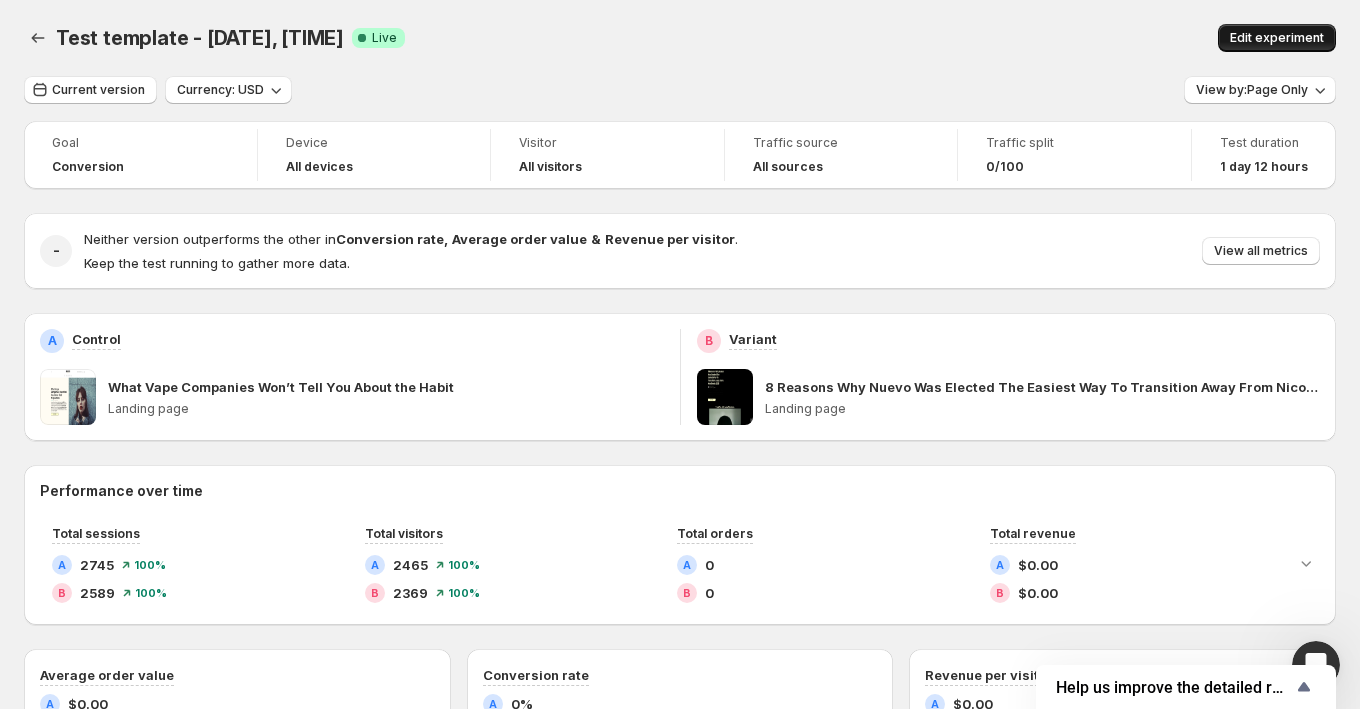 click on "Edit experiment" at bounding box center (1277, 38) 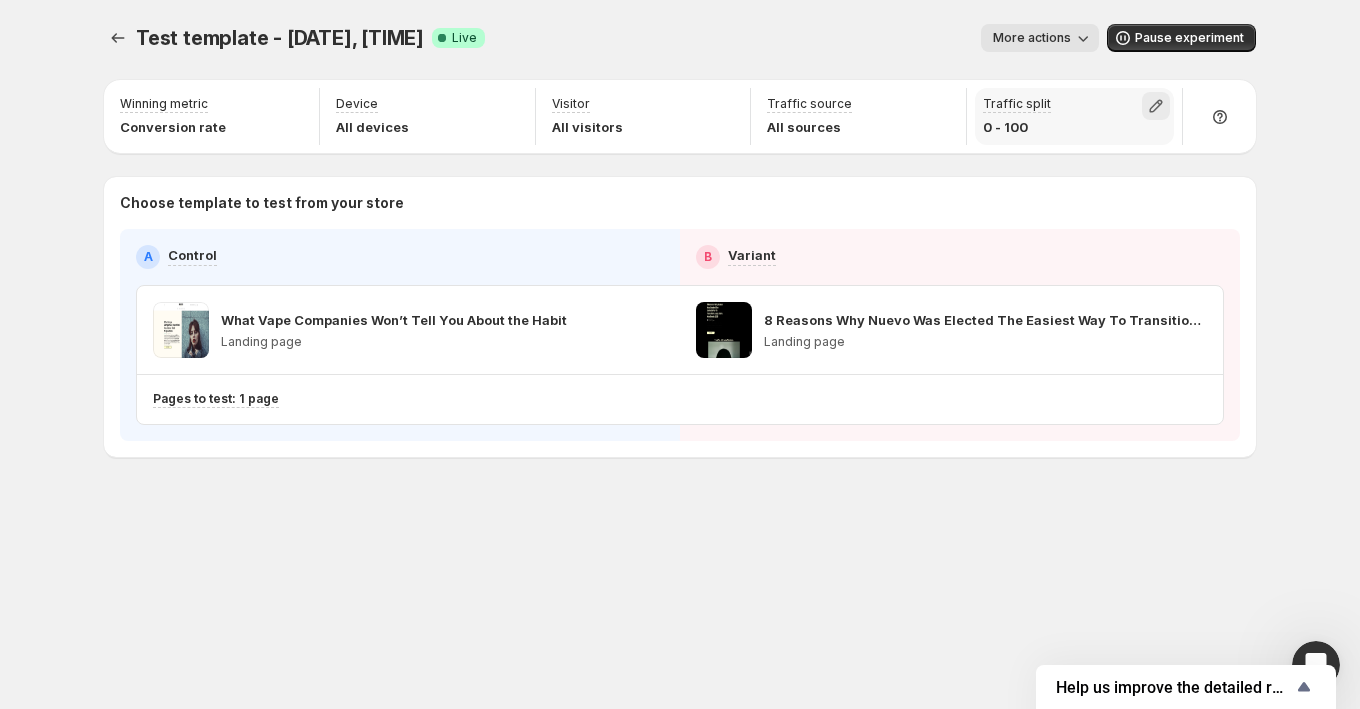 click 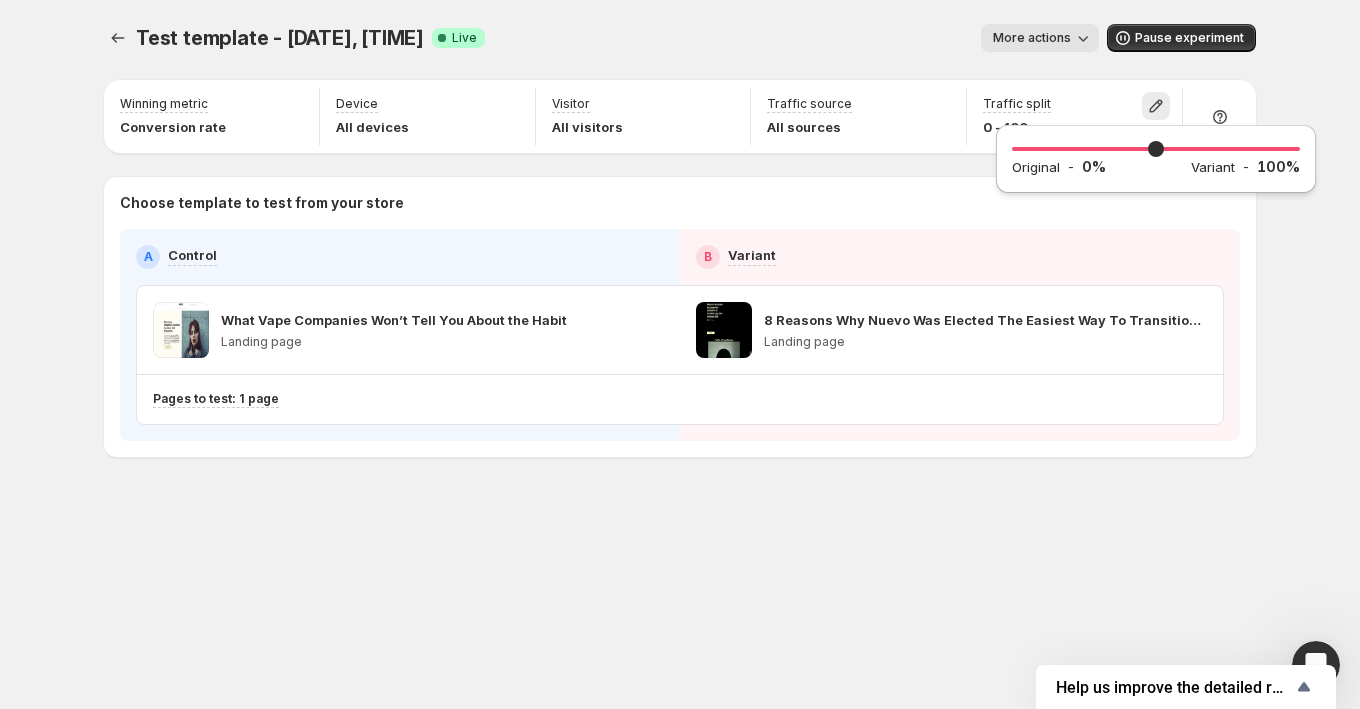 click on "Test template - Jul 14, 12:25:47. This page is ready Test template - Jul 14, 12:25:47 Success Complete Live More actions More actions More actions Pause experiment" at bounding box center [680, 38] 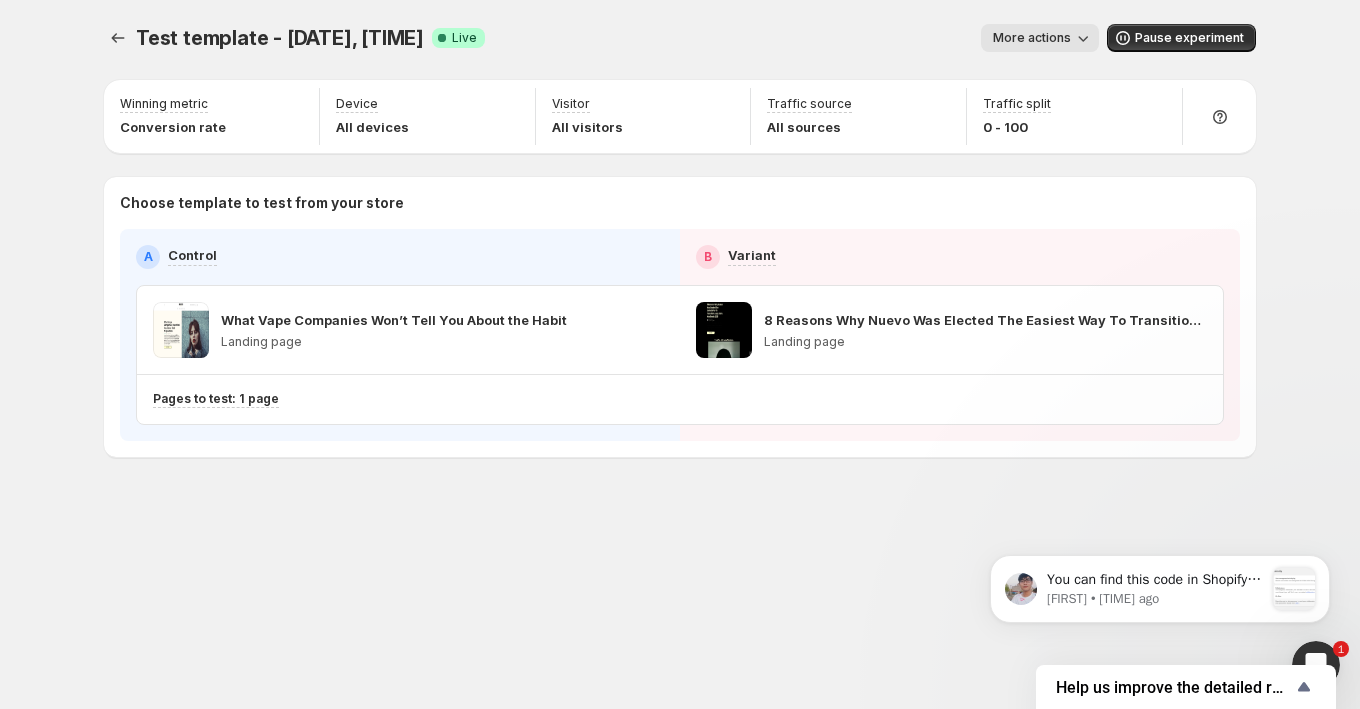 scroll, scrollTop: 0, scrollLeft: 0, axis: both 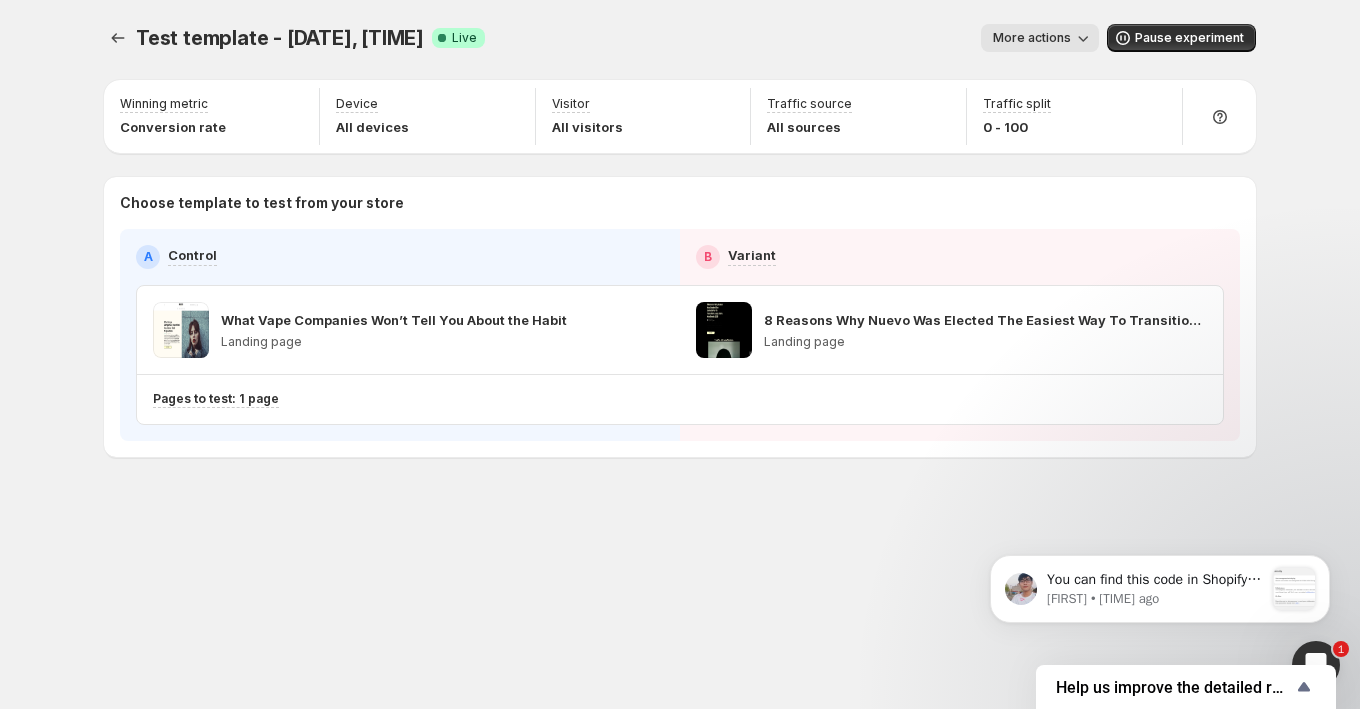 click 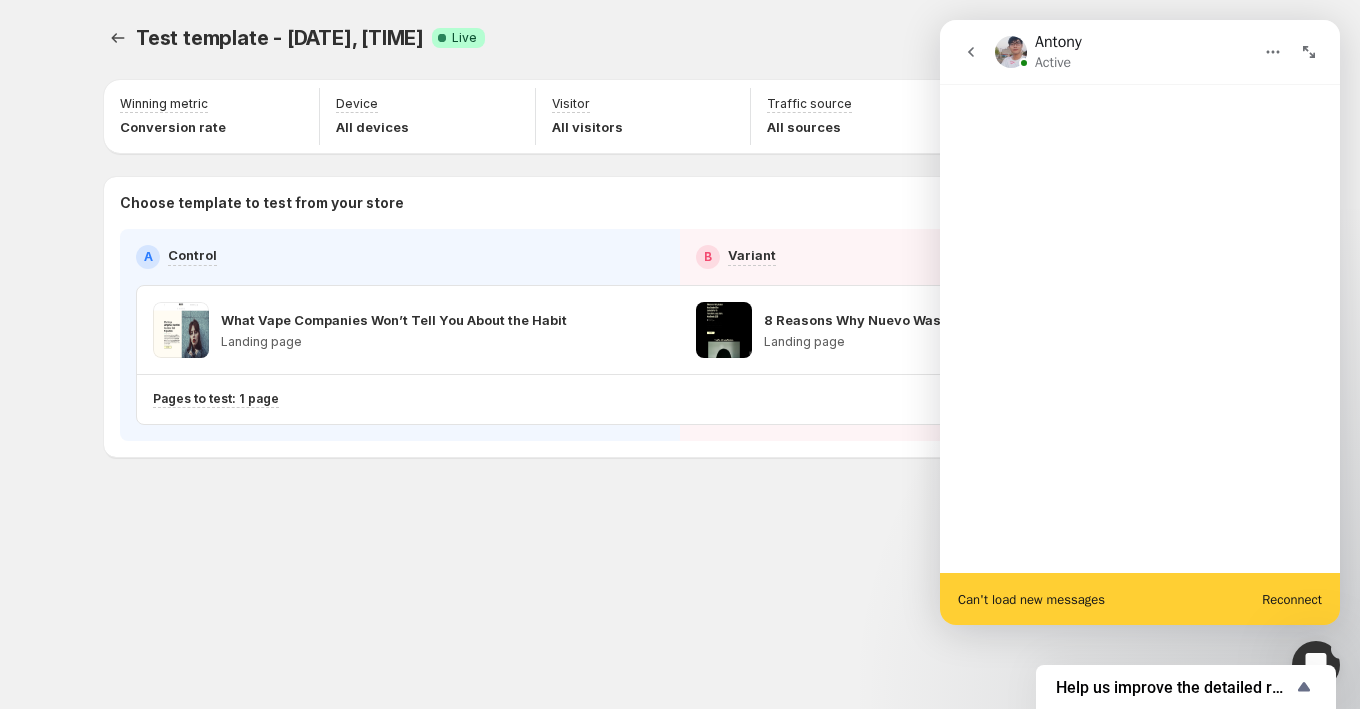scroll, scrollTop: 0, scrollLeft: 0, axis: both 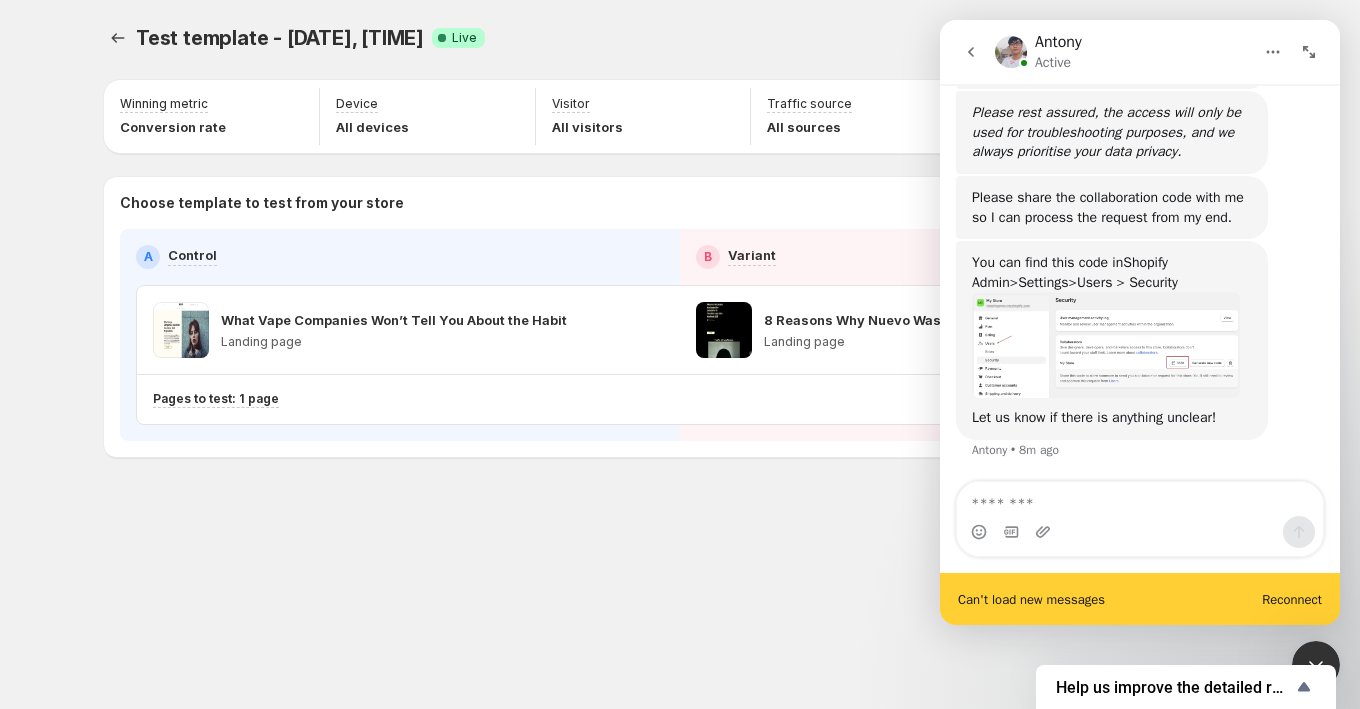 click on "Reconnect" at bounding box center [1292, 599] 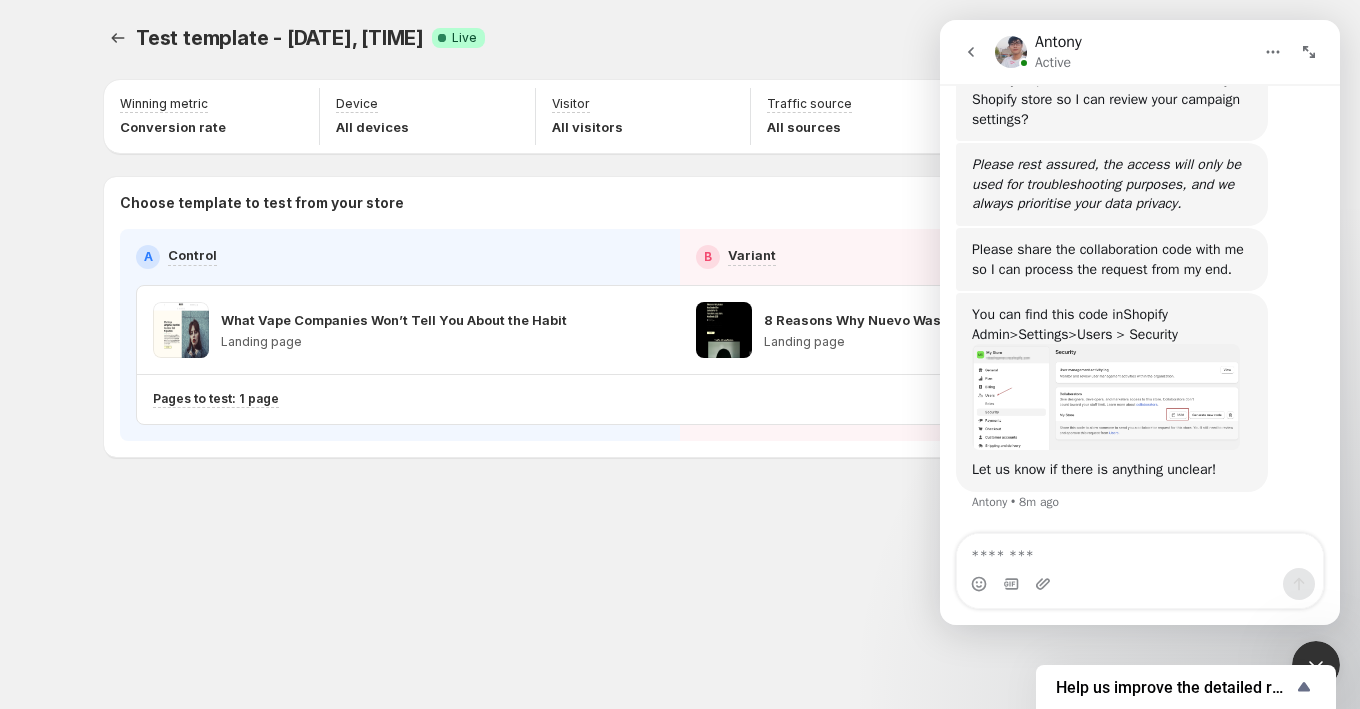scroll, scrollTop: 990, scrollLeft: 0, axis: vertical 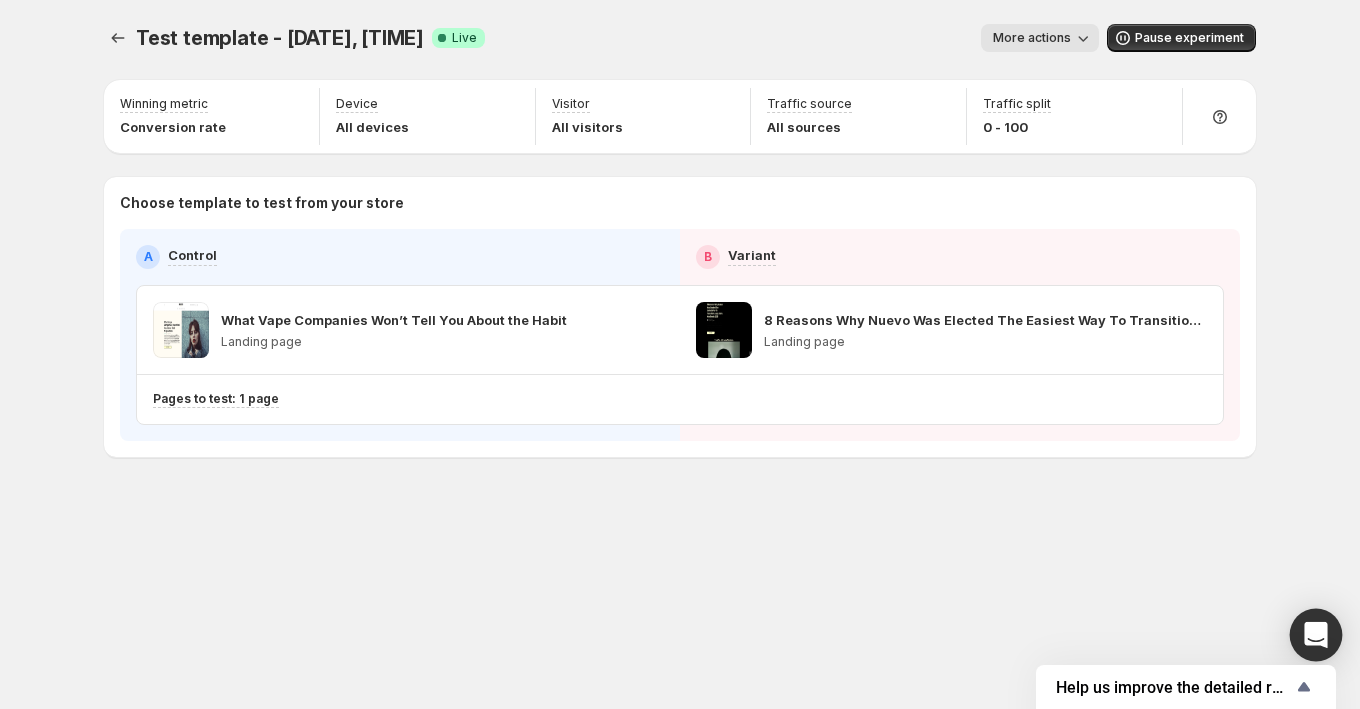 click at bounding box center (1316, 635) 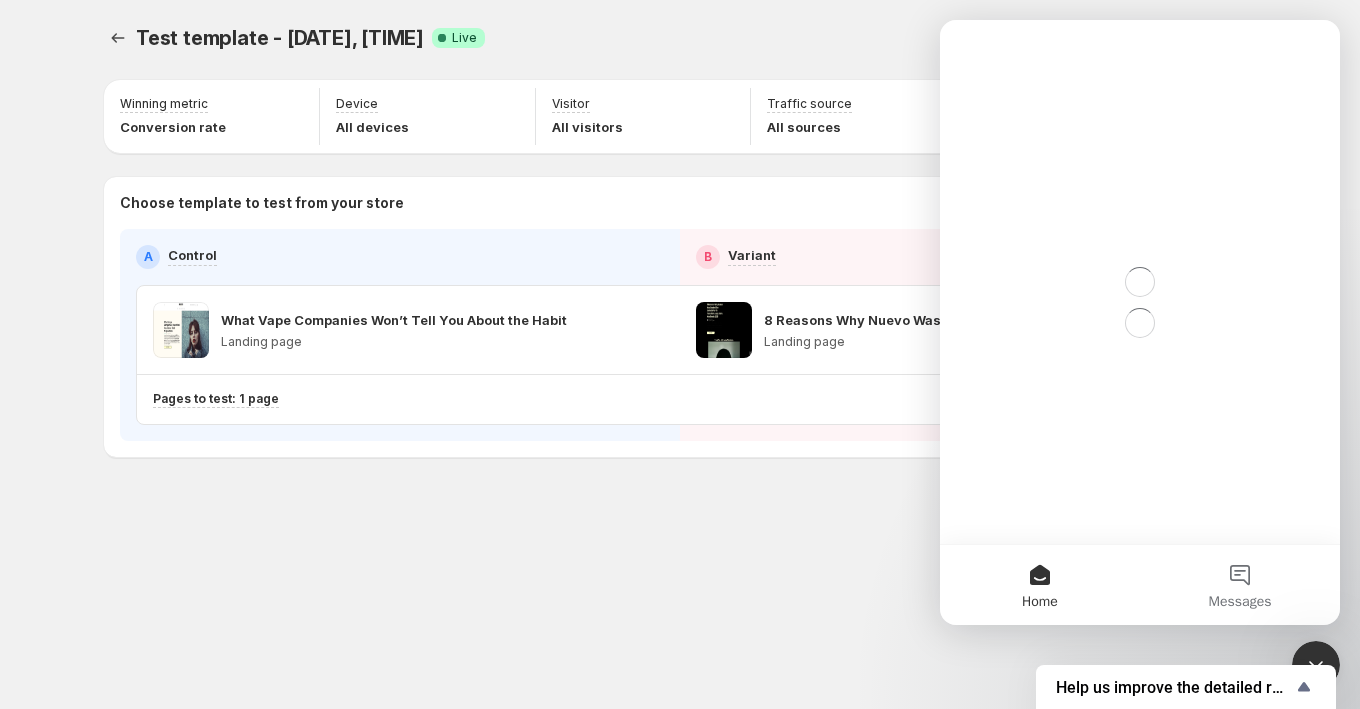 scroll, scrollTop: 0, scrollLeft: 0, axis: both 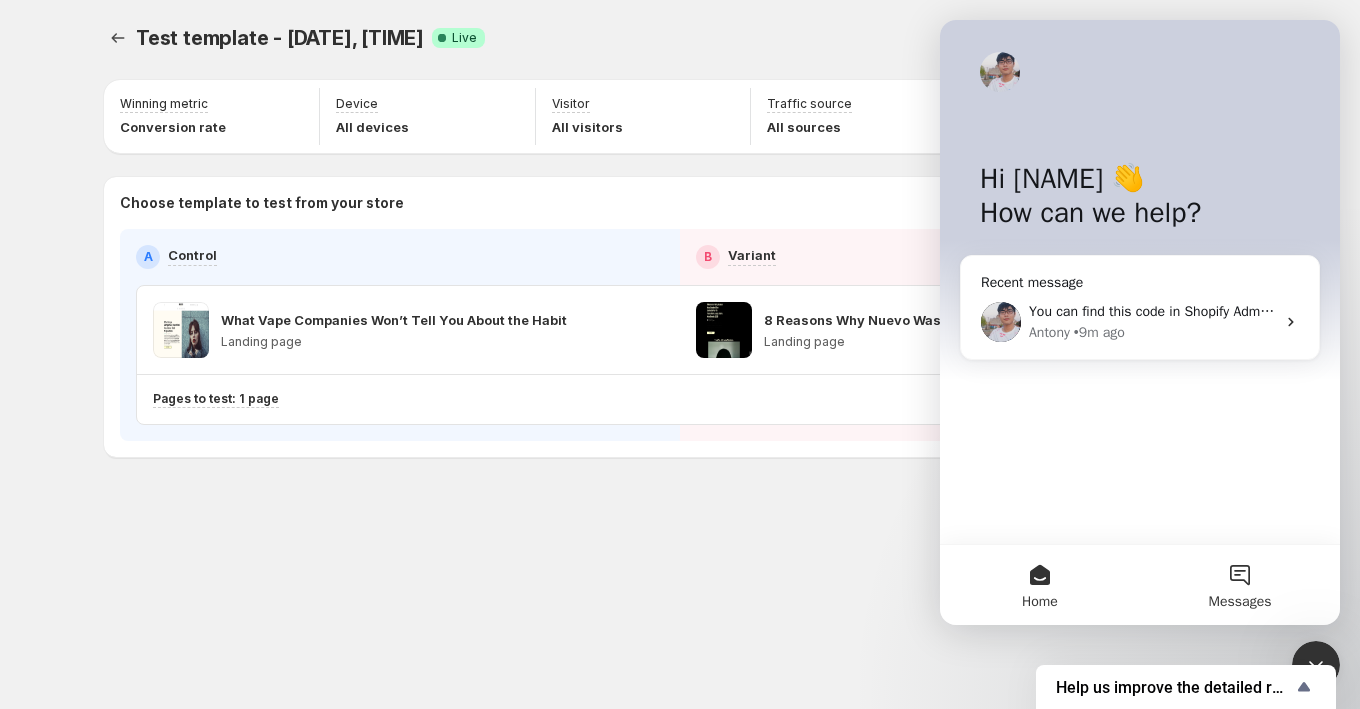 click on "Messages" at bounding box center (1240, 585) 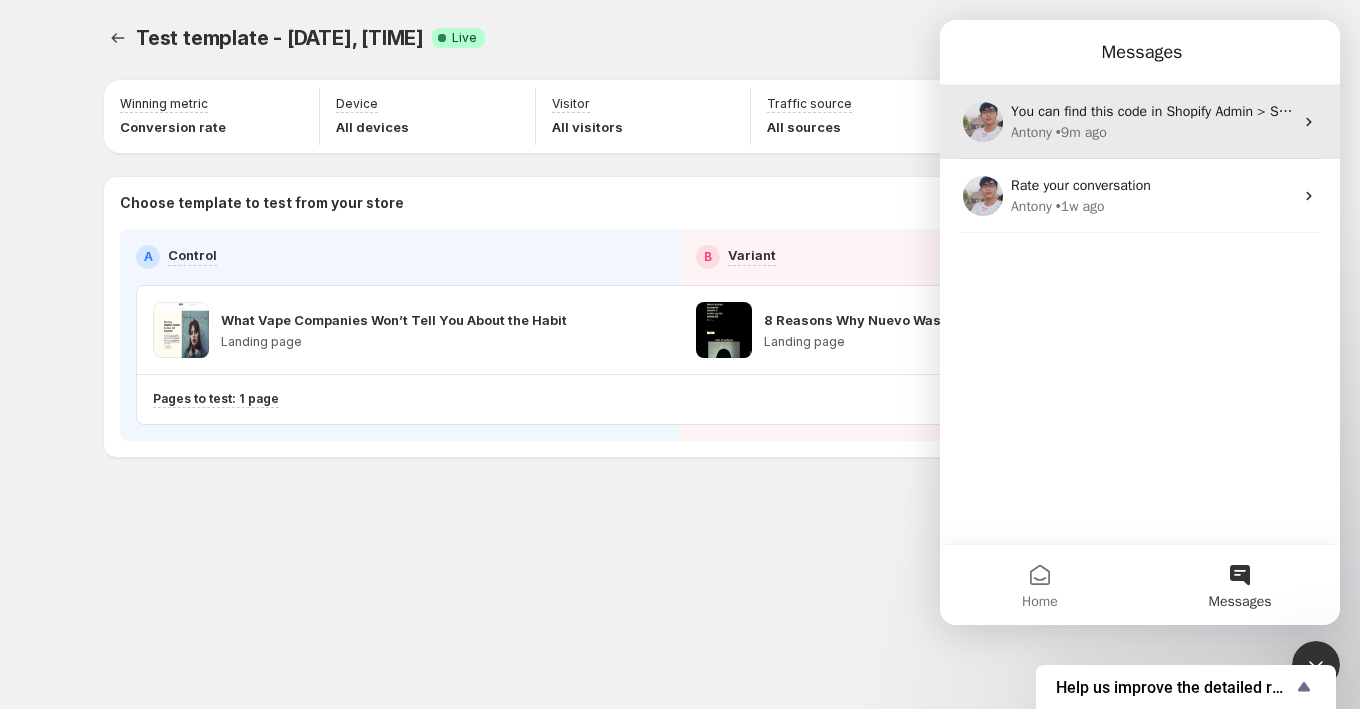 click on "•  9m ago" at bounding box center [1081, 132] 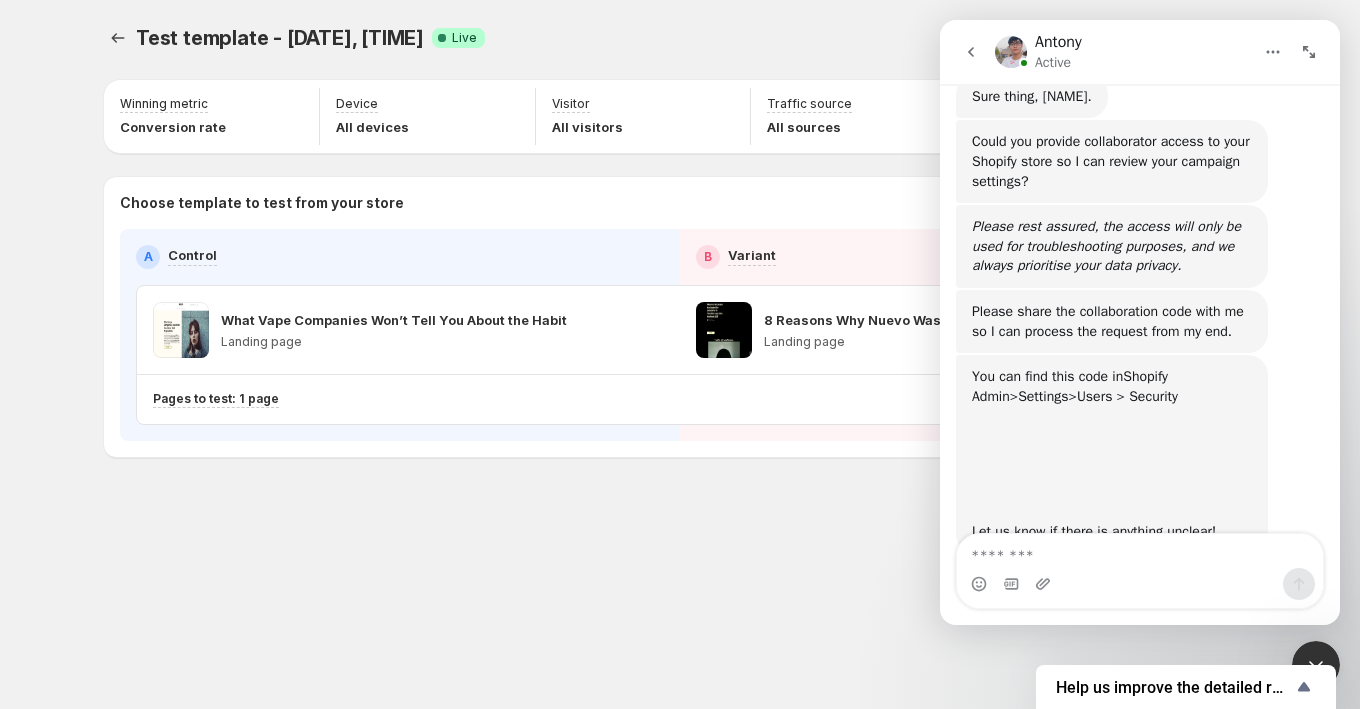 scroll, scrollTop: 990, scrollLeft: 0, axis: vertical 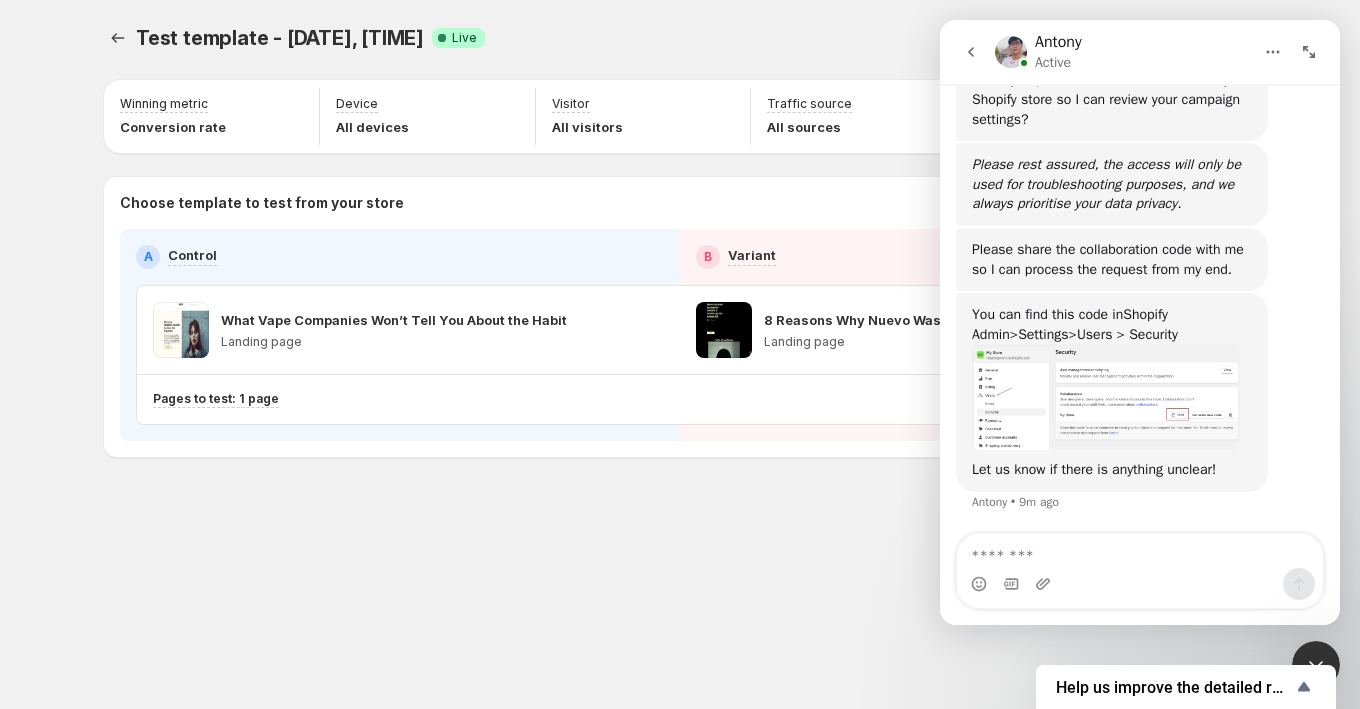 click at bounding box center (1106, 397) 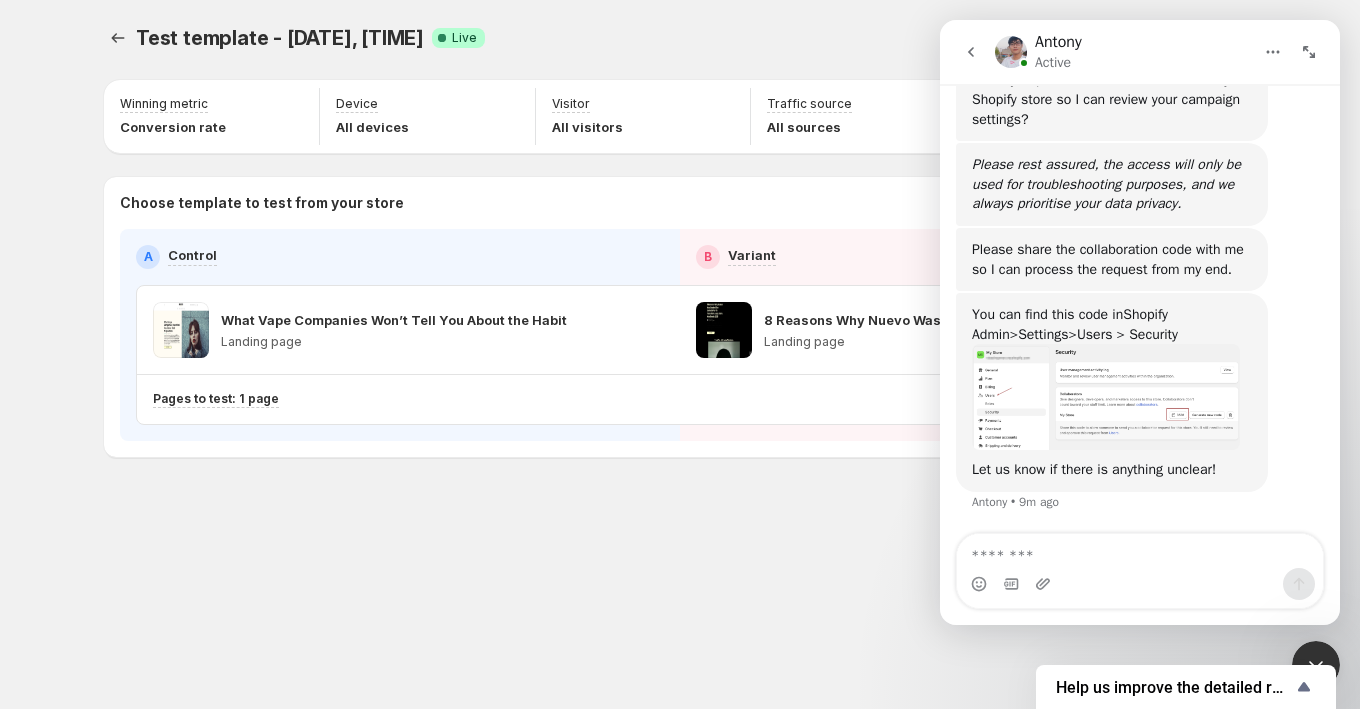scroll, scrollTop: 0, scrollLeft: 0, axis: both 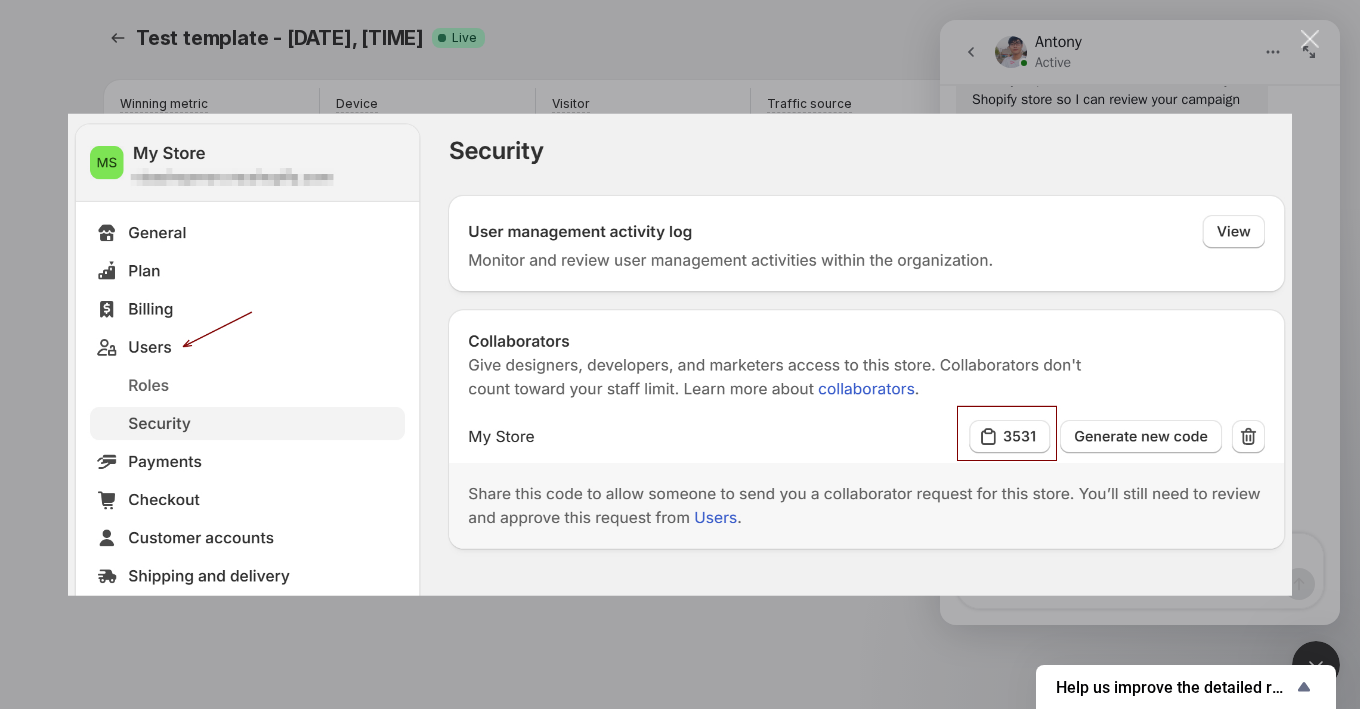 click at bounding box center (680, 354) 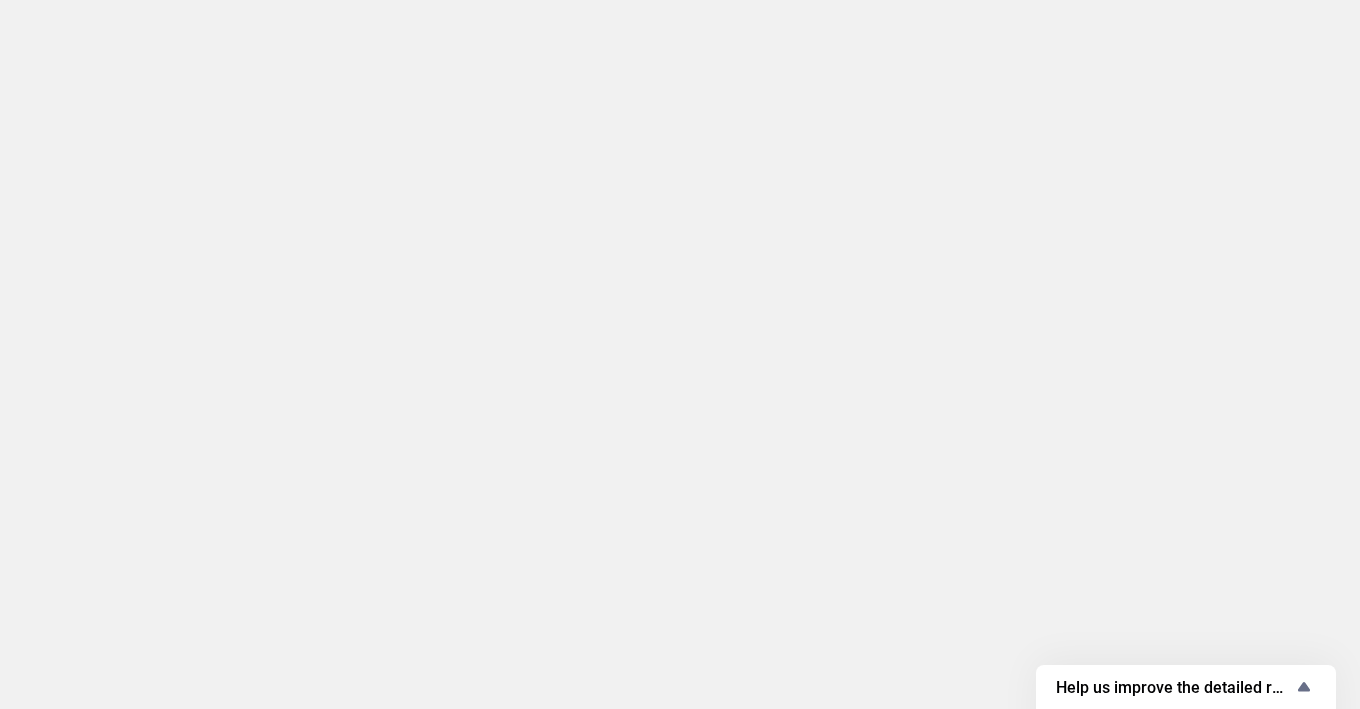 scroll, scrollTop: 0, scrollLeft: 0, axis: both 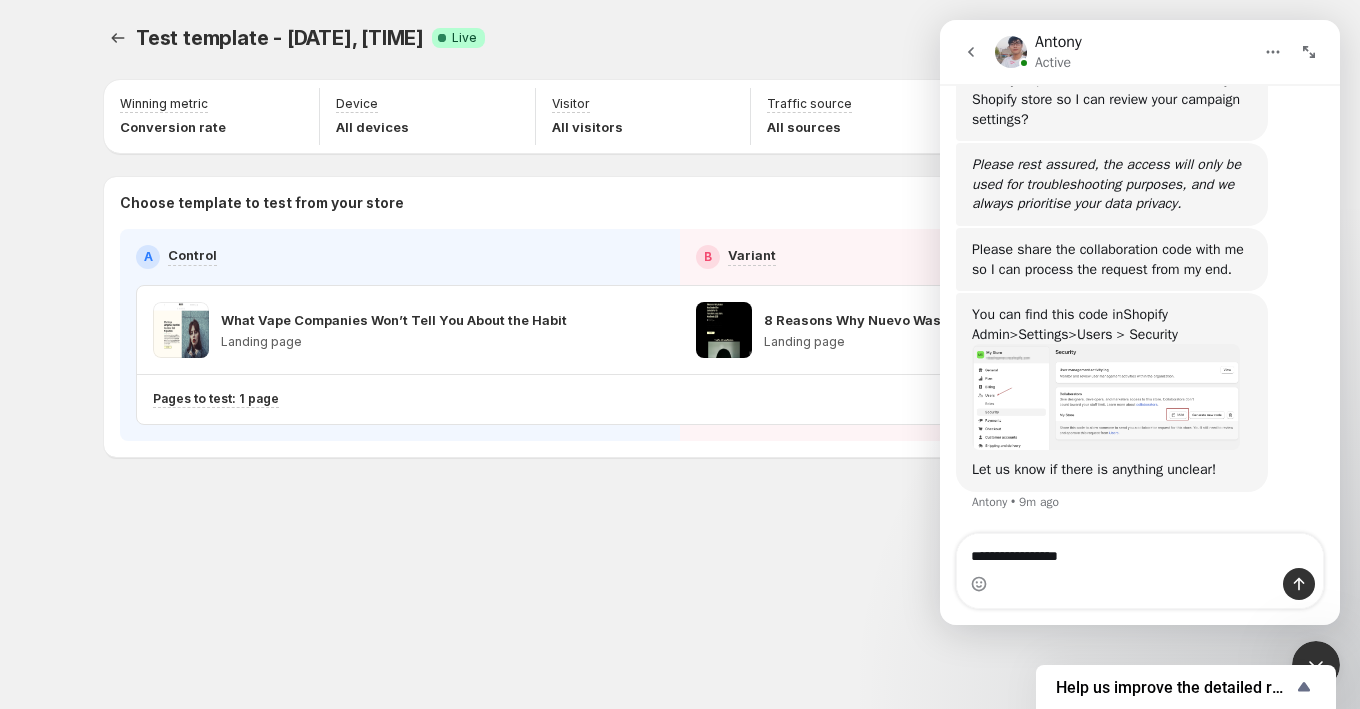 type on "**********" 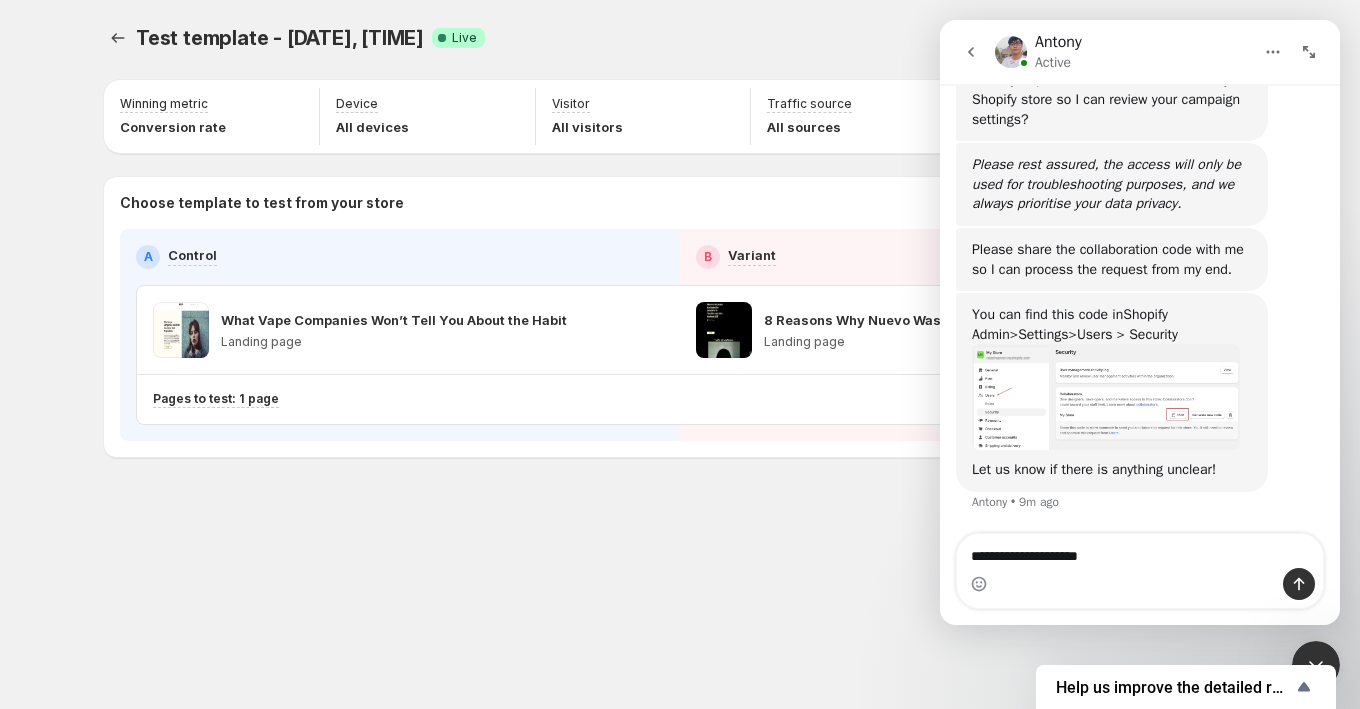 type 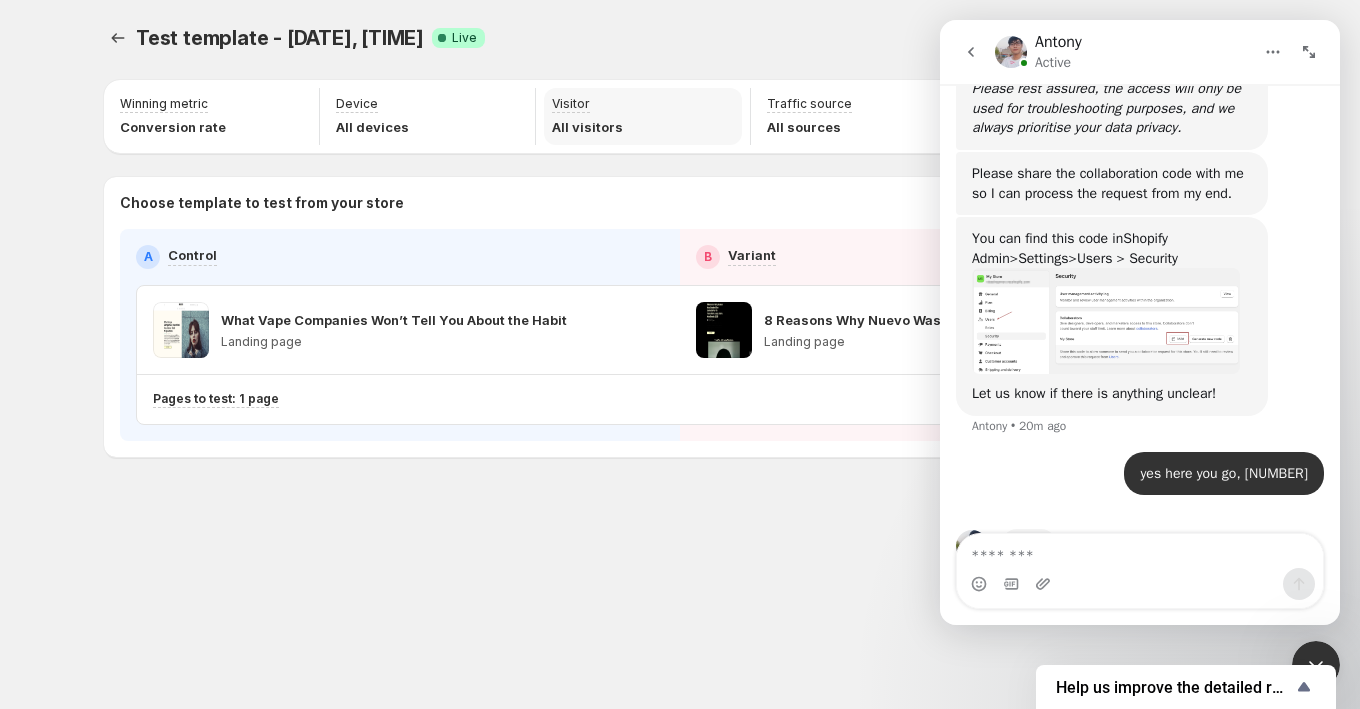 scroll, scrollTop: 1126, scrollLeft: 0, axis: vertical 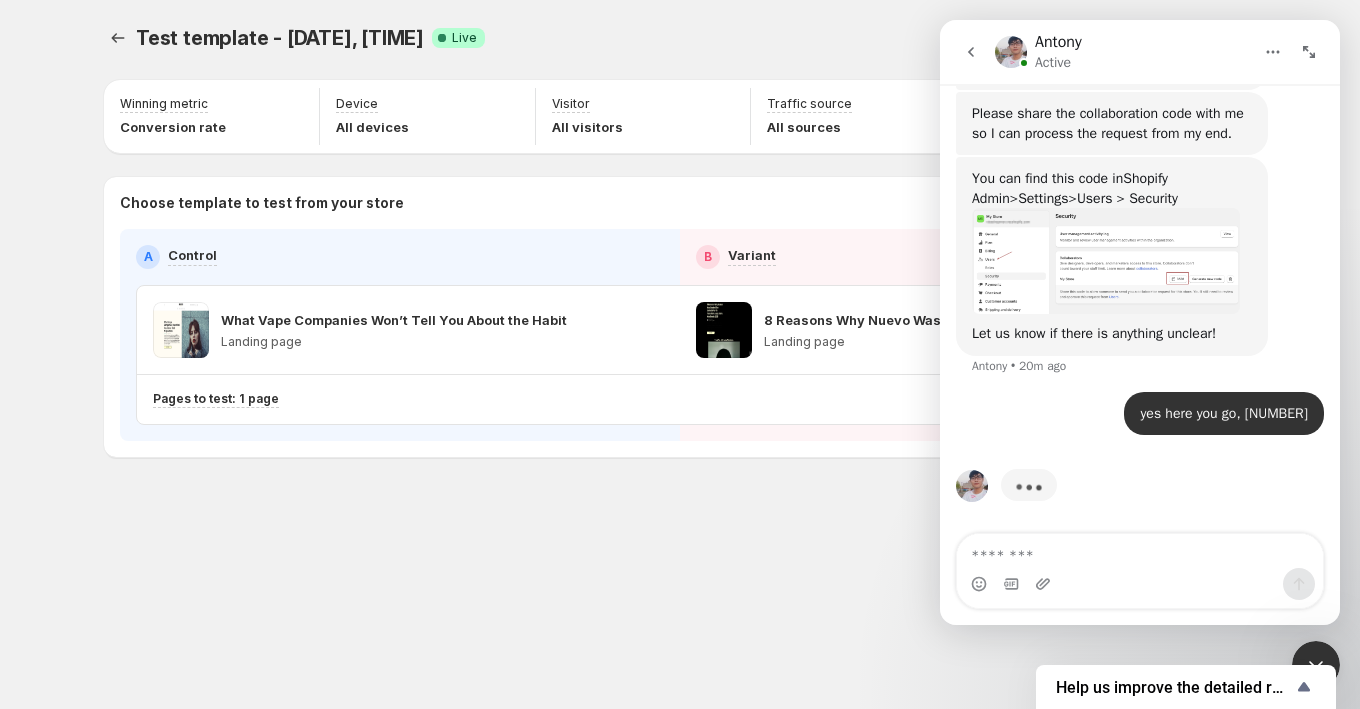 click on "Test template - [DATE], [TIME]. This page is ready Test template - [DATE], [TIME] Success Complete Live More actions More actions More actions Pause experiment Winning metric Conversion rate Device All devices Visitor All visitors Traffic source All sources Traffic split 0 - 100 Choose template to test from your store A Control B Variant What Vape Companies Won’t Tell You About the Habit Landing page 8 Reasons Why Nuevo Was Elected The Easiest Way To Transition Away From Nicotine In [YEAR] Landing page Pages to test: 1 page Setup Guide Choose template to test Setup test version Setup traffic split Set winning metric Set up device, visitor & traffic source Start experiment" at bounding box center (680, 282) 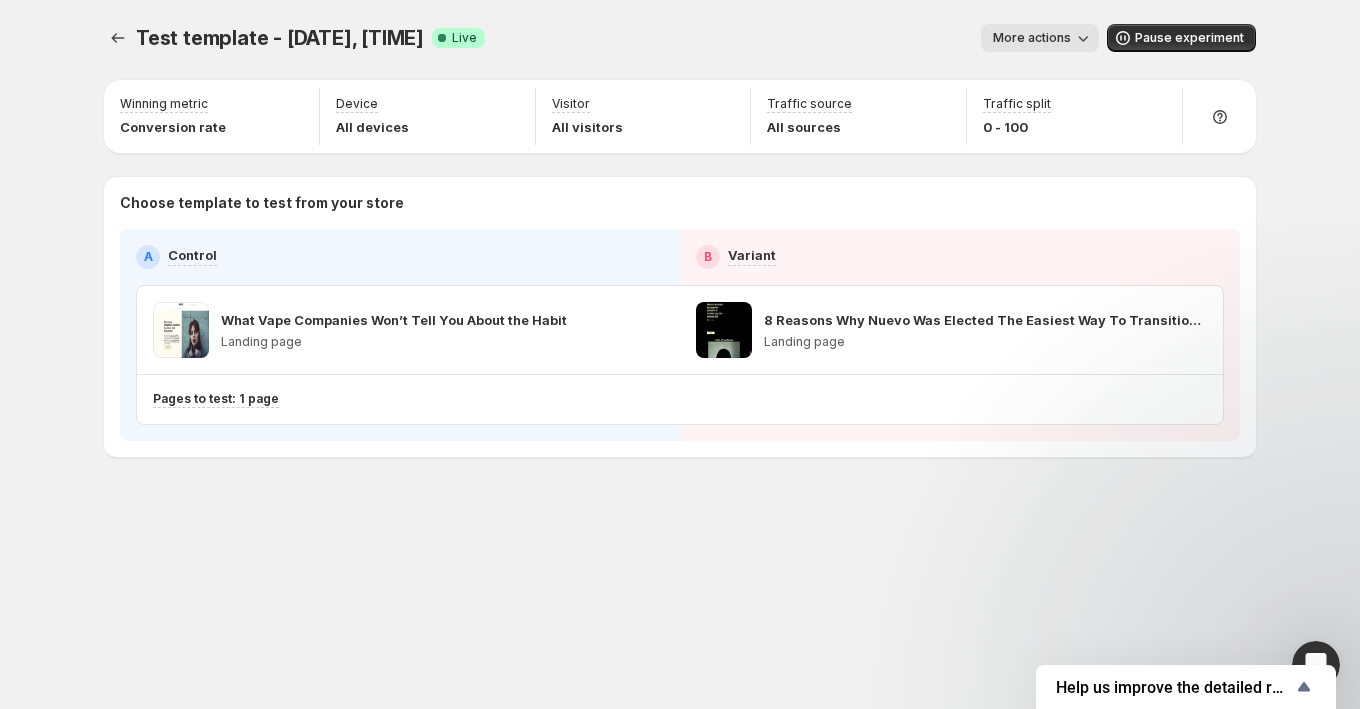 scroll, scrollTop: 0, scrollLeft: 0, axis: both 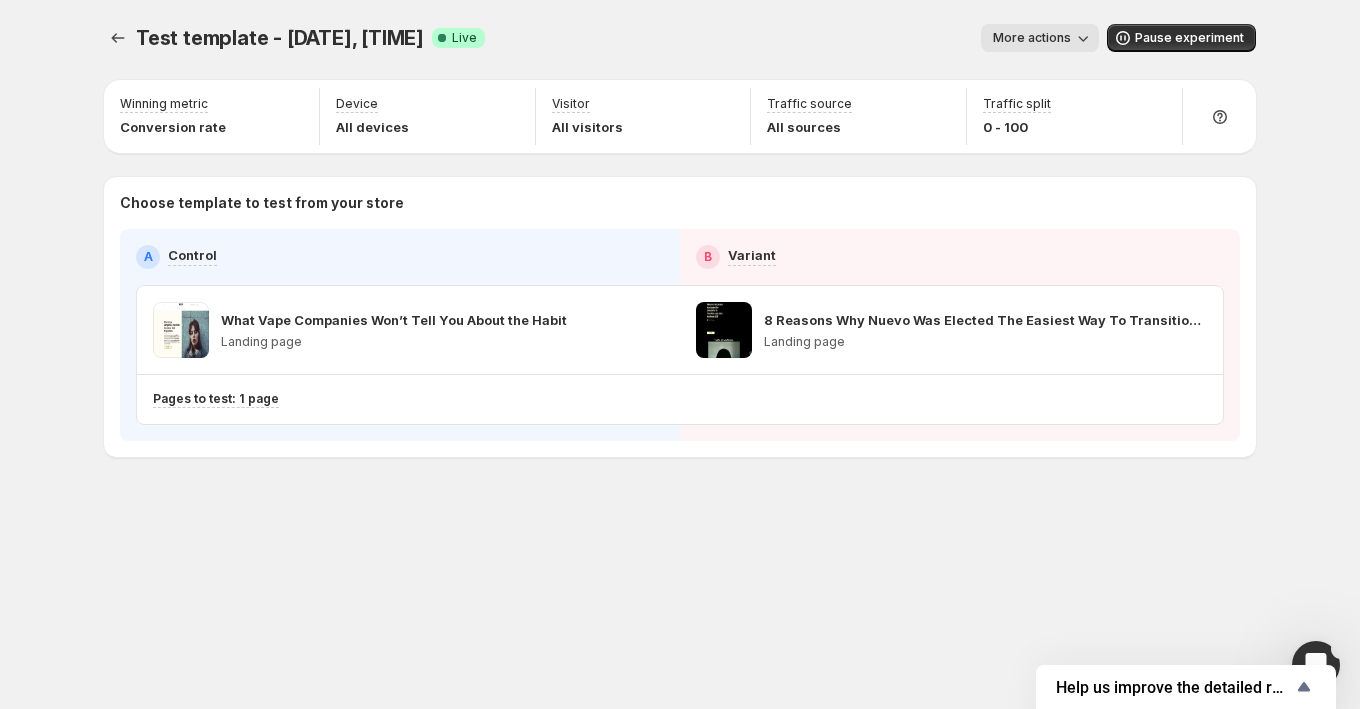 click on "More actions" at bounding box center [1040, 38] 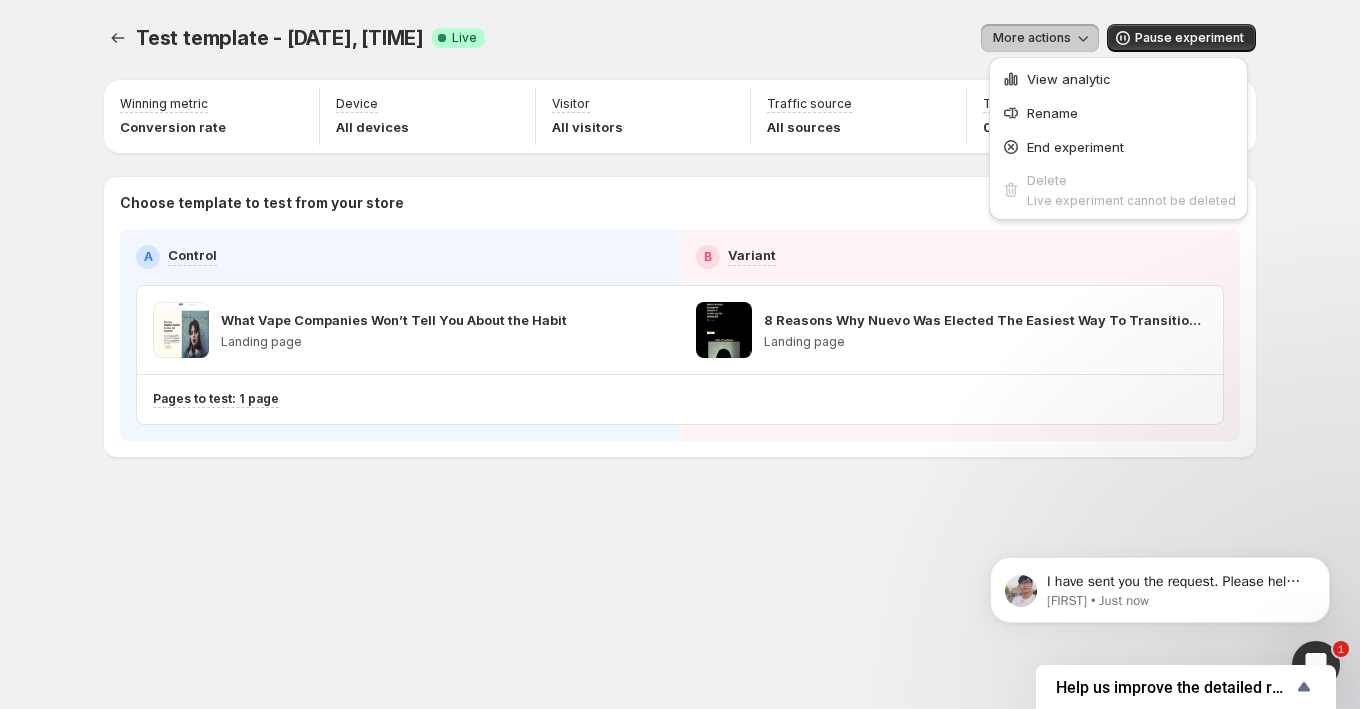 scroll, scrollTop: 0, scrollLeft: 0, axis: both 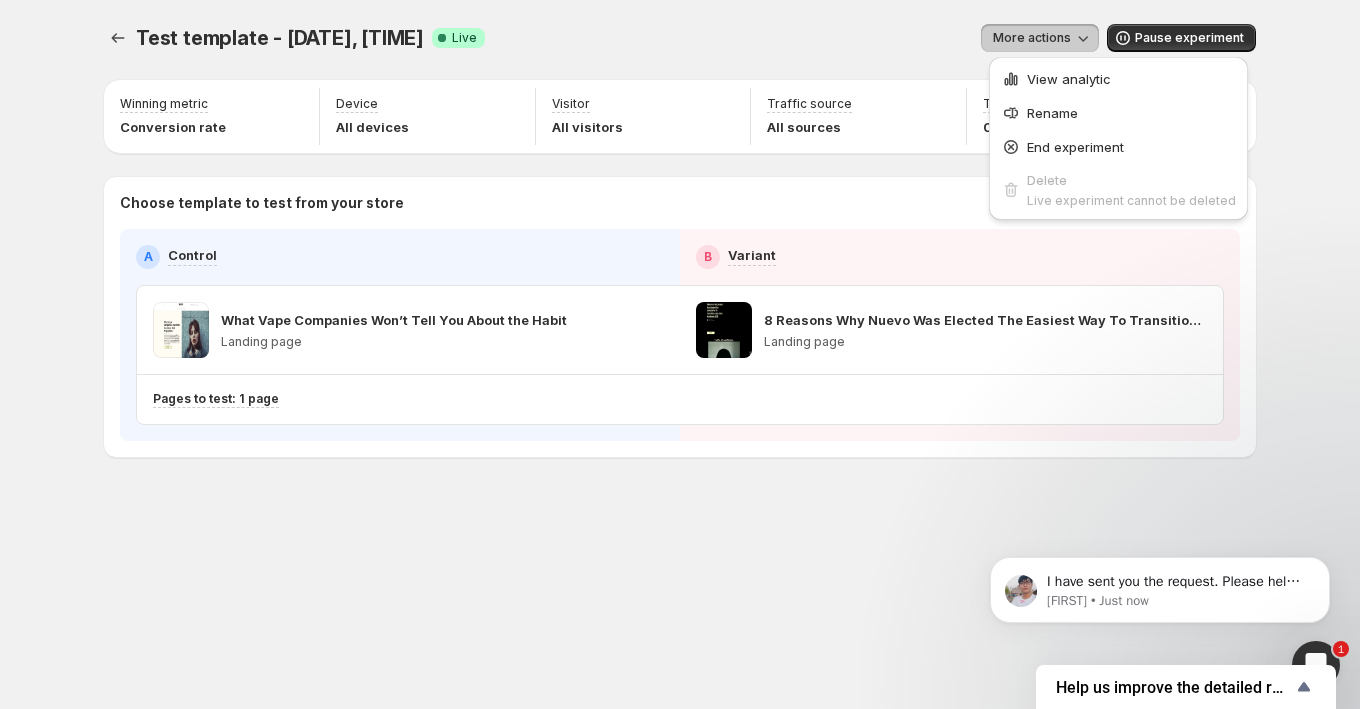 click on "More actions" at bounding box center [800, 38] 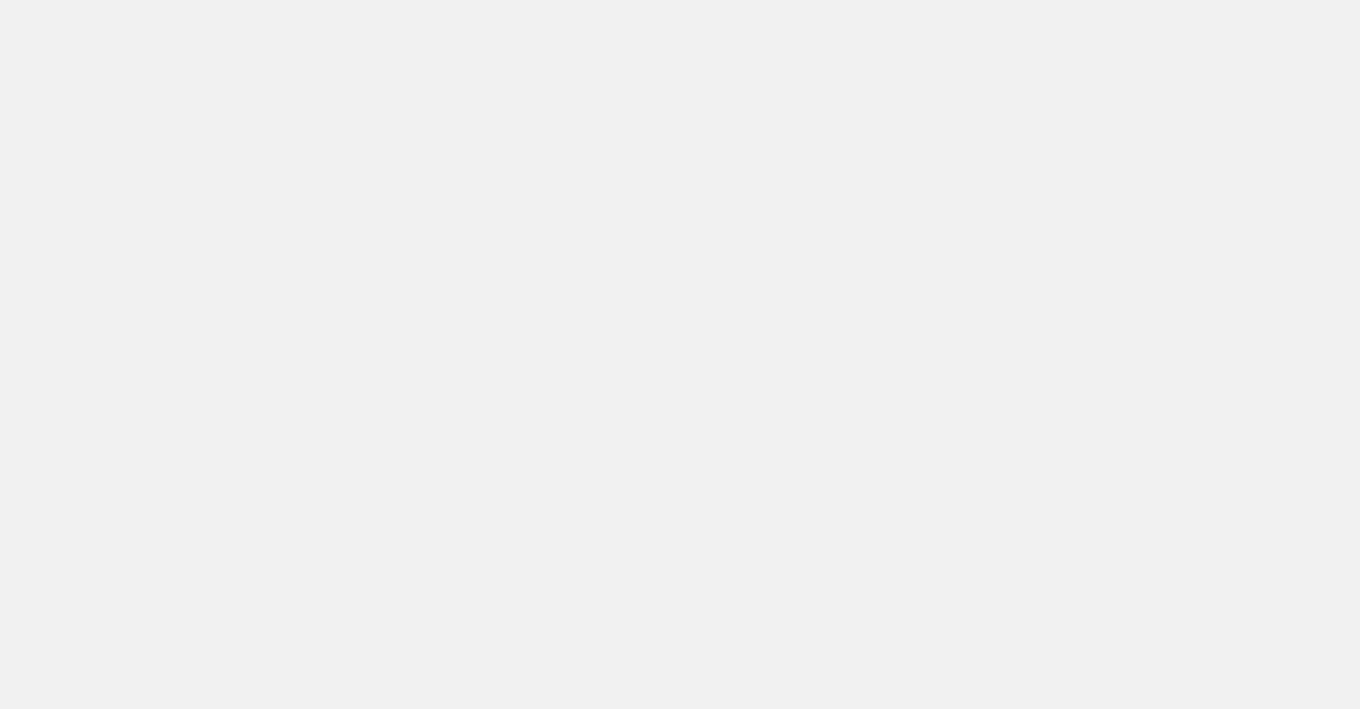 scroll, scrollTop: 0, scrollLeft: 0, axis: both 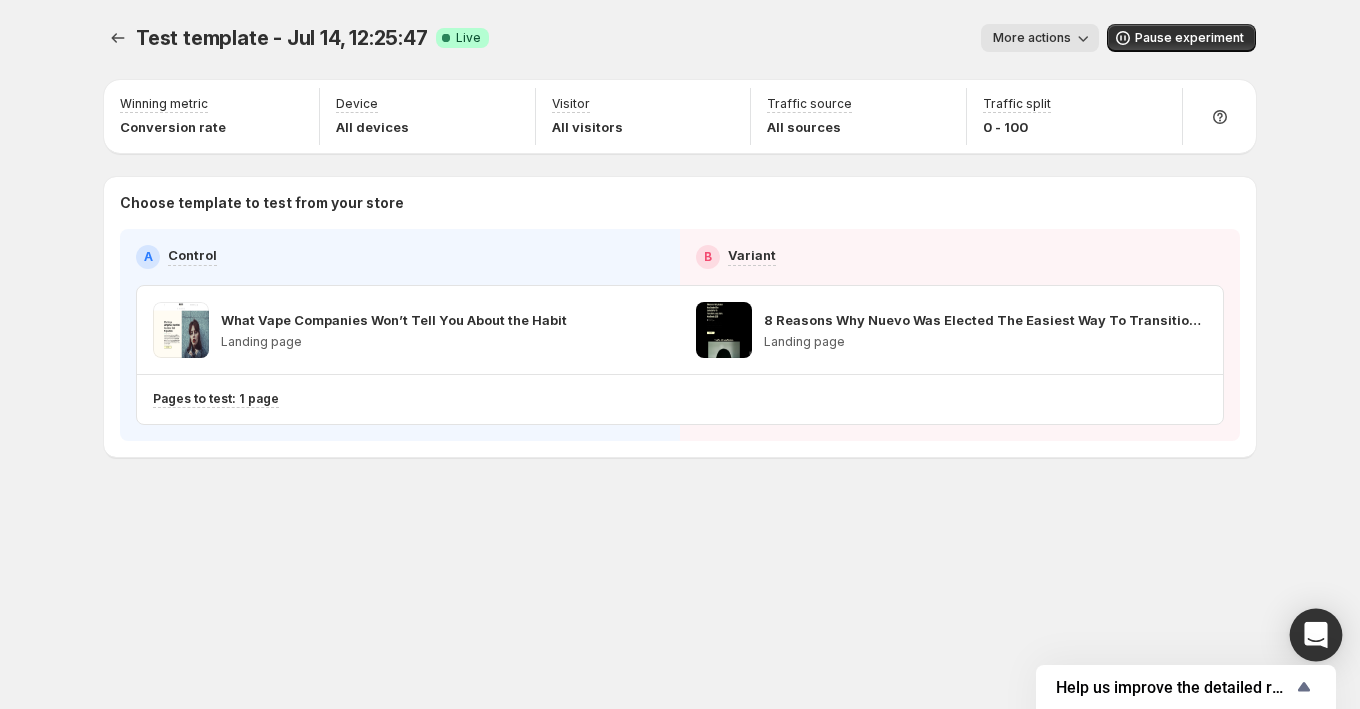 click at bounding box center [1316, 635] 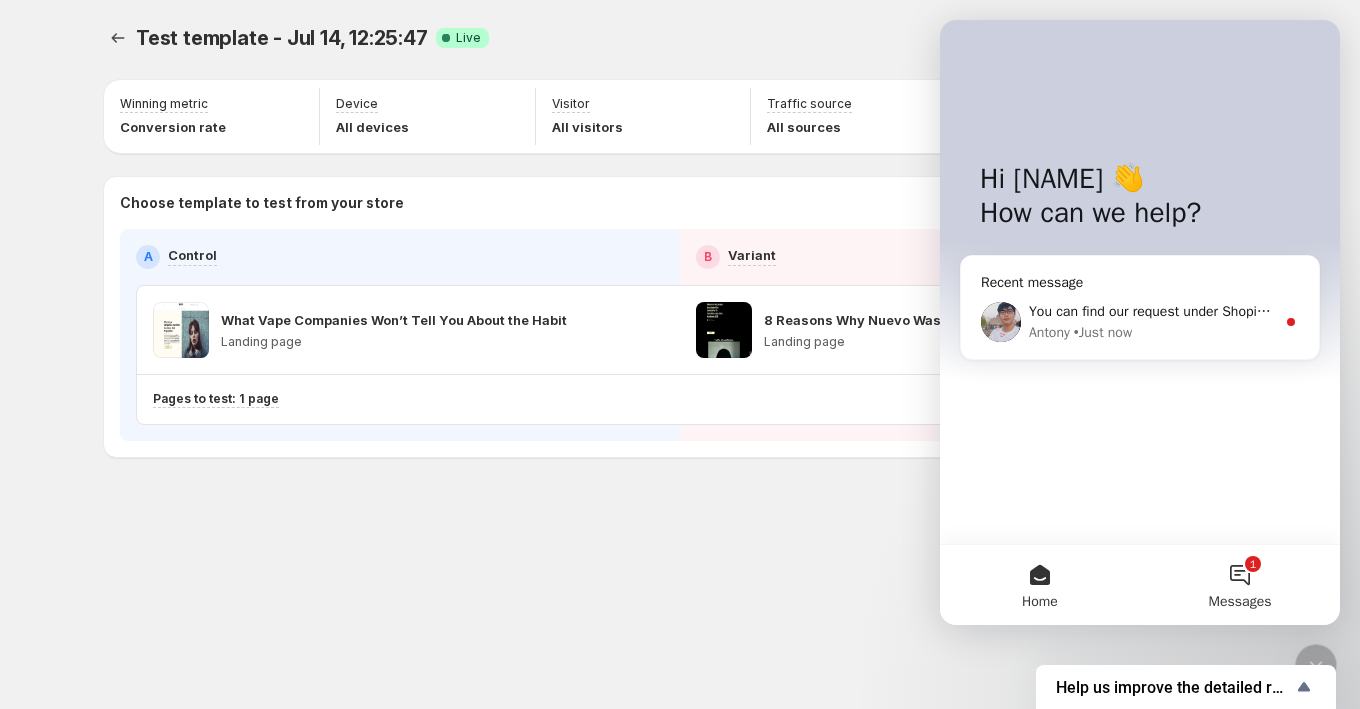 scroll, scrollTop: 0, scrollLeft: 0, axis: both 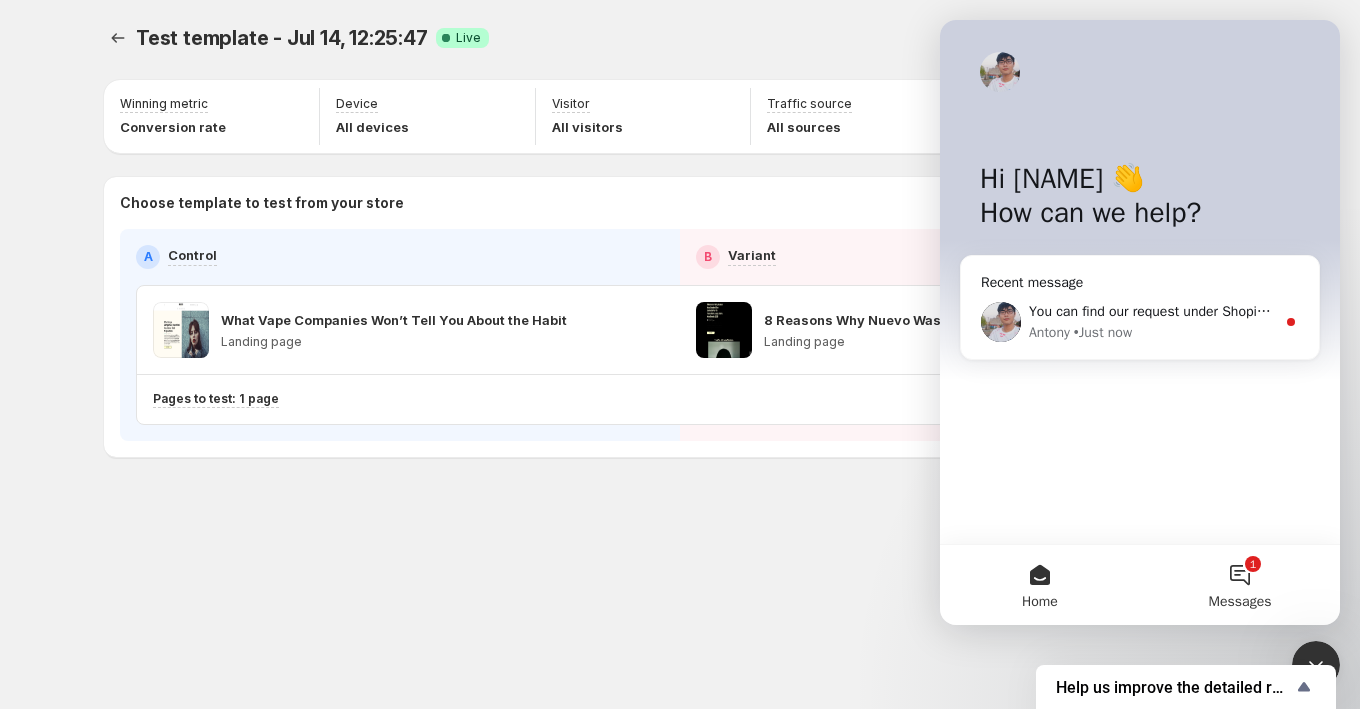 click on "1 Messages" at bounding box center [1240, 585] 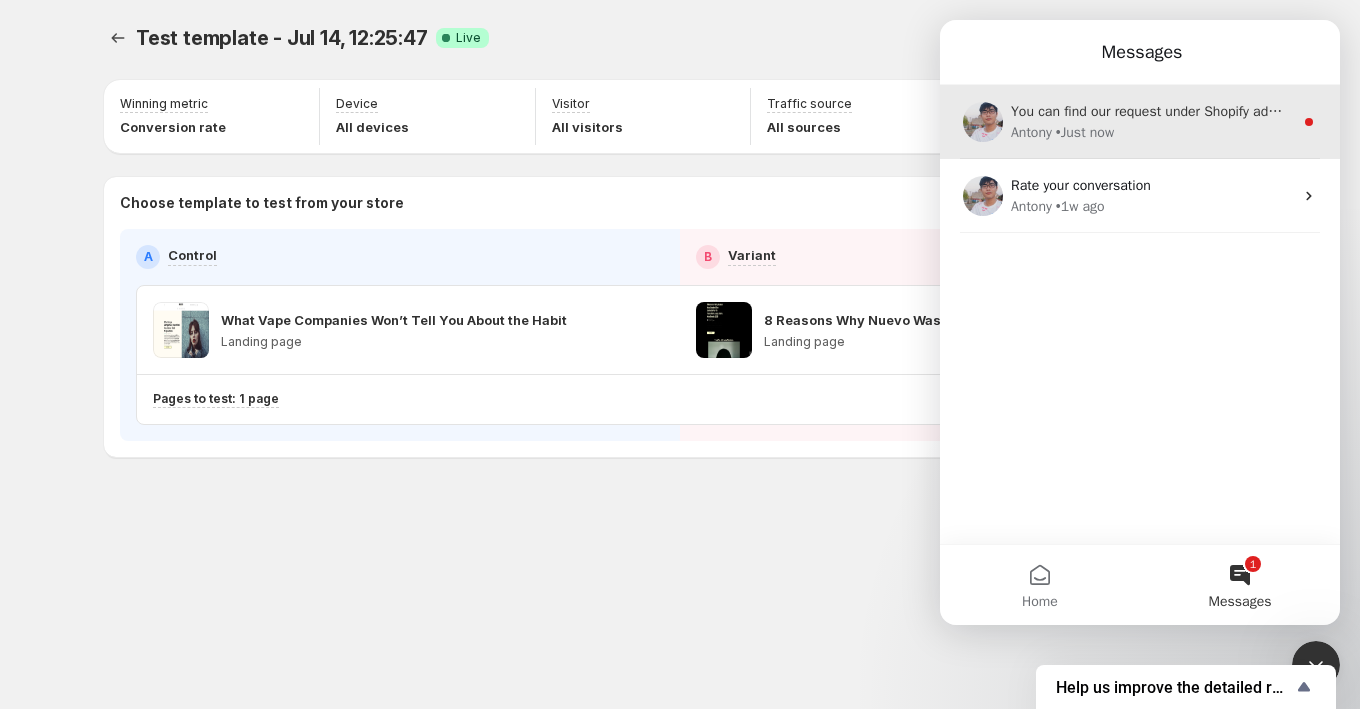 click on "Antony" at bounding box center (1031, 132) 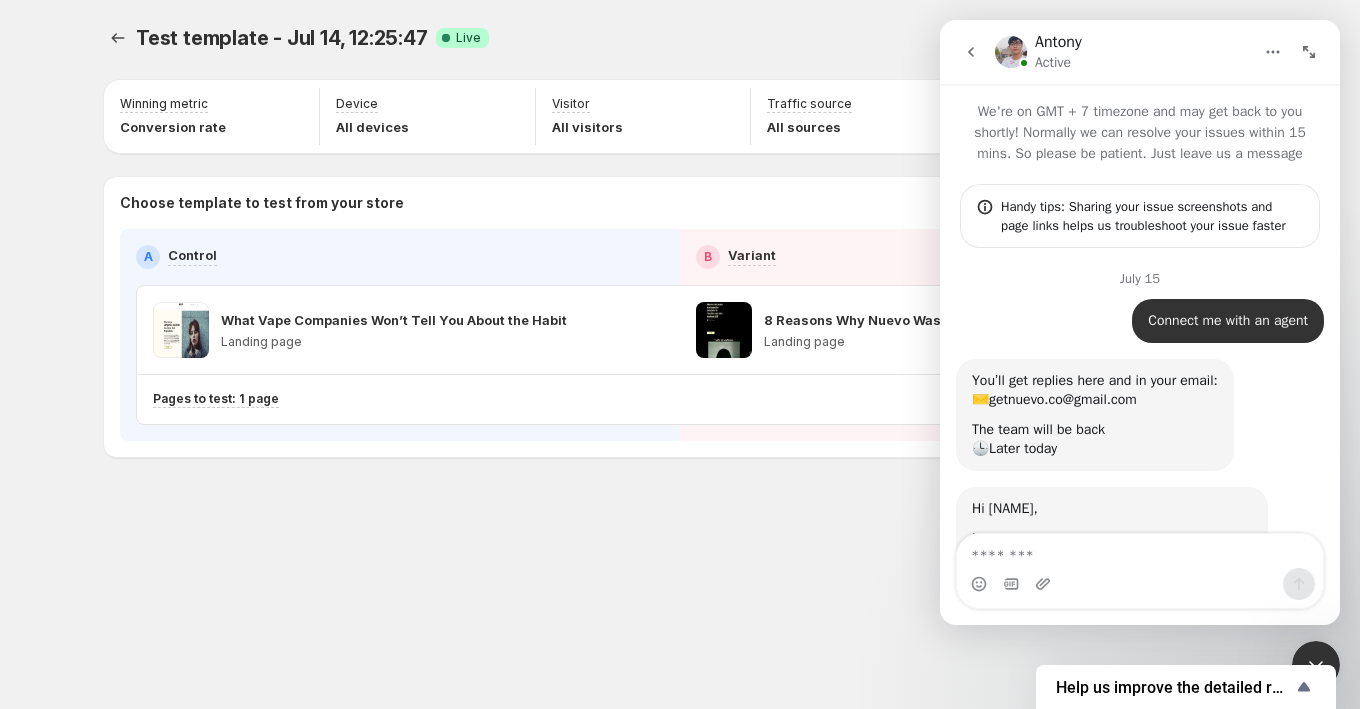 scroll, scrollTop: 211, scrollLeft: 0, axis: vertical 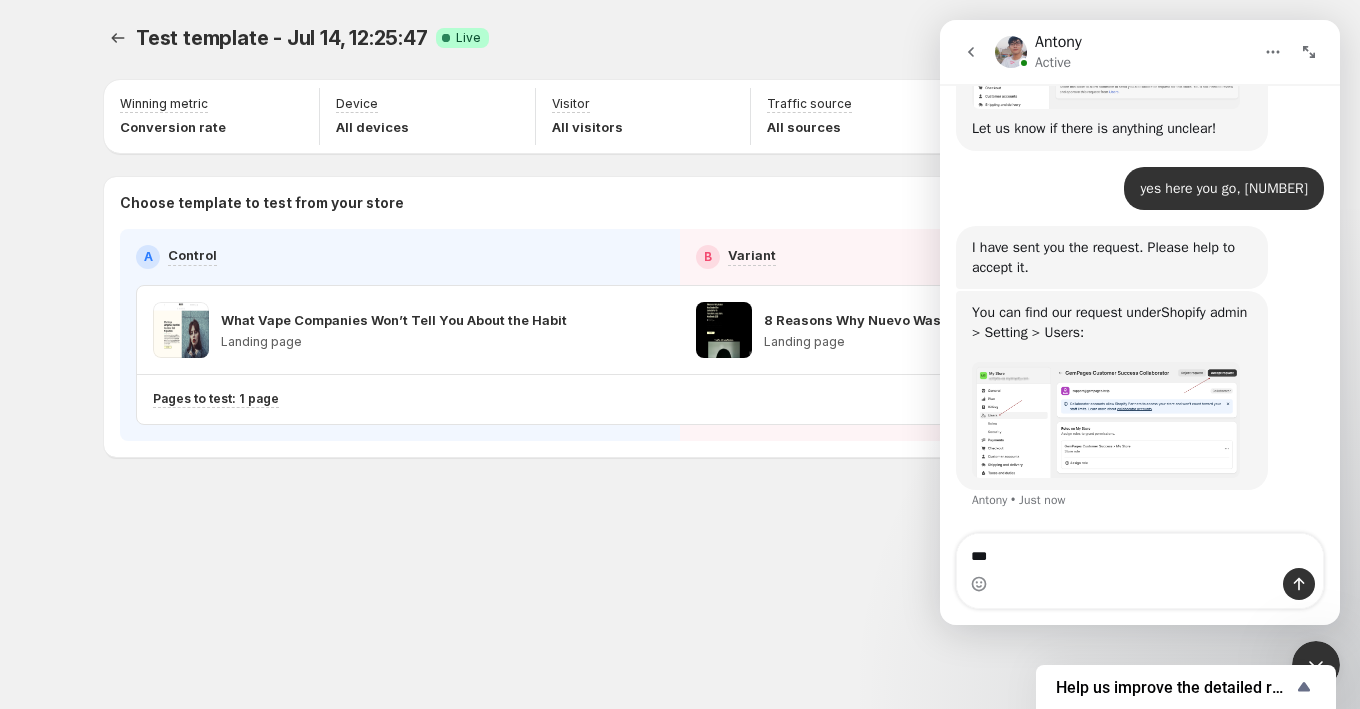 type on "****" 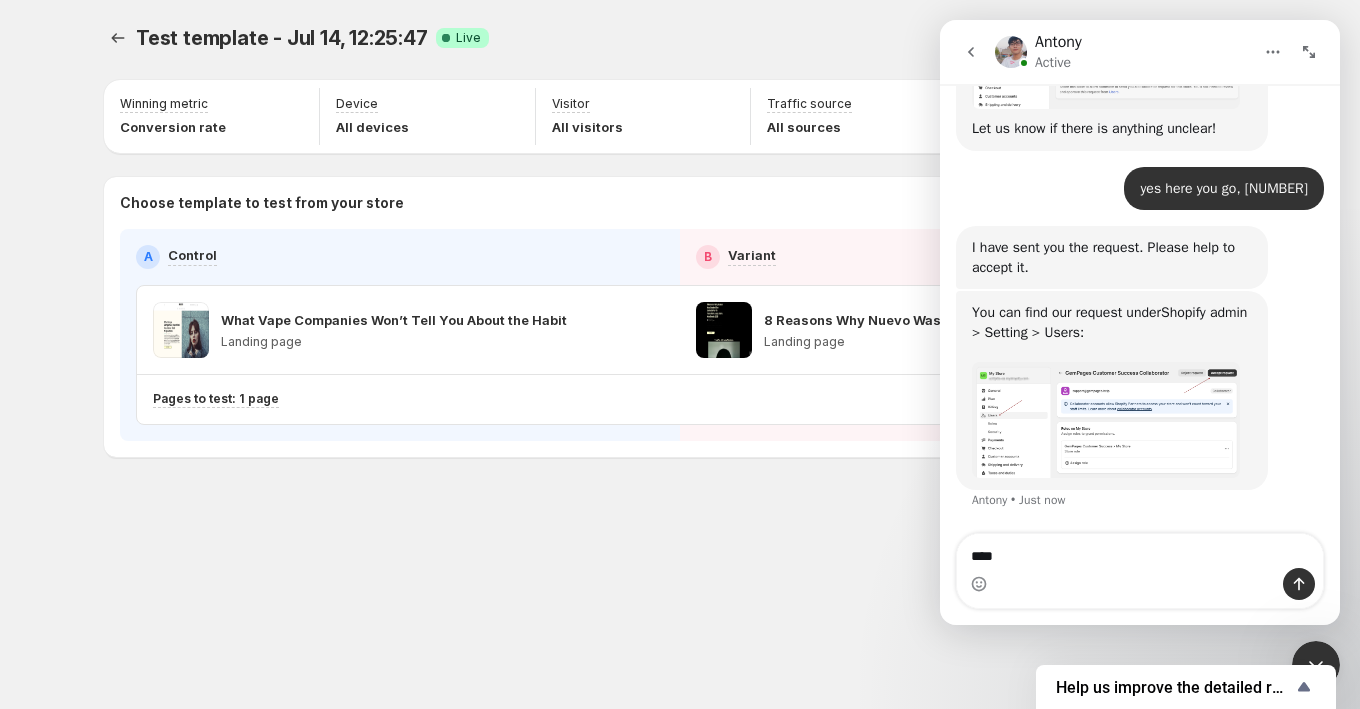 type 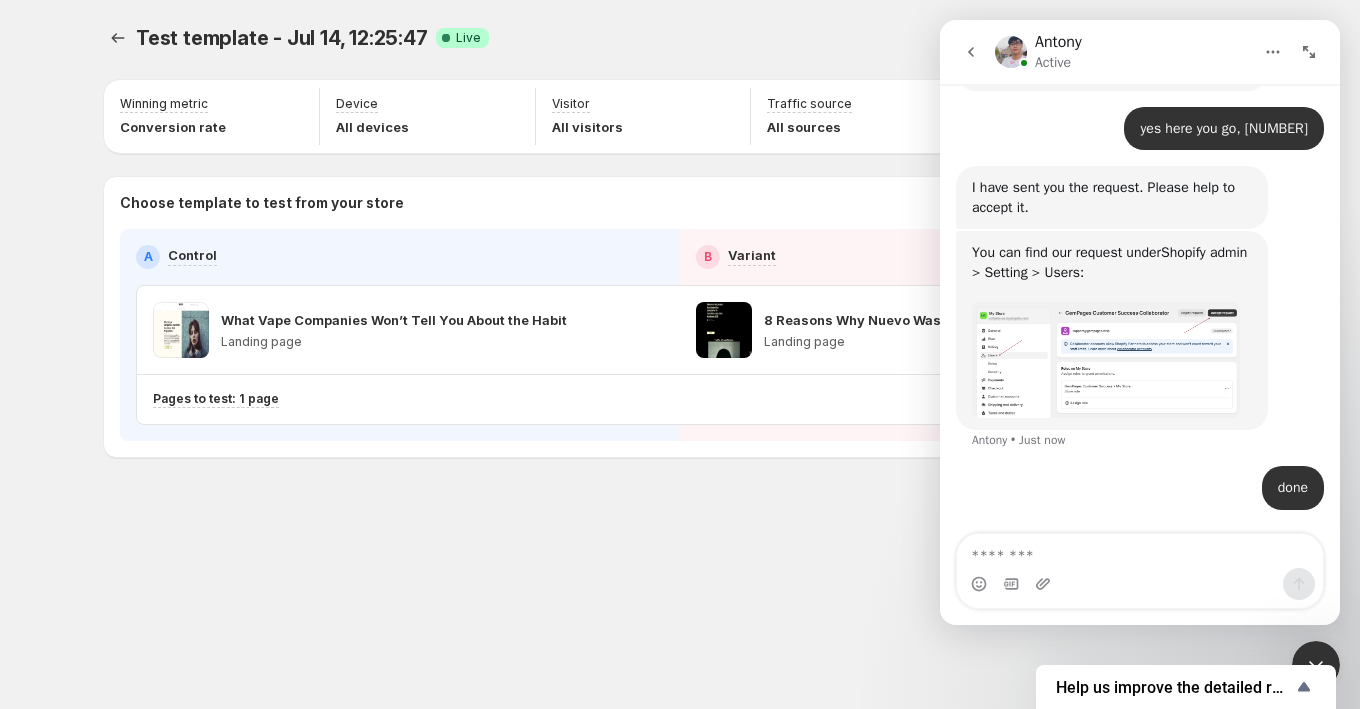 scroll, scrollTop: 1388, scrollLeft: 0, axis: vertical 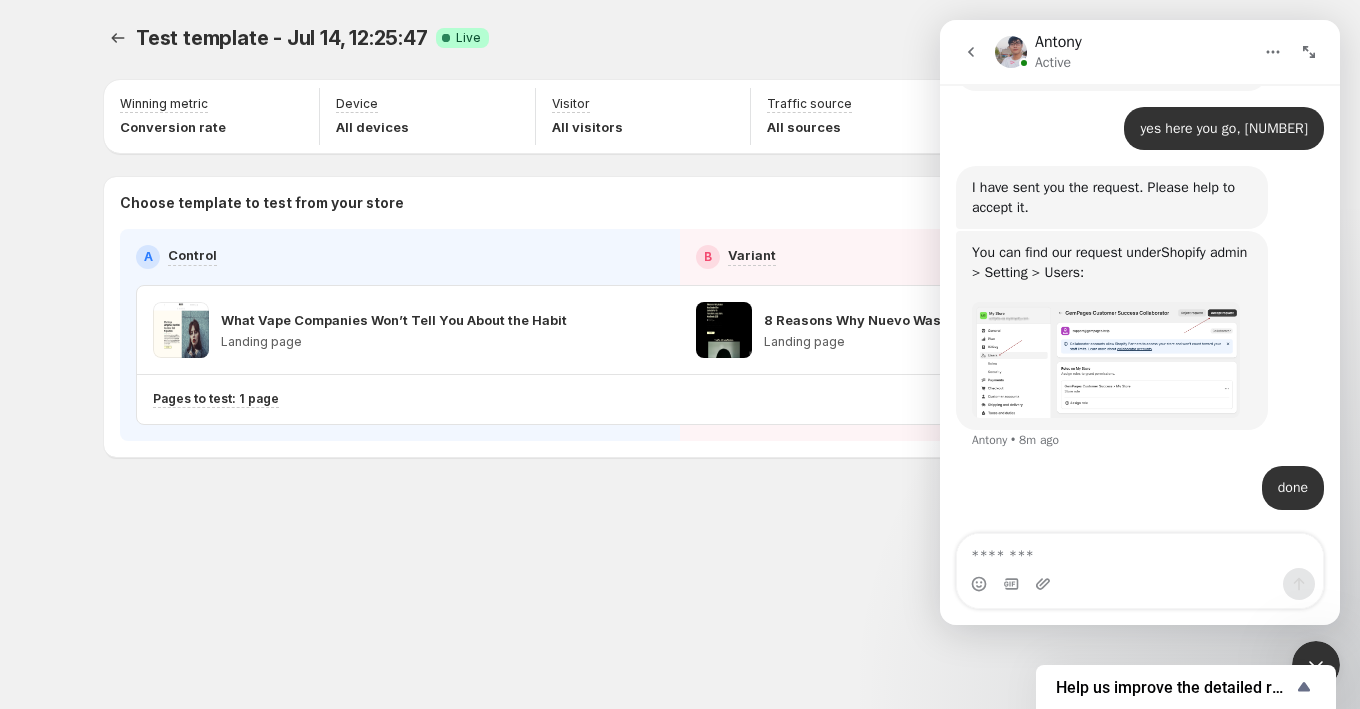click 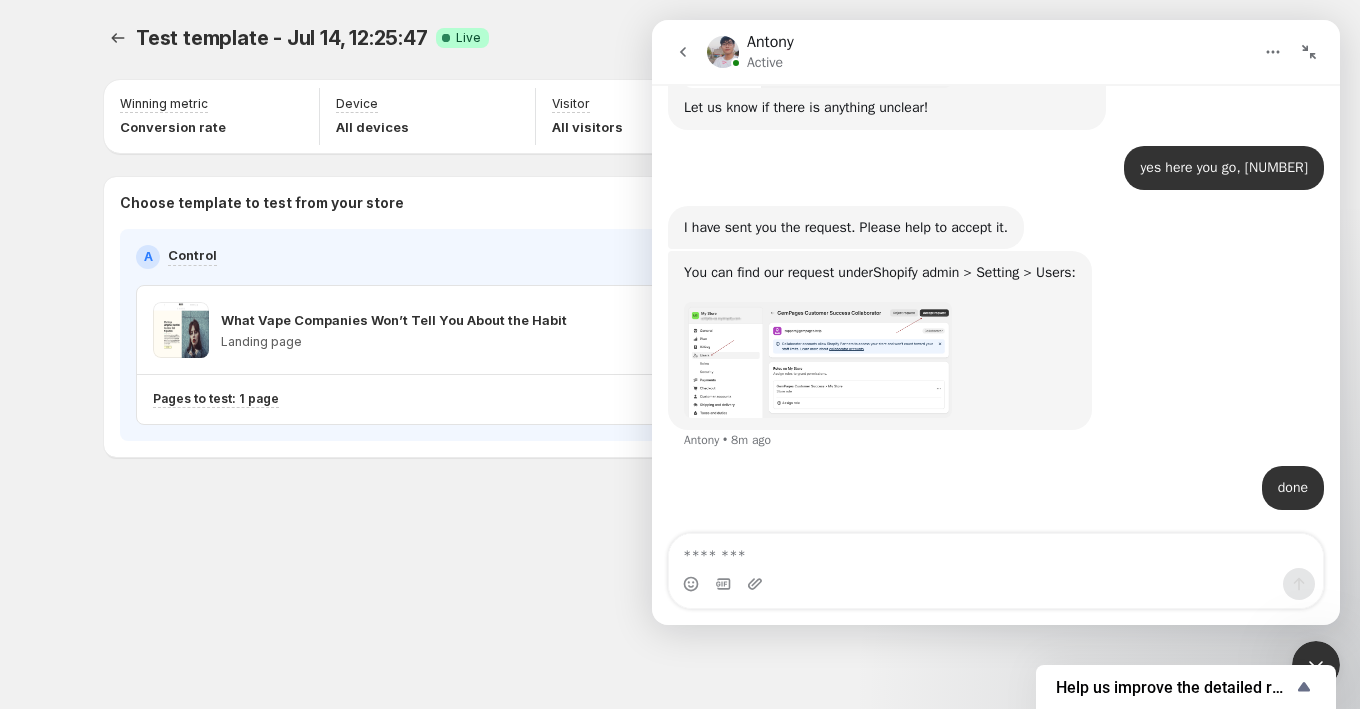 scroll, scrollTop: 1152, scrollLeft: 0, axis: vertical 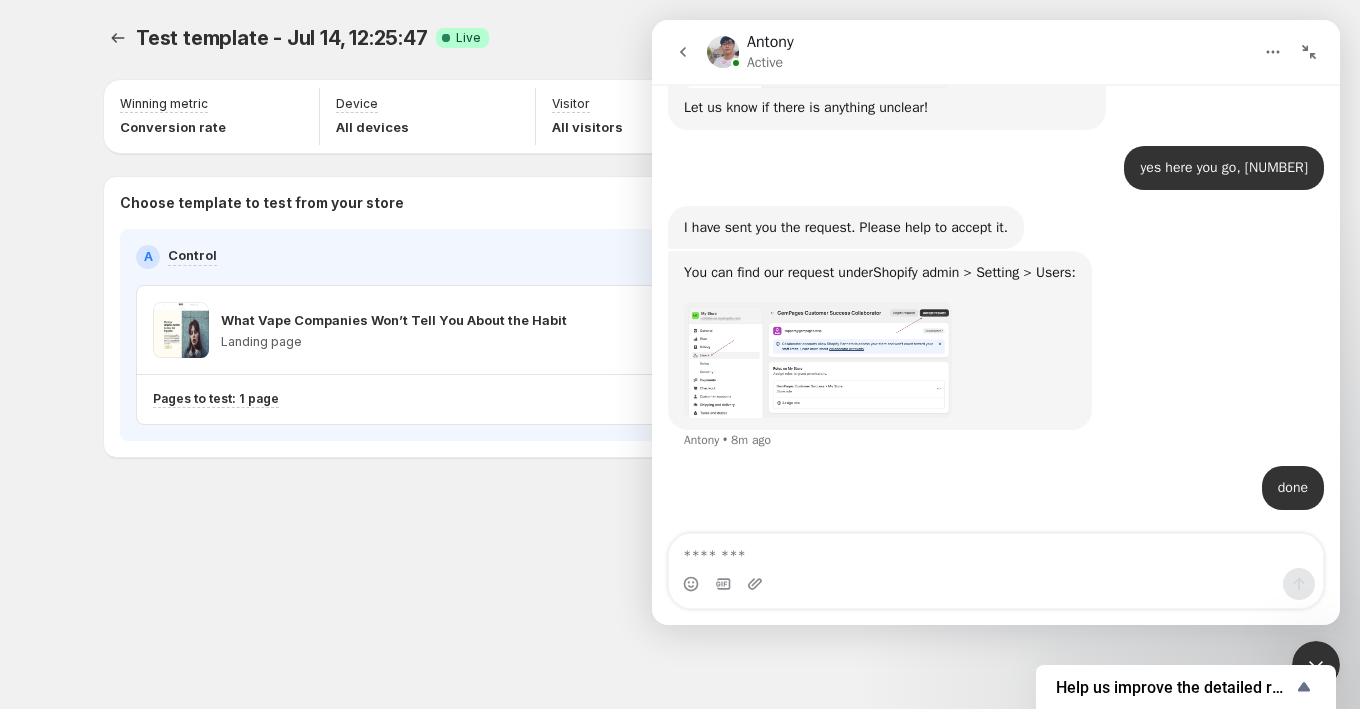 click 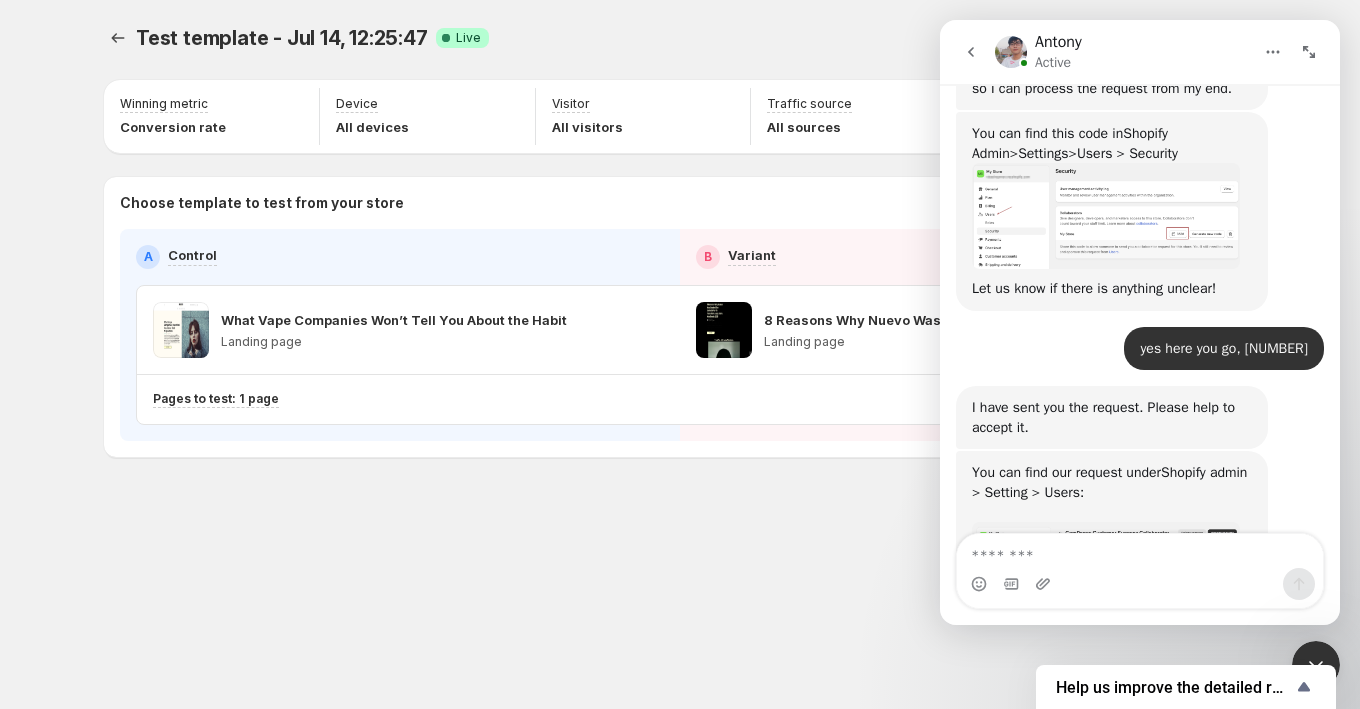 scroll, scrollTop: 1388, scrollLeft: 0, axis: vertical 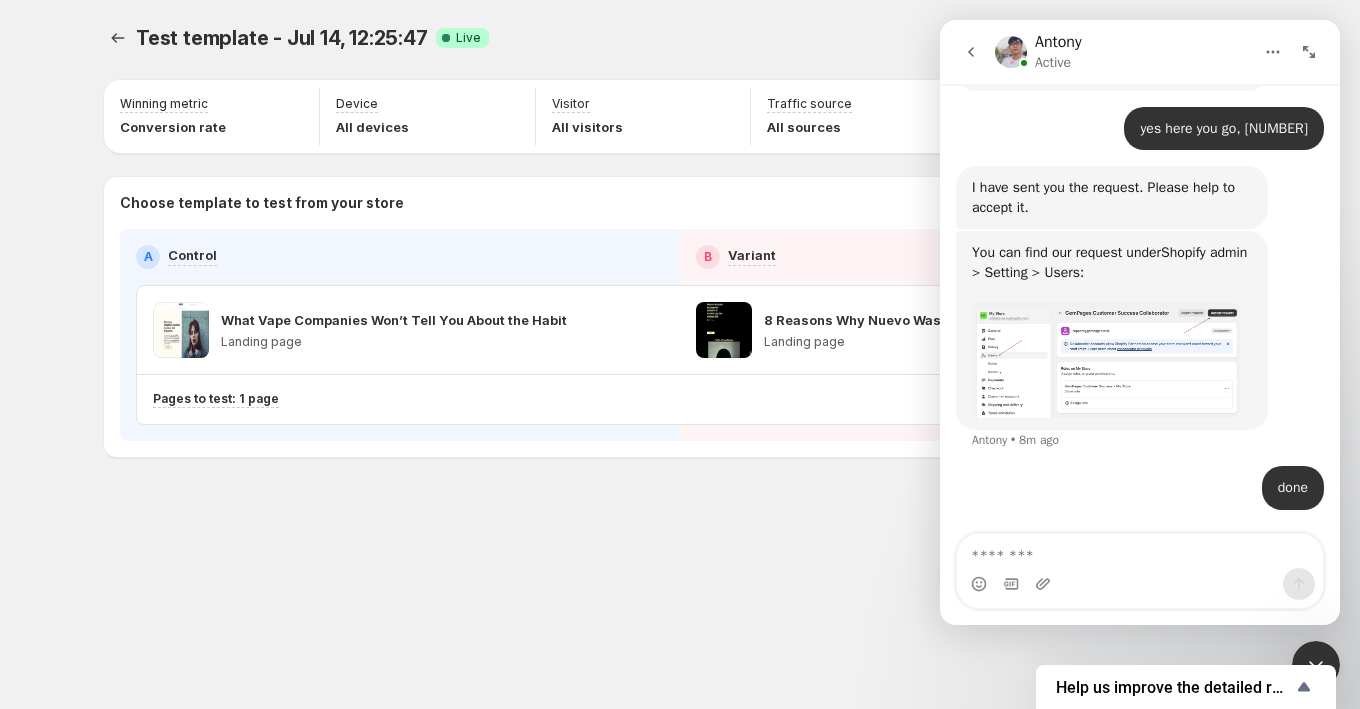 click at bounding box center [1316, 665] 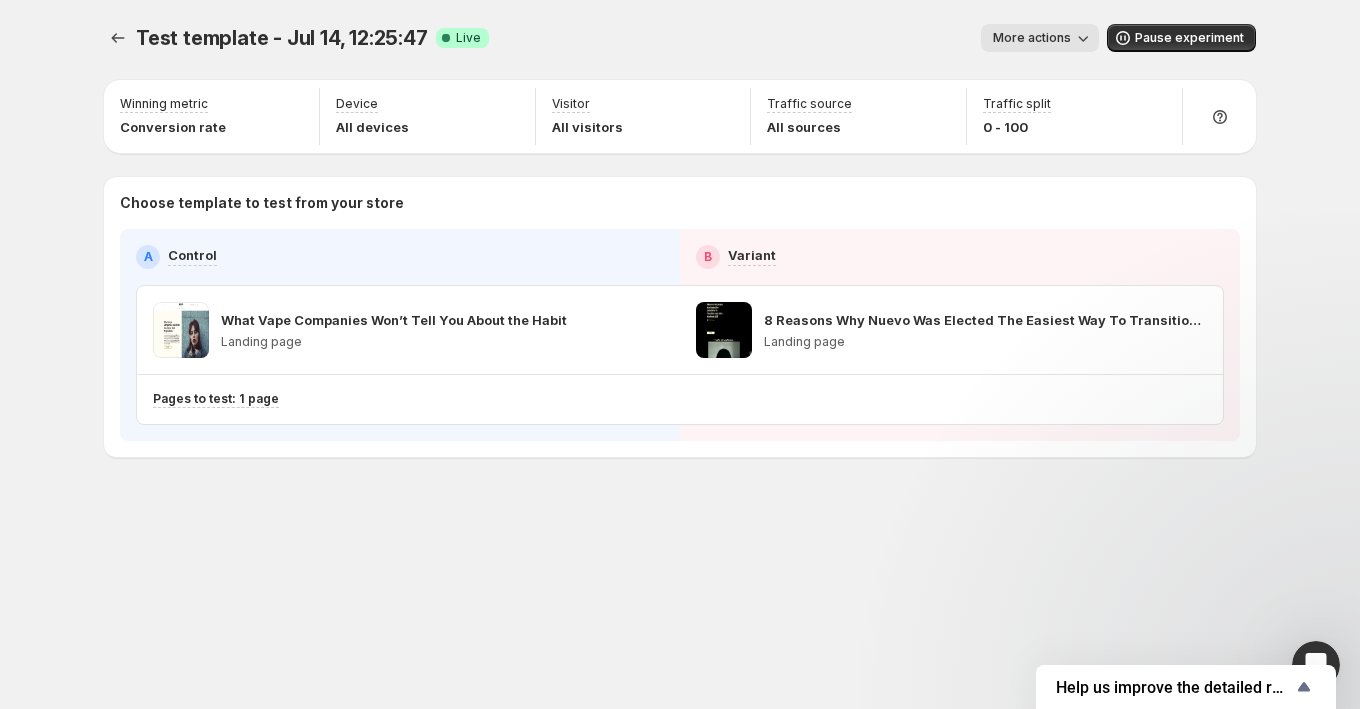 scroll, scrollTop: 0, scrollLeft: 0, axis: both 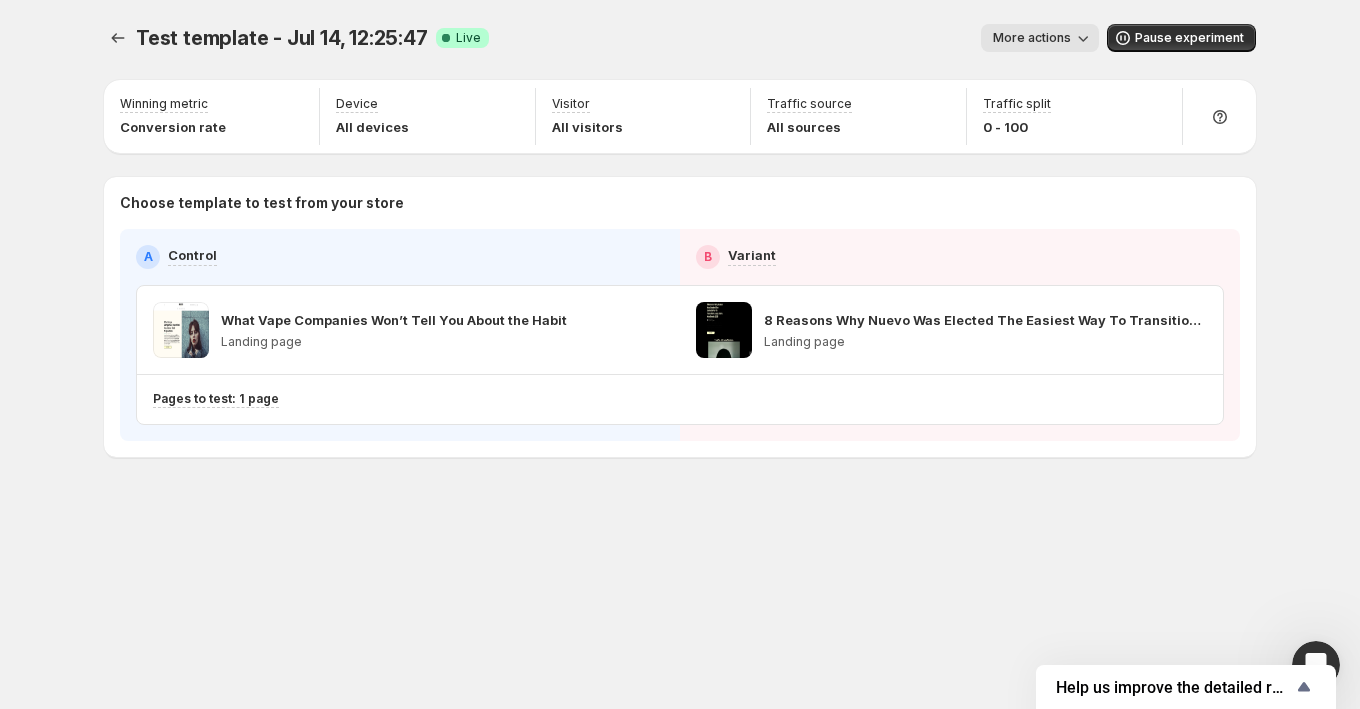 click at bounding box center [1316, 665] 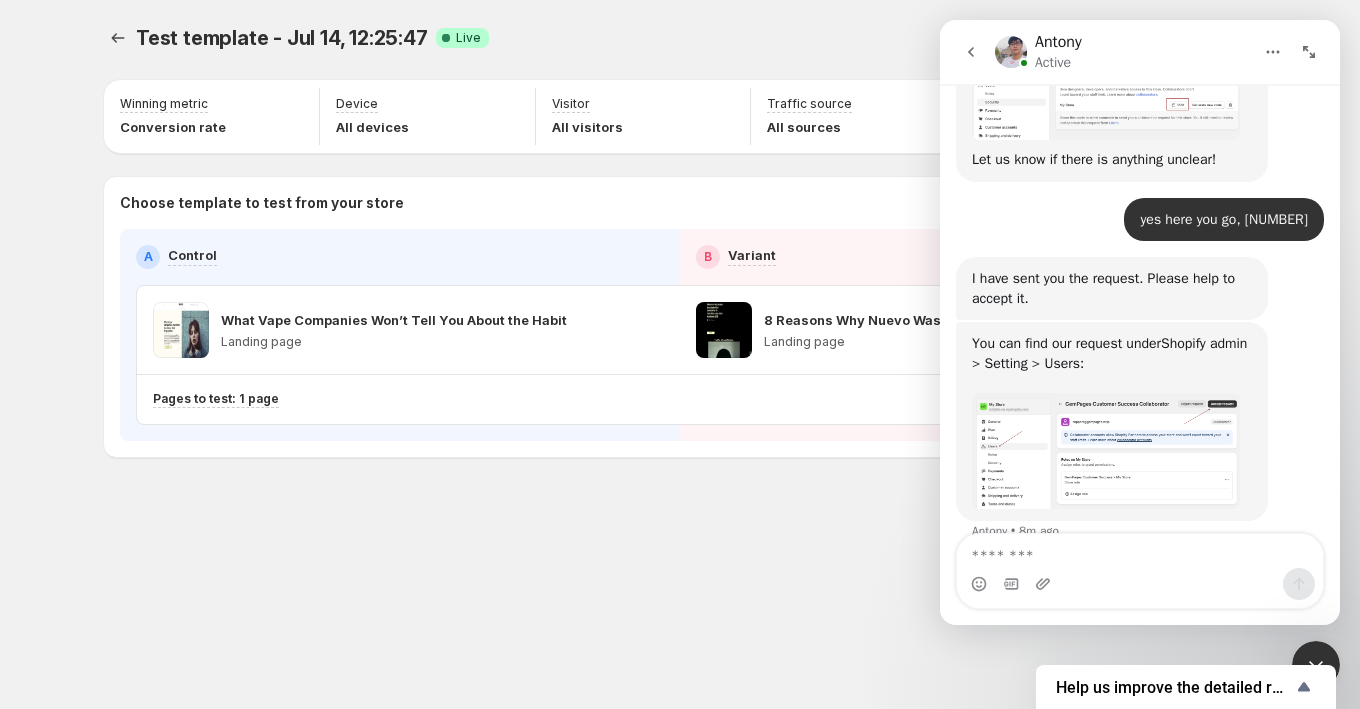 click on "Test template - [DATE], [TIME]. This page is ready Test template - [DATE], [TIME] Success Complete Live More actions More actions More actions Pause experiment Winning metric Conversion rate Device All devices Visitor All visitors Traffic source All sources Traffic split 0 - 100 Choose template to test from your store A Control B Variant What Vape Companies Won’t Tell You About the Habit Landing page 8 Reasons Why Nuevo Was Elected The Easiest Way To Transition Away From Nicotine In [YEAR] Landing page Pages to test: 1 page Setup Guide Choose template to test Setup test version Setup traffic split Set winning metric Set up device, visitor & traffic source Start experiment" at bounding box center [680, 282] 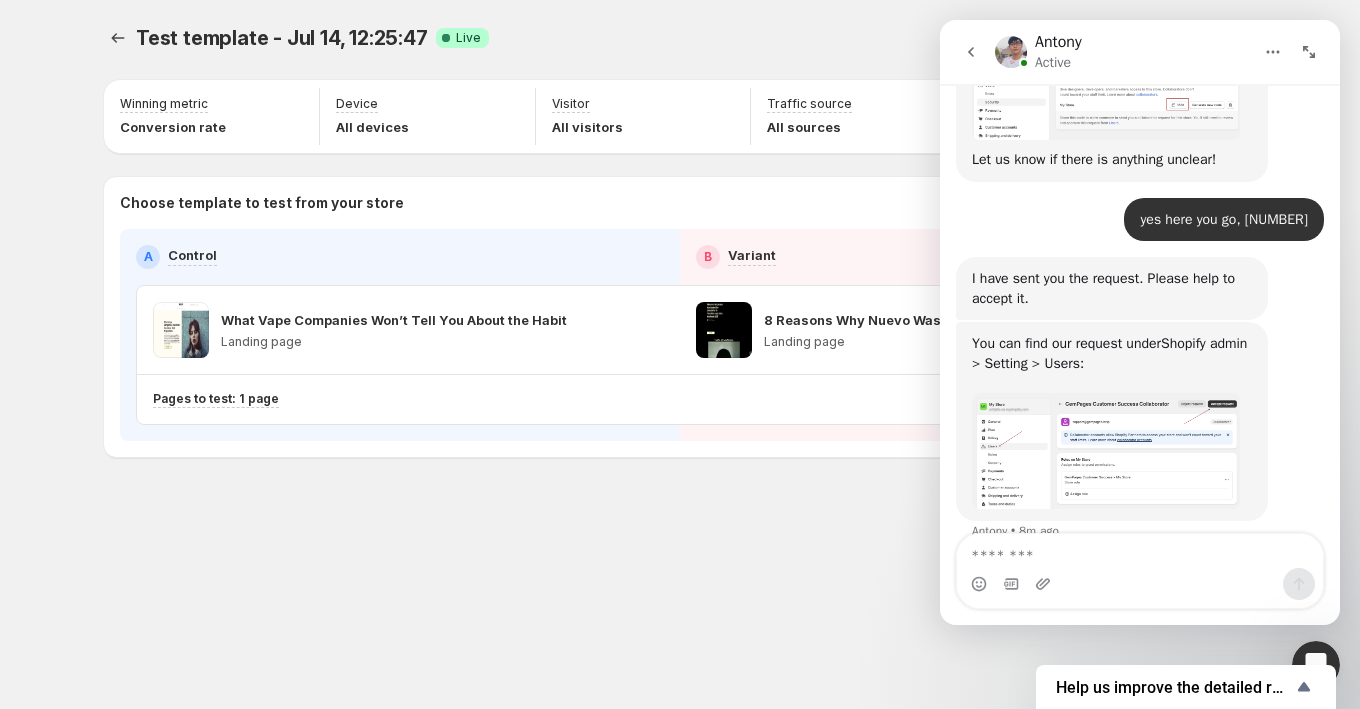 scroll, scrollTop: 1388, scrollLeft: 0, axis: vertical 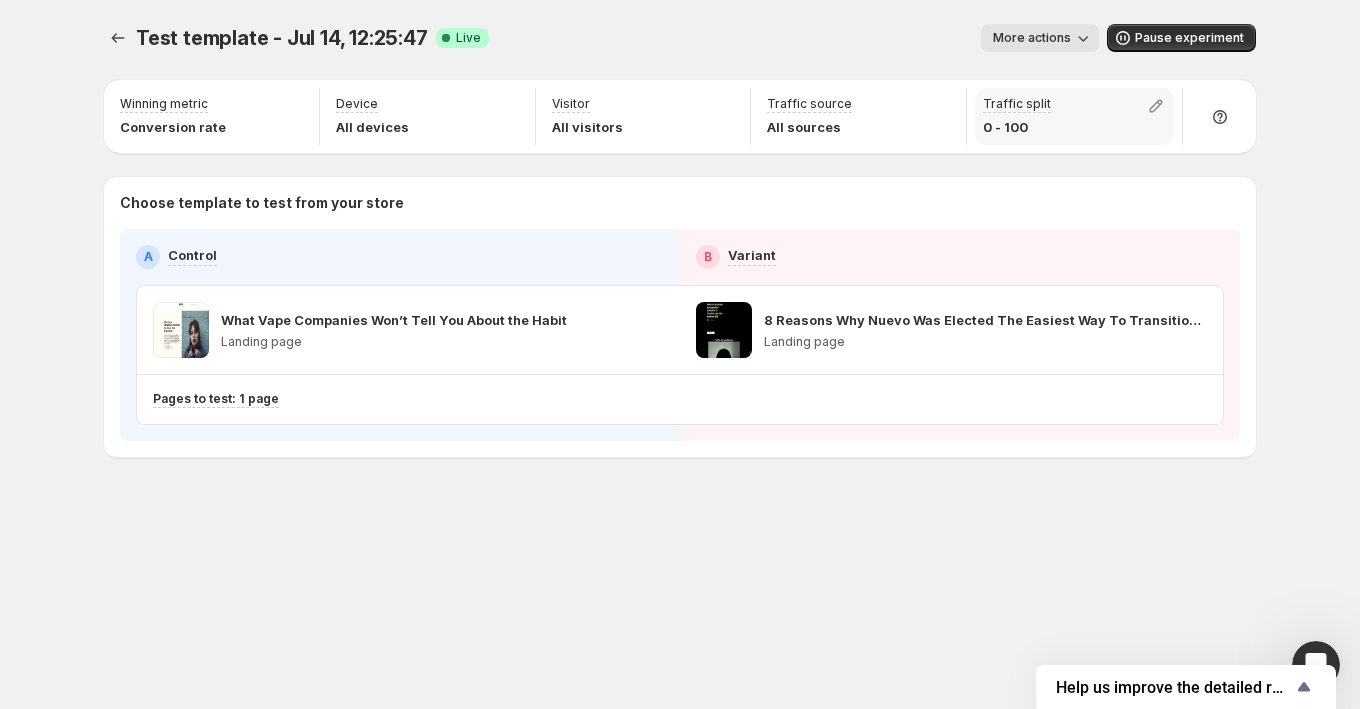 click on "Traffic split 0 - 100" at bounding box center [1074, 116] 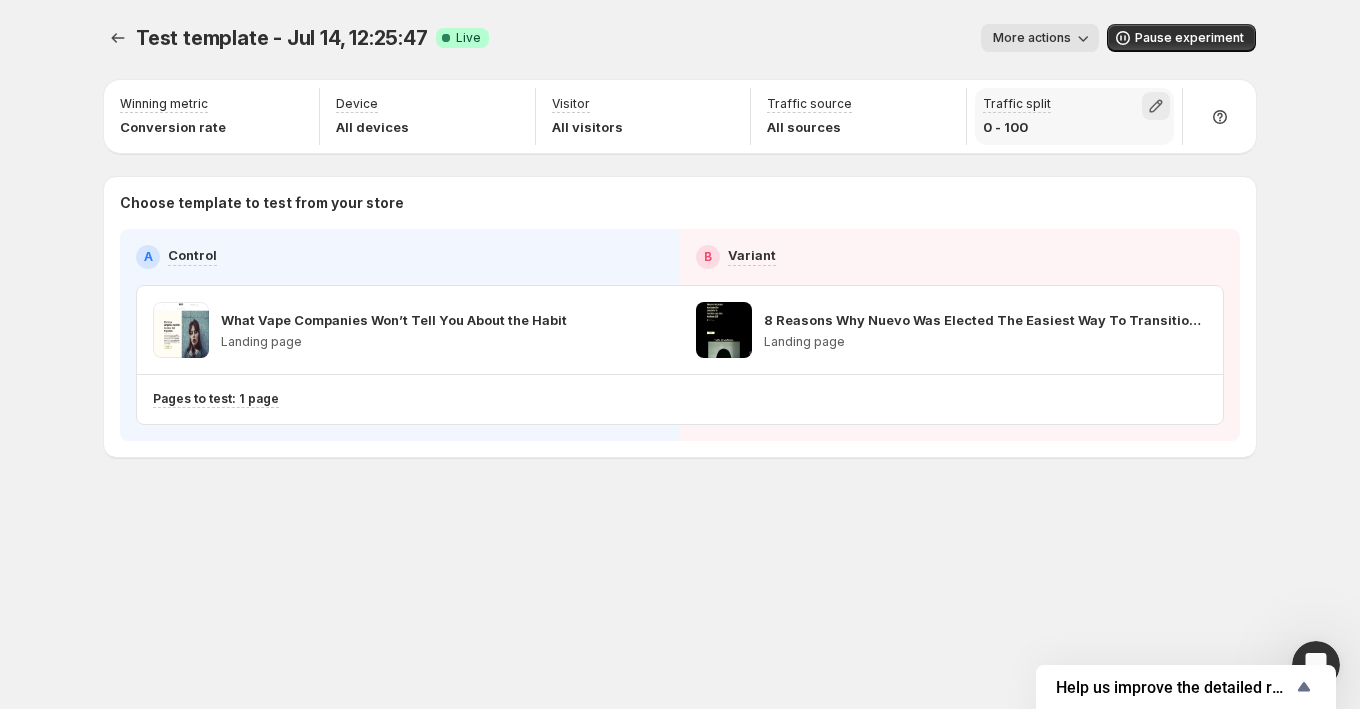 click 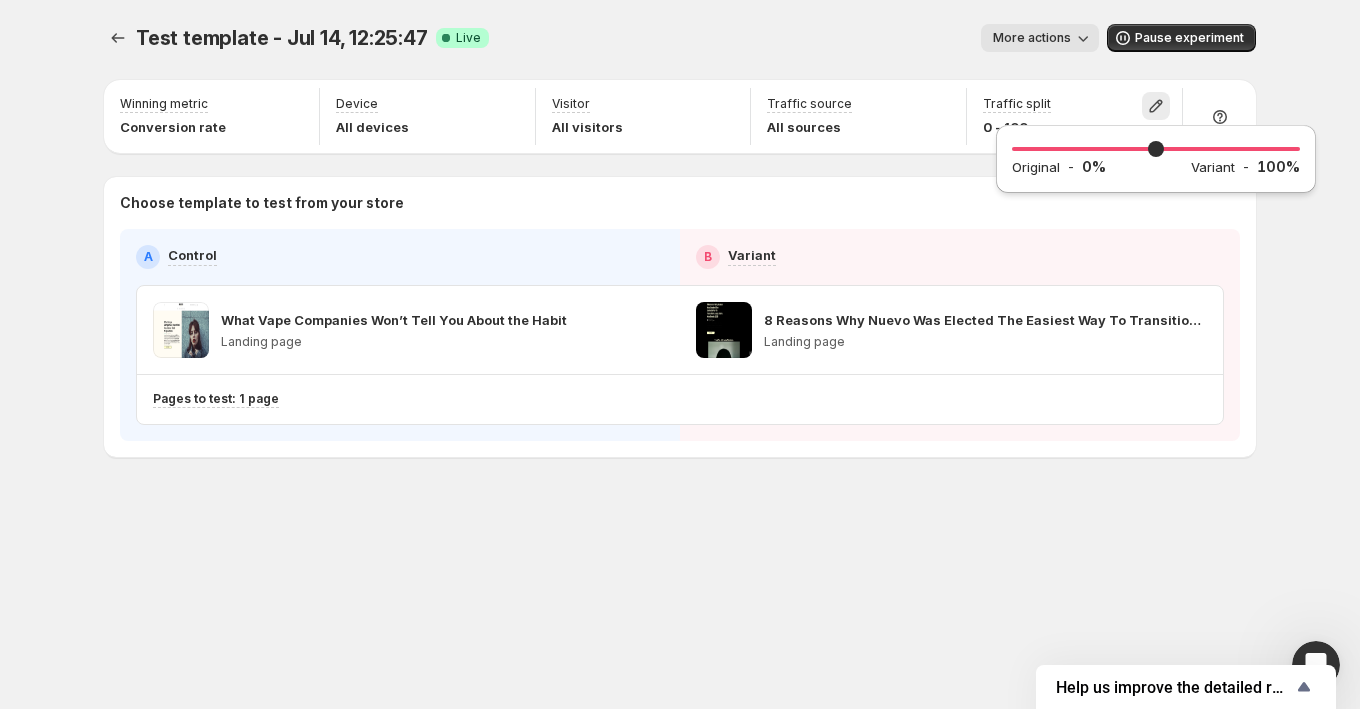 click on "Test template - Jul 14, 12:25:47. This page is ready Test template - Jul 14, 12:25:47 Success Complete Live More actions More actions More actions Pause experiment Winning metric Conversion rate Device All devices Visitor All visitors Traffic source All sources Traffic split 0 - 100 Choose template to test from your store A Control B Variant What Vape Companies Won’t Tell You About the Habit Landing page 8 Reasons Why Nuevo Was Elected The Easiest Way To Transition Away From Nicotine In 2025 Landing page Pages to test: 1 page Setup Guide Choose template to test Setup test version Setup traffic split Set winning metric Set up device, visitor & traffic source Start experiment Home Experiments Plans 0 Original - 0 % Variant - 100 %" at bounding box center (680, 354) 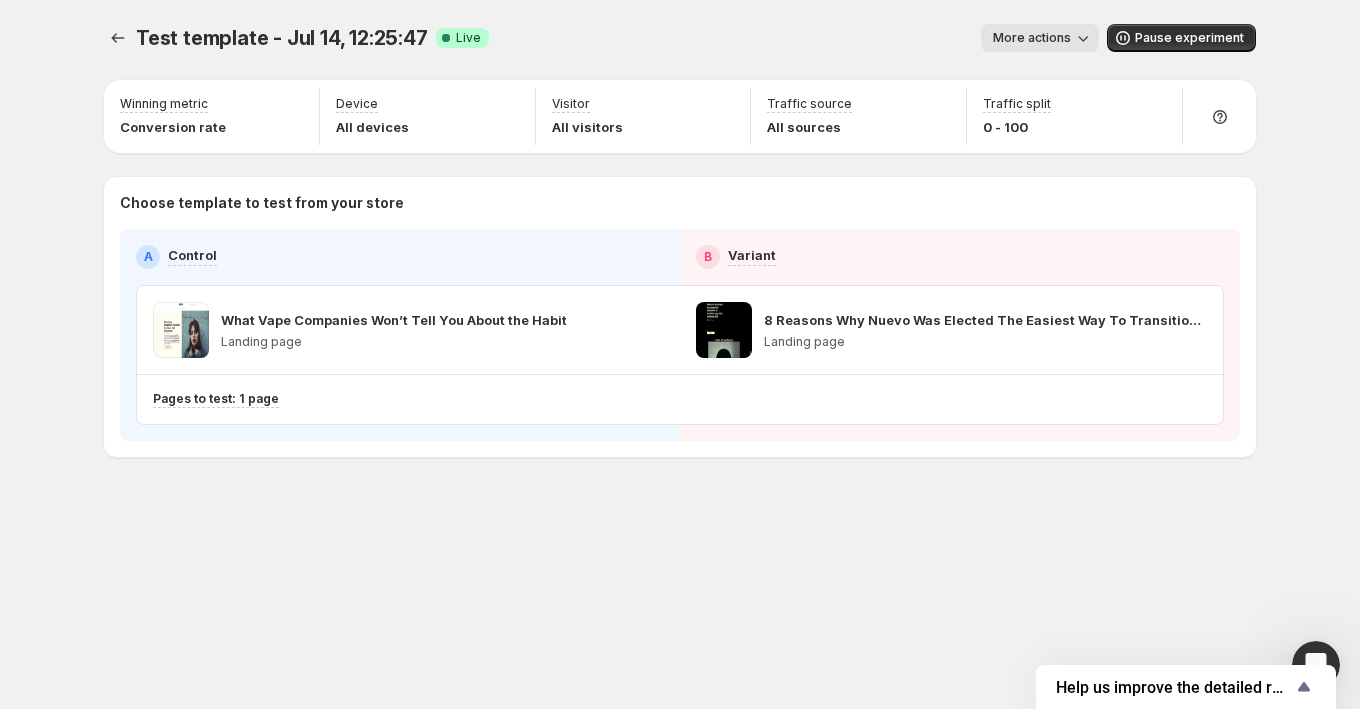 click 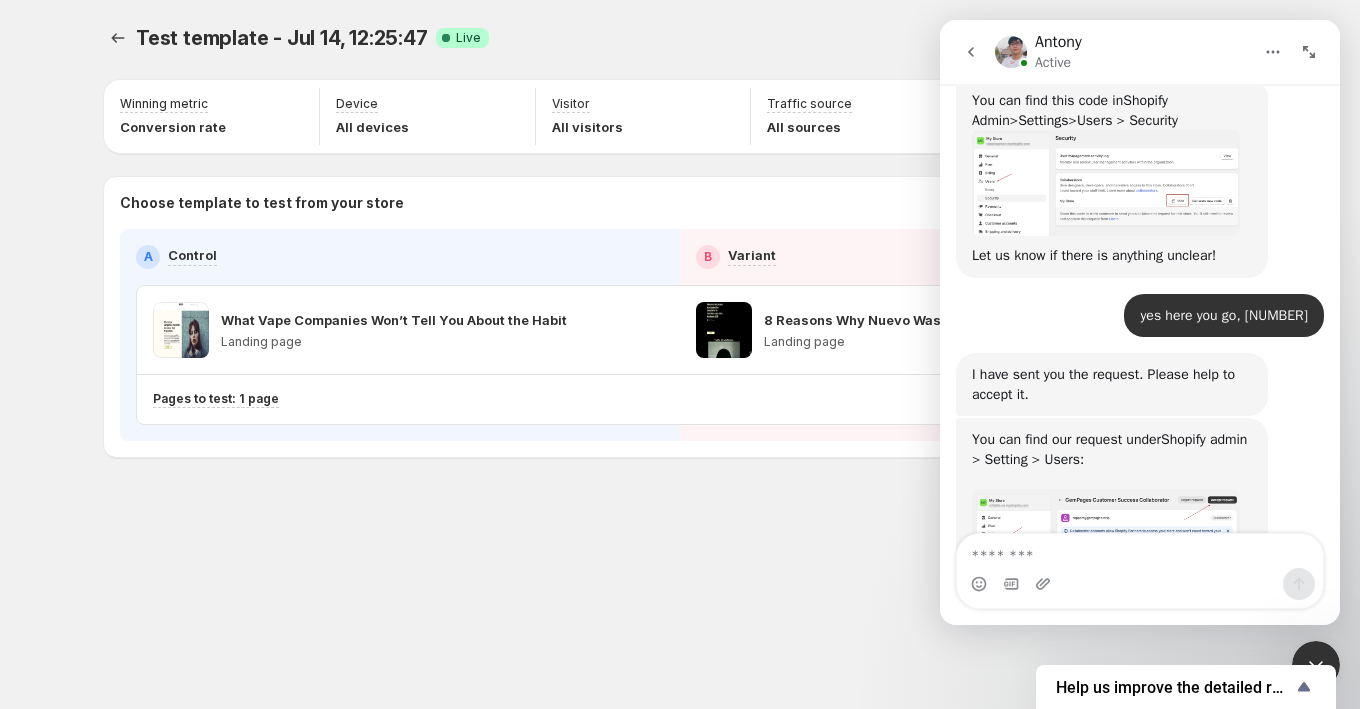 scroll, scrollTop: 1388, scrollLeft: 0, axis: vertical 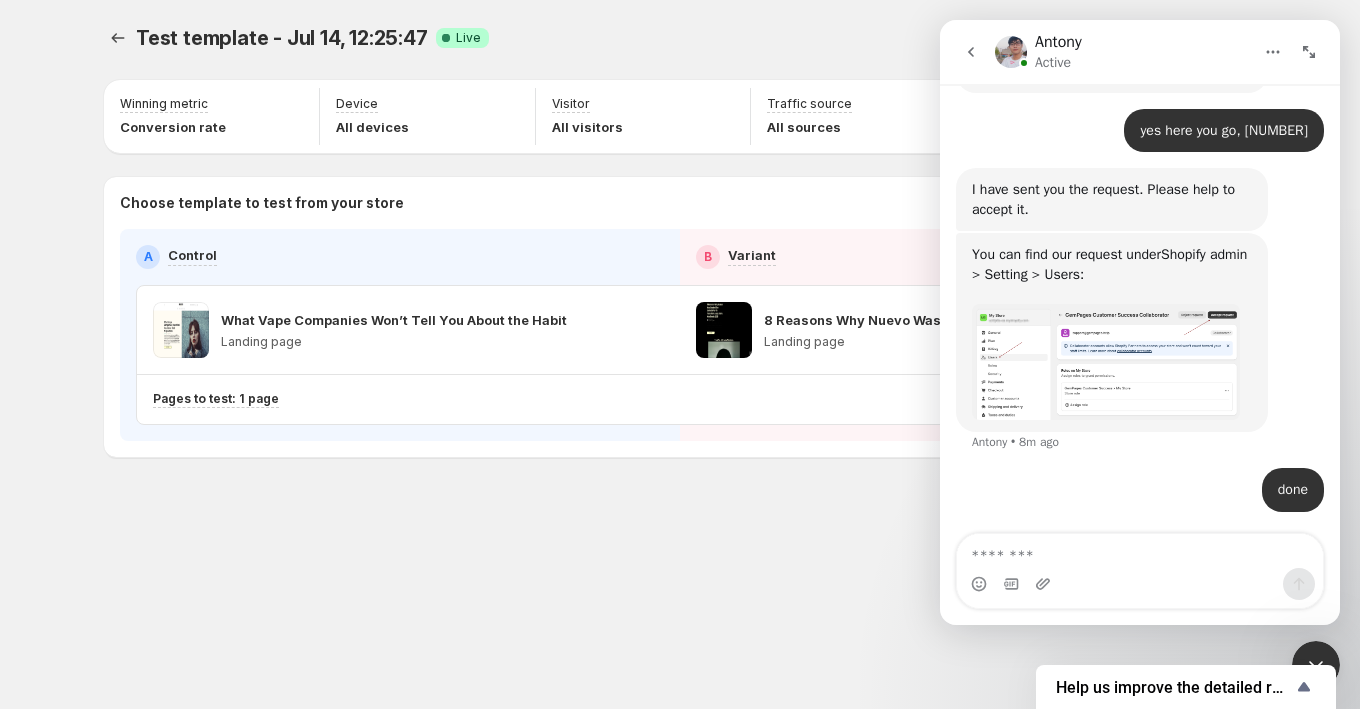 click at bounding box center (1045, 584) 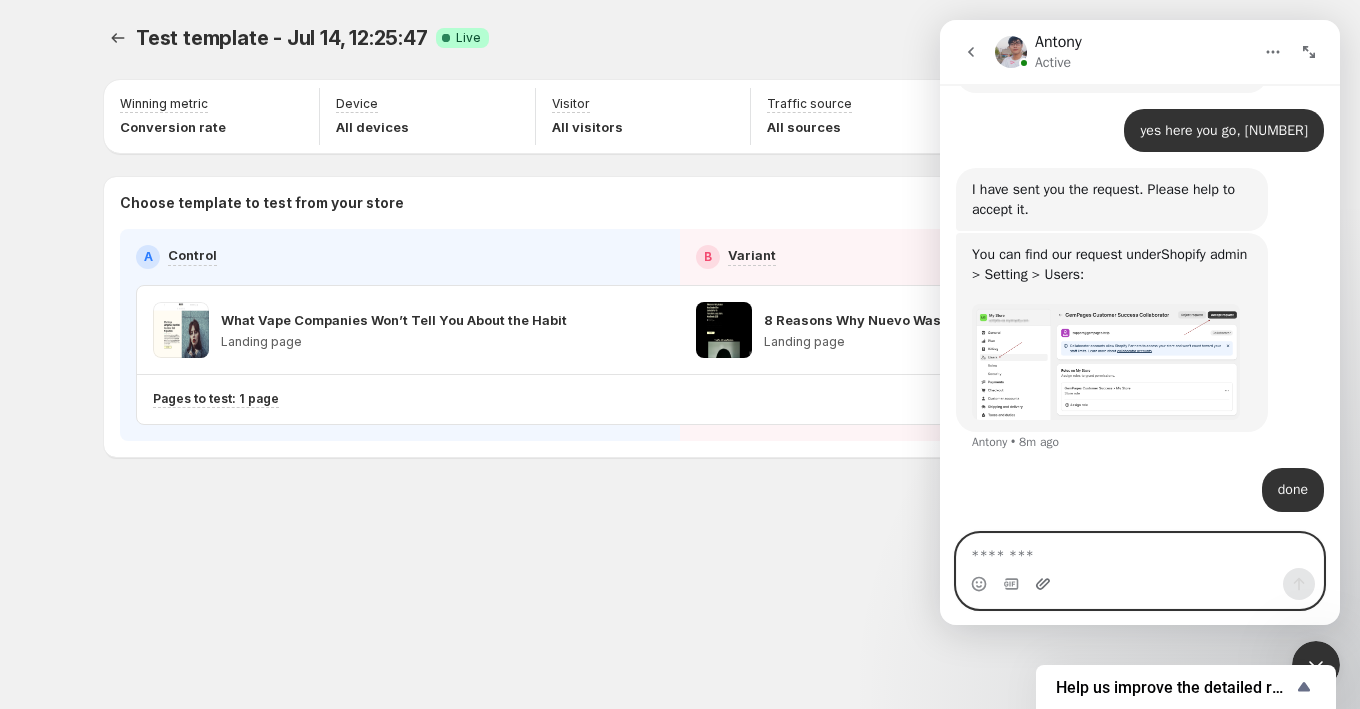 click 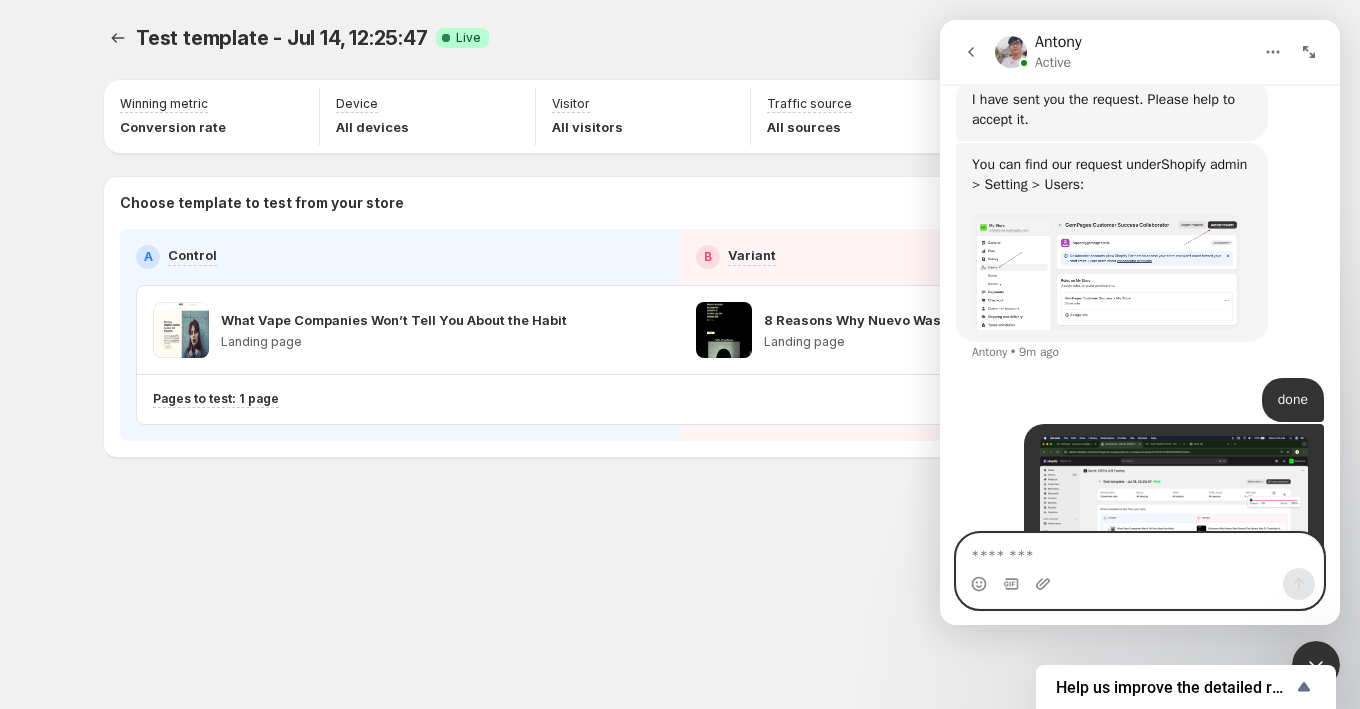scroll, scrollTop: 1582, scrollLeft: 0, axis: vertical 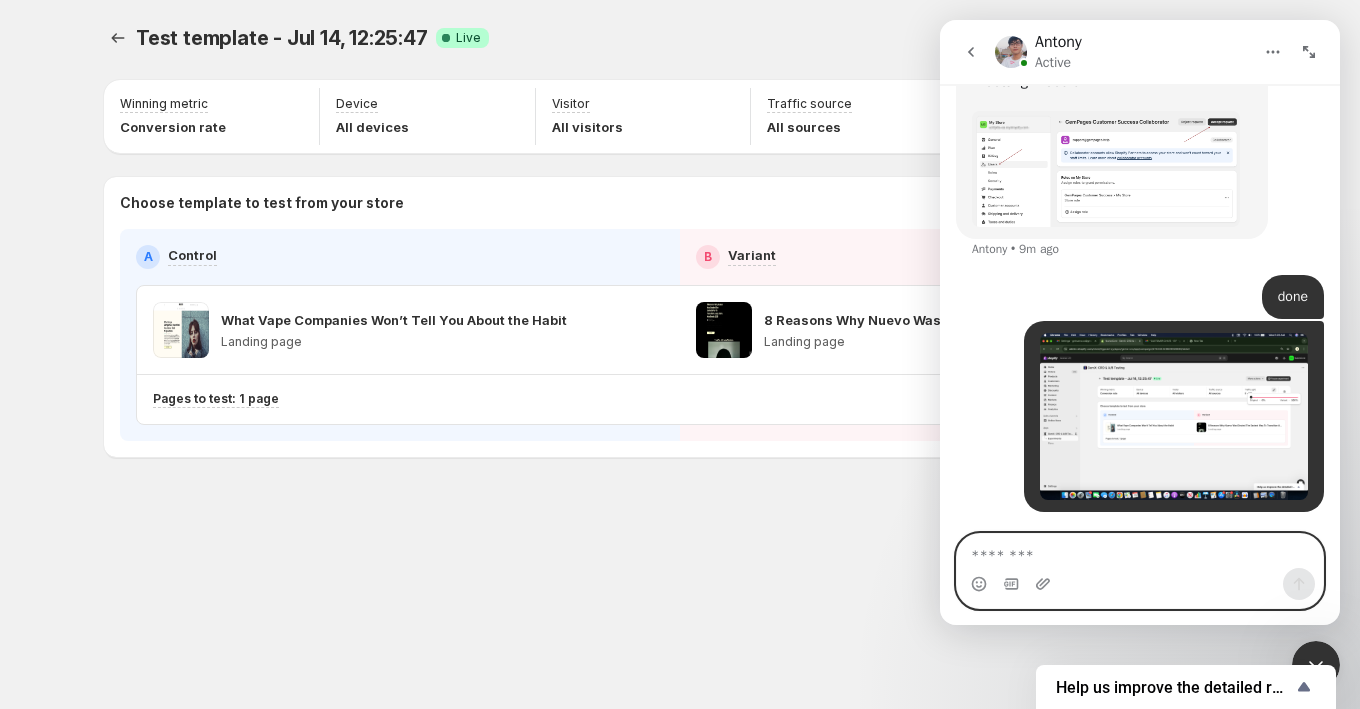 click at bounding box center (1140, 551) 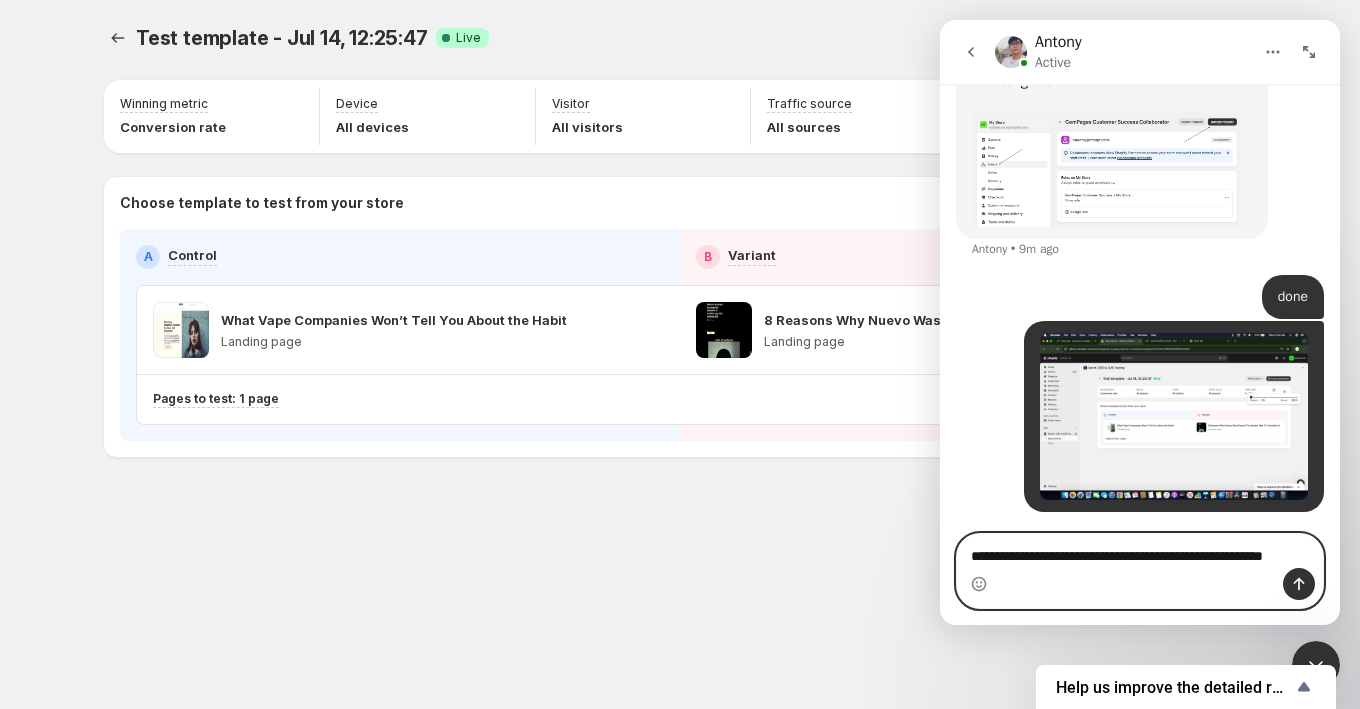 scroll, scrollTop: 1602, scrollLeft: 0, axis: vertical 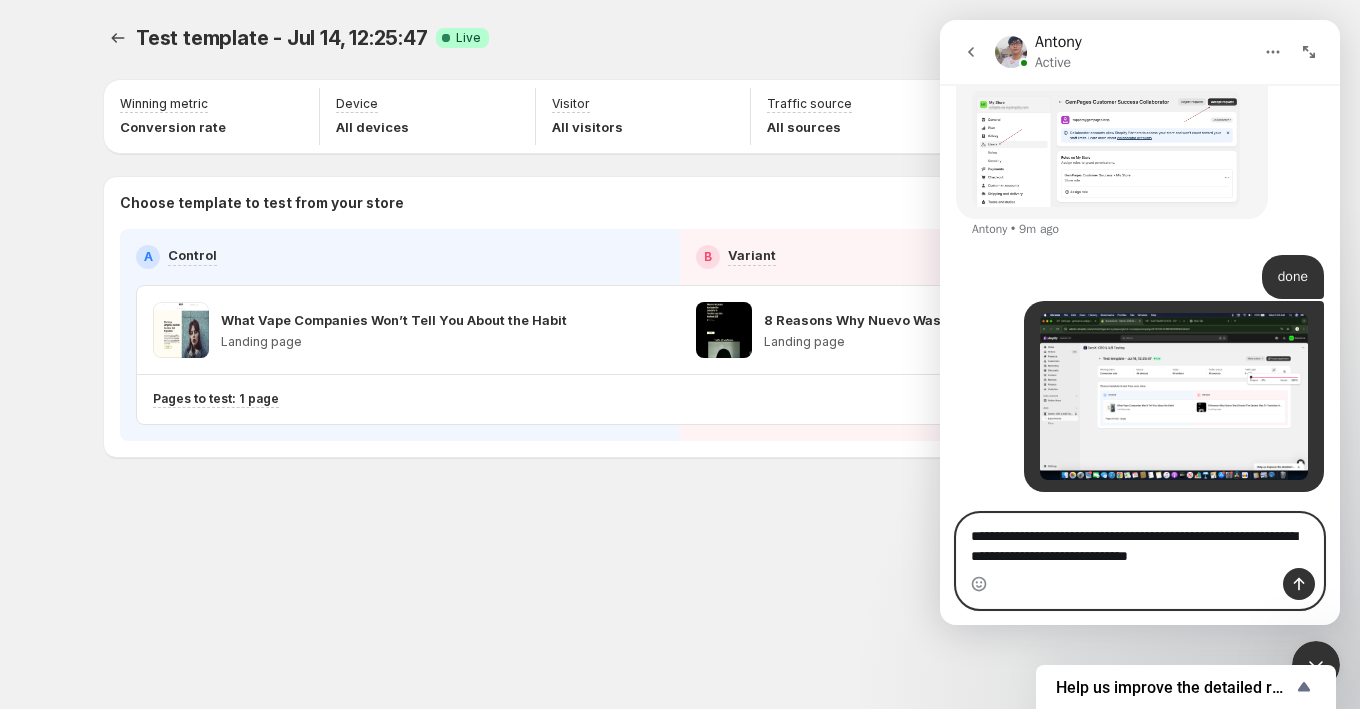 type on "**********" 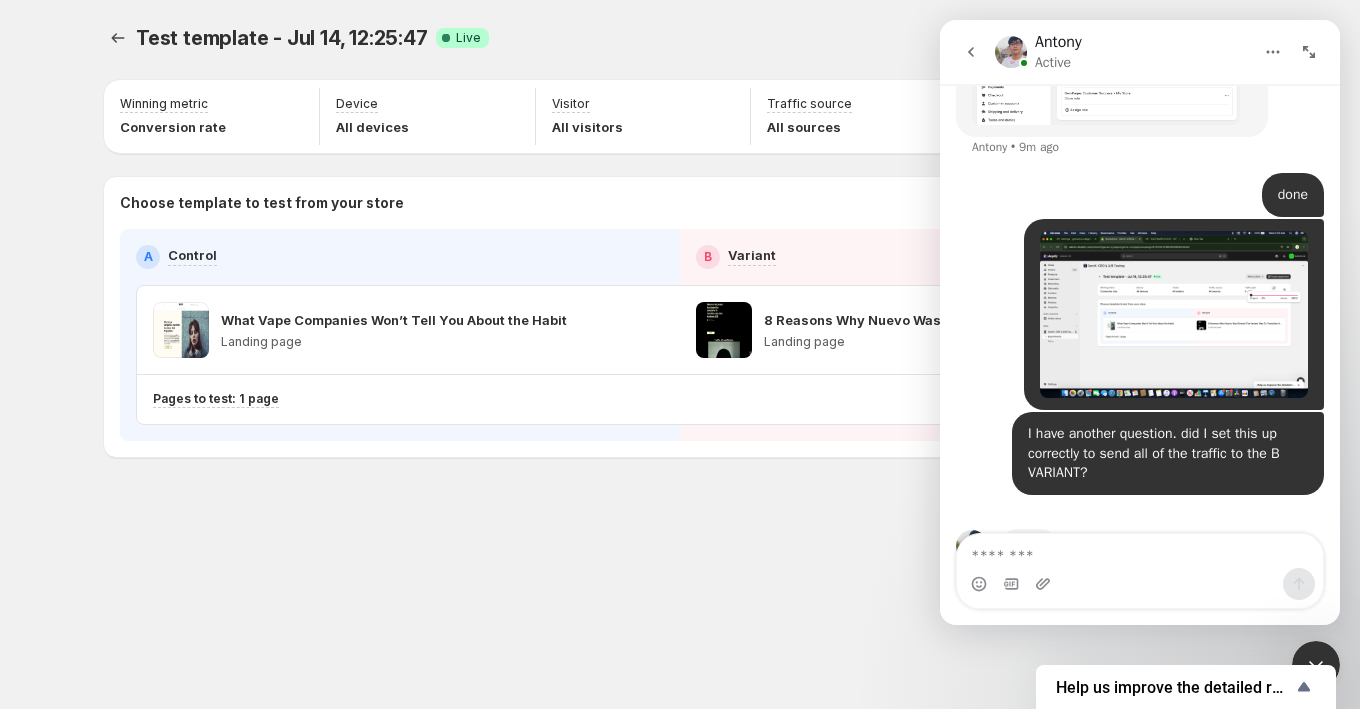 scroll, scrollTop: 1744, scrollLeft: 0, axis: vertical 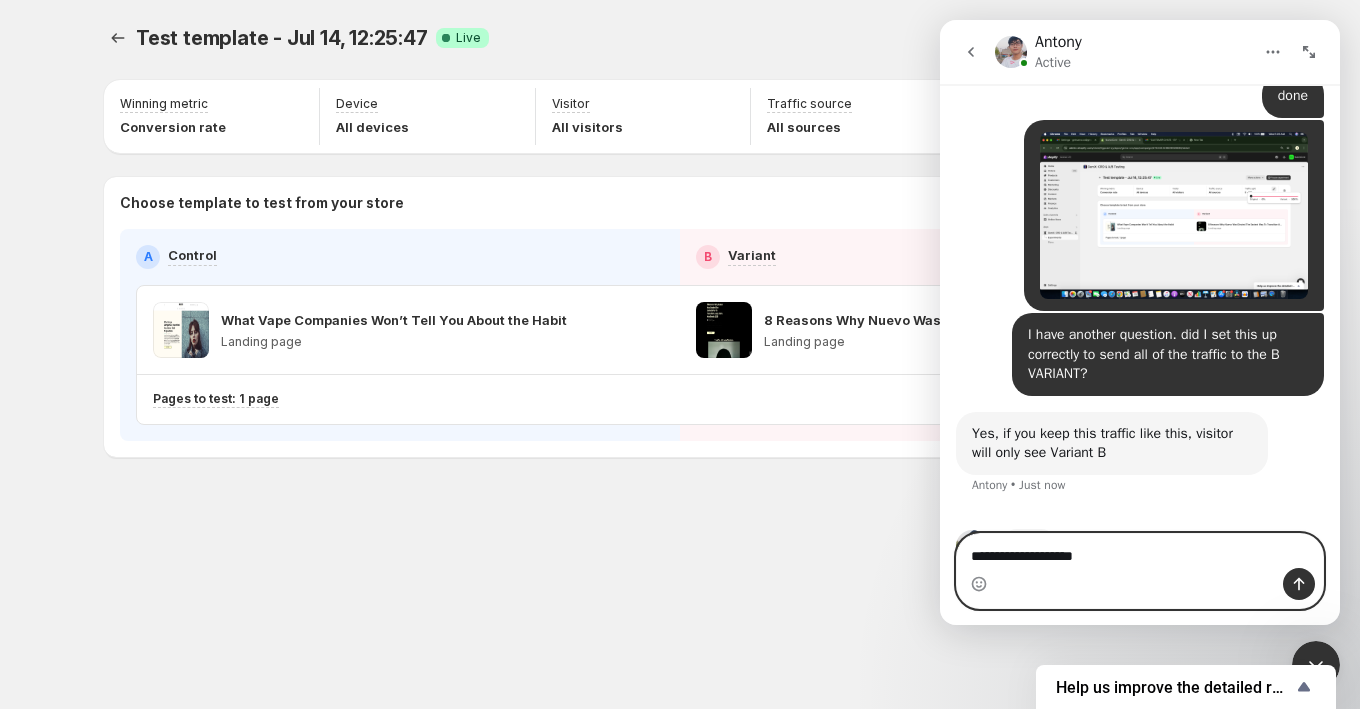 type on "**********" 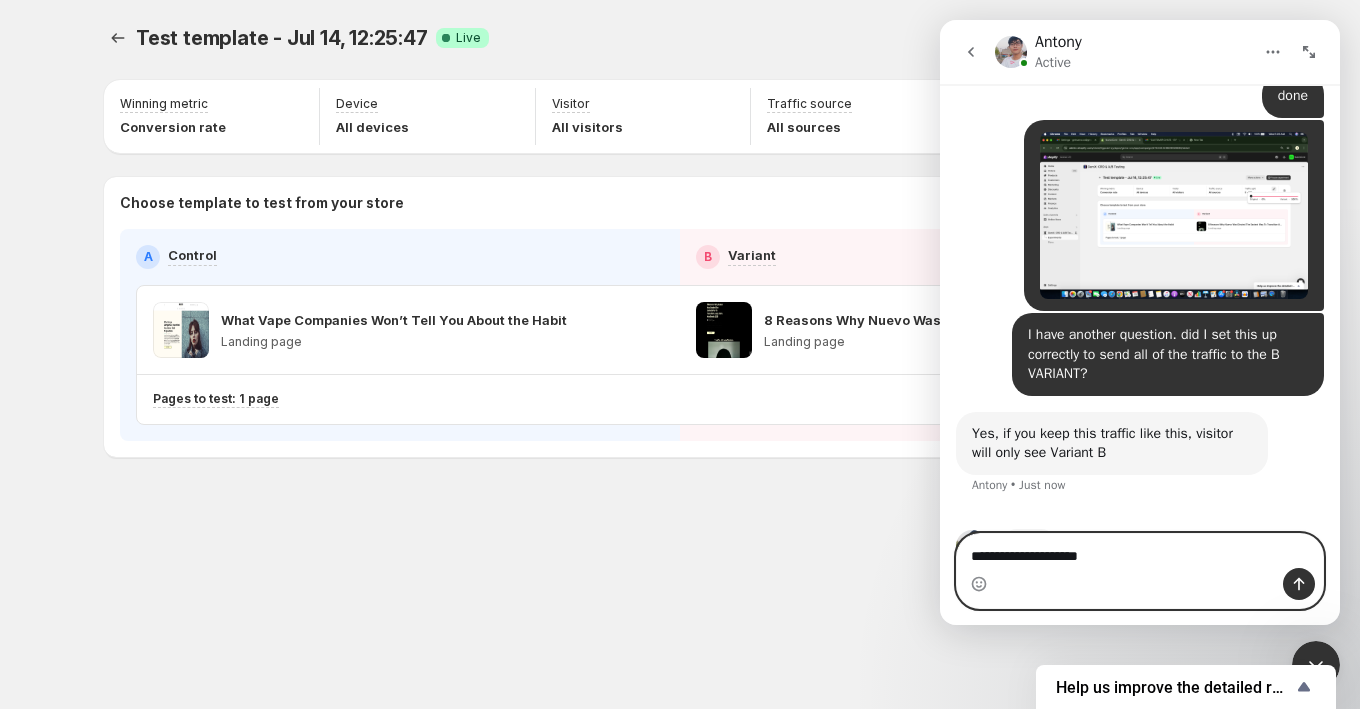 scroll, scrollTop: 1823, scrollLeft: 0, axis: vertical 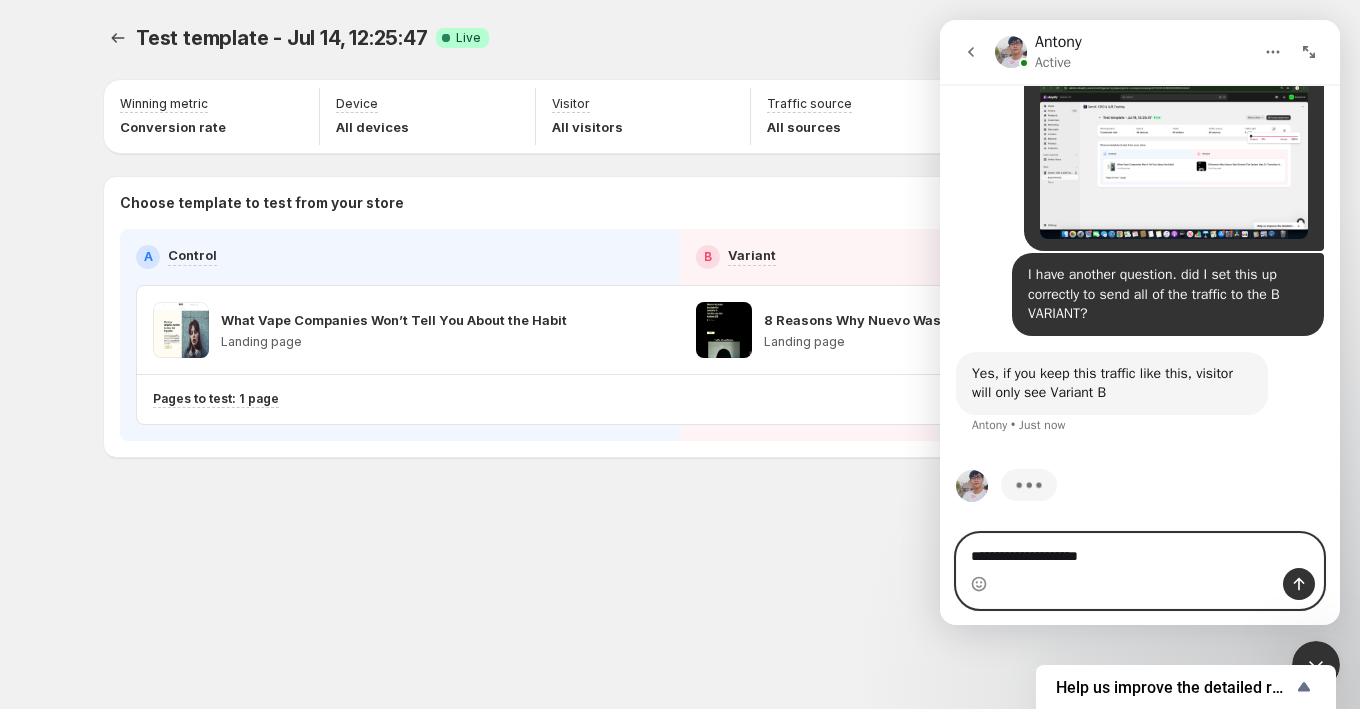 type 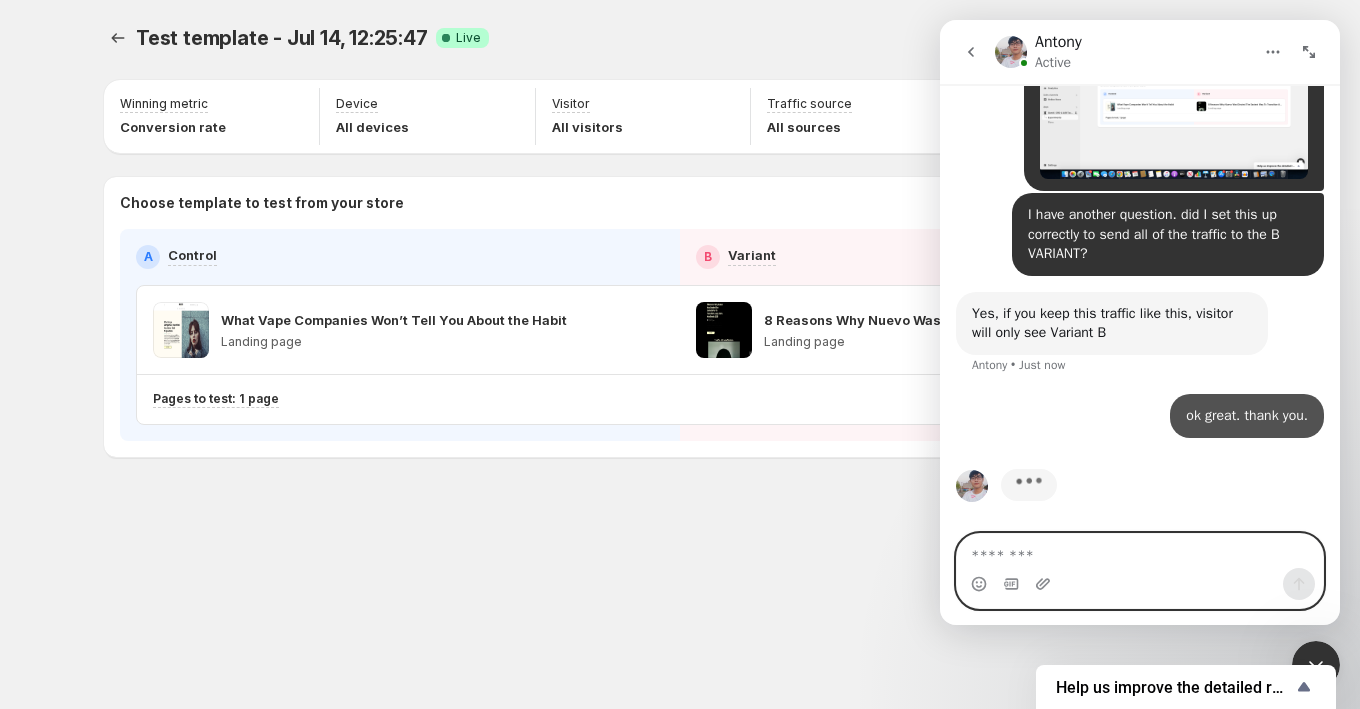 scroll, scrollTop: 1882, scrollLeft: 0, axis: vertical 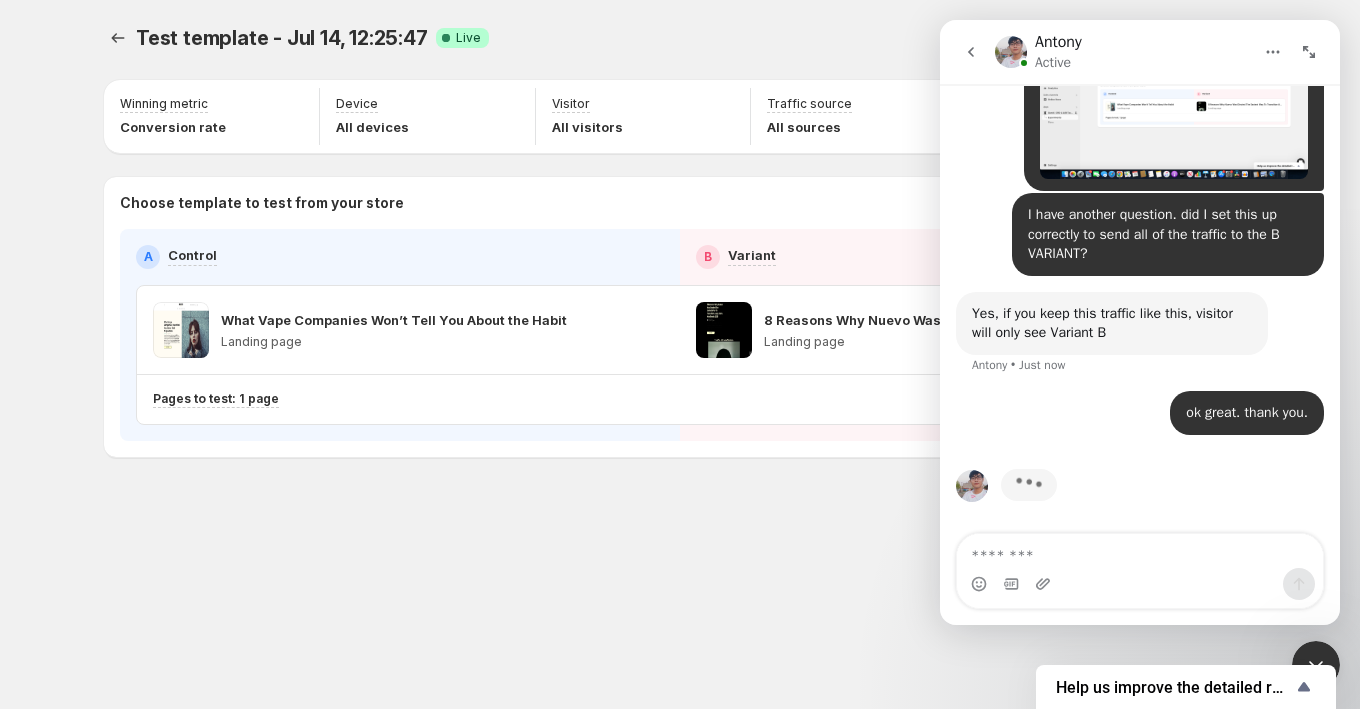 click on "Test template - [DATE], [TIME]. This page is ready Test template - [DATE], [TIME] Success Complete Live More actions More actions More actions Pause experiment Winning metric Conversion rate Device All devices Visitor All visitors Traffic source All sources Traffic split 0 - 100 Choose template to test from your store A Control B Variant What Vape Companies Won’t Tell You About the Habit Landing page 8 Reasons Why Nuevo Was Elected The Easiest Way To Transition Away From Nicotine In [YEAR] Landing page Pages to test: 1 page Setup Guide Choose template to test Setup test version Setup traffic split Set winning metric Set up device, visitor & traffic source Start experiment" at bounding box center [680, 354] 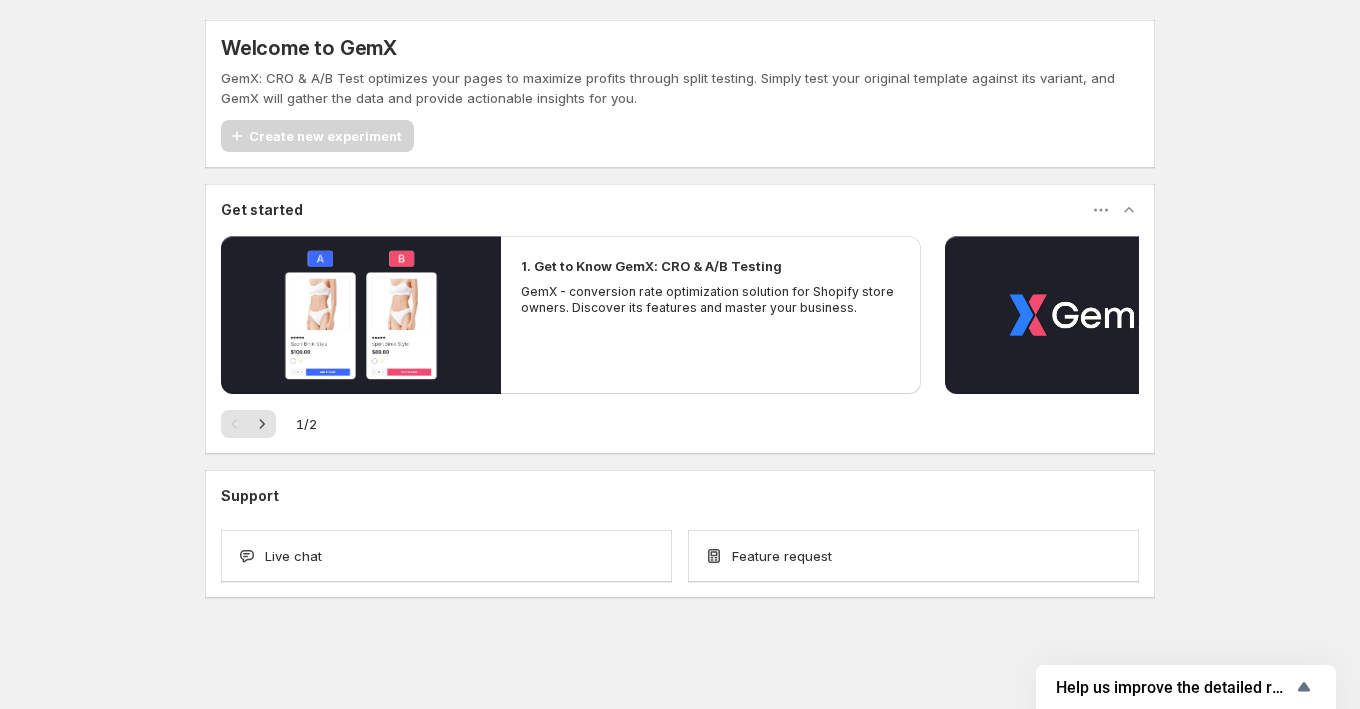 scroll, scrollTop: 0, scrollLeft: 0, axis: both 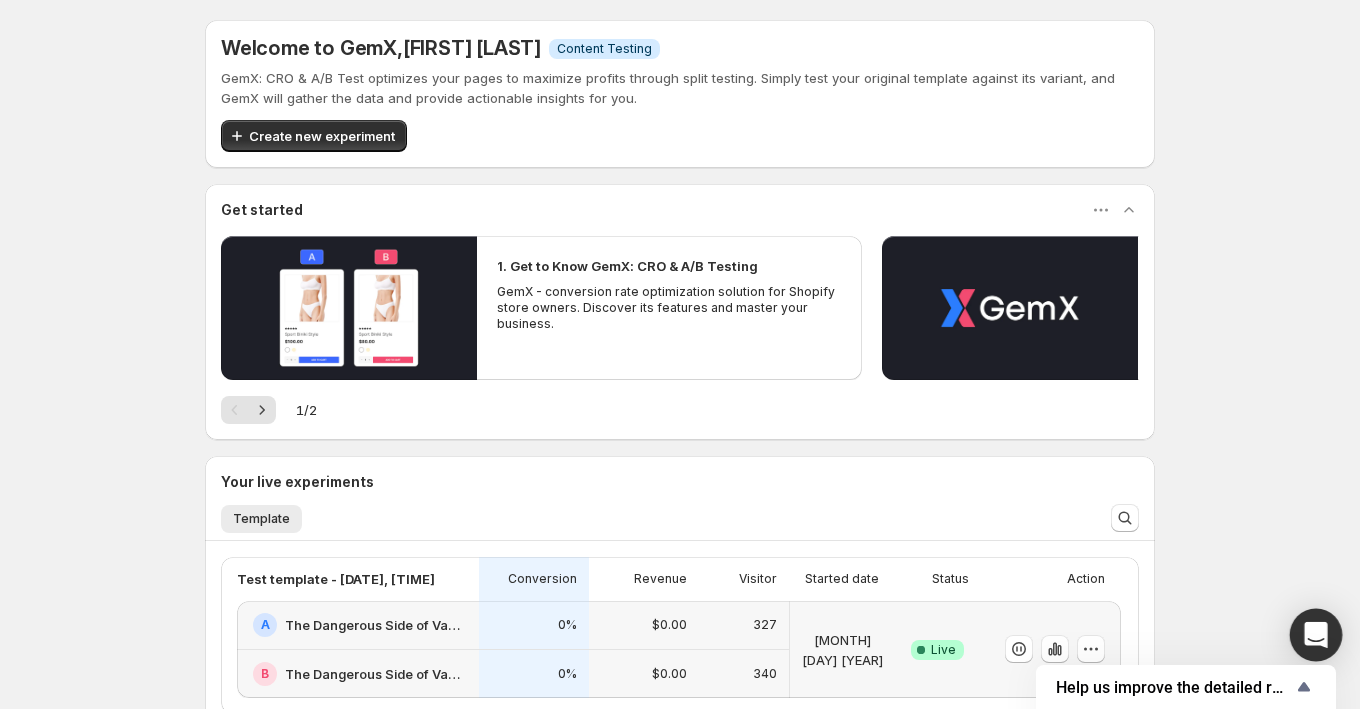 click 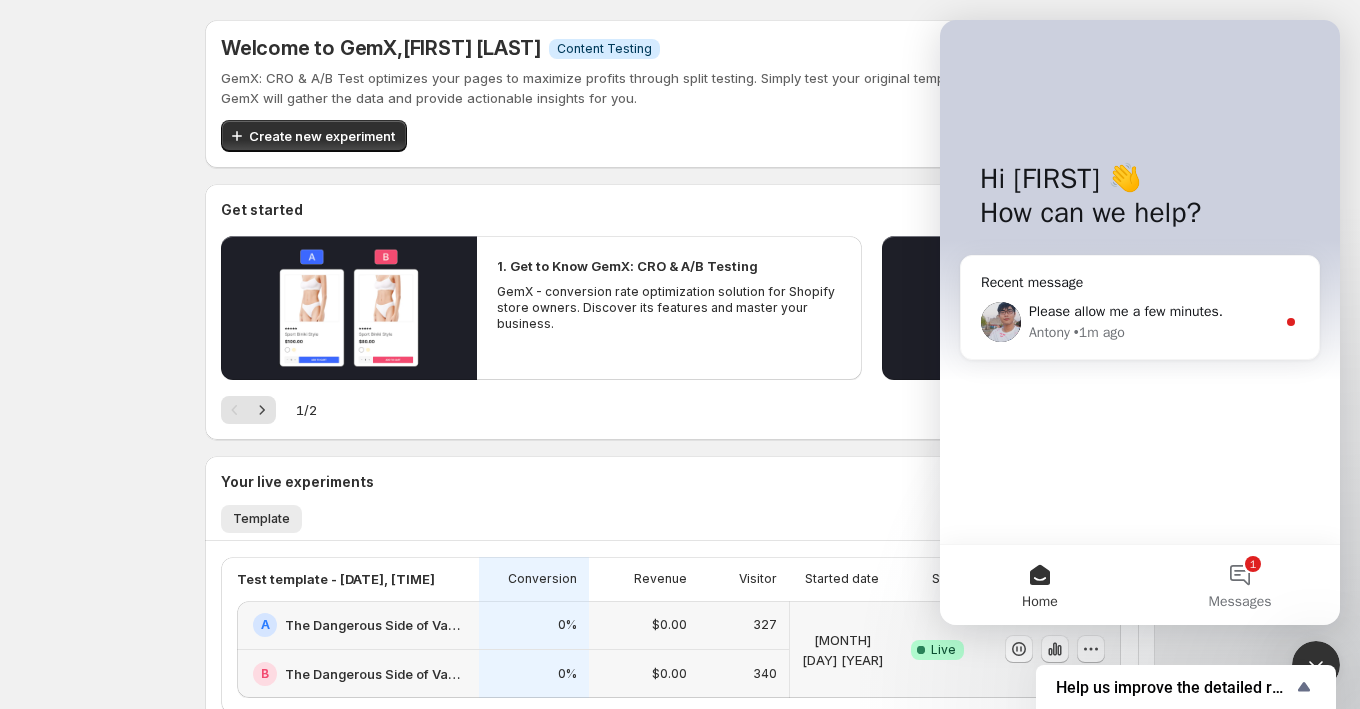 scroll, scrollTop: 0, scrollLeft: 0, axis: both 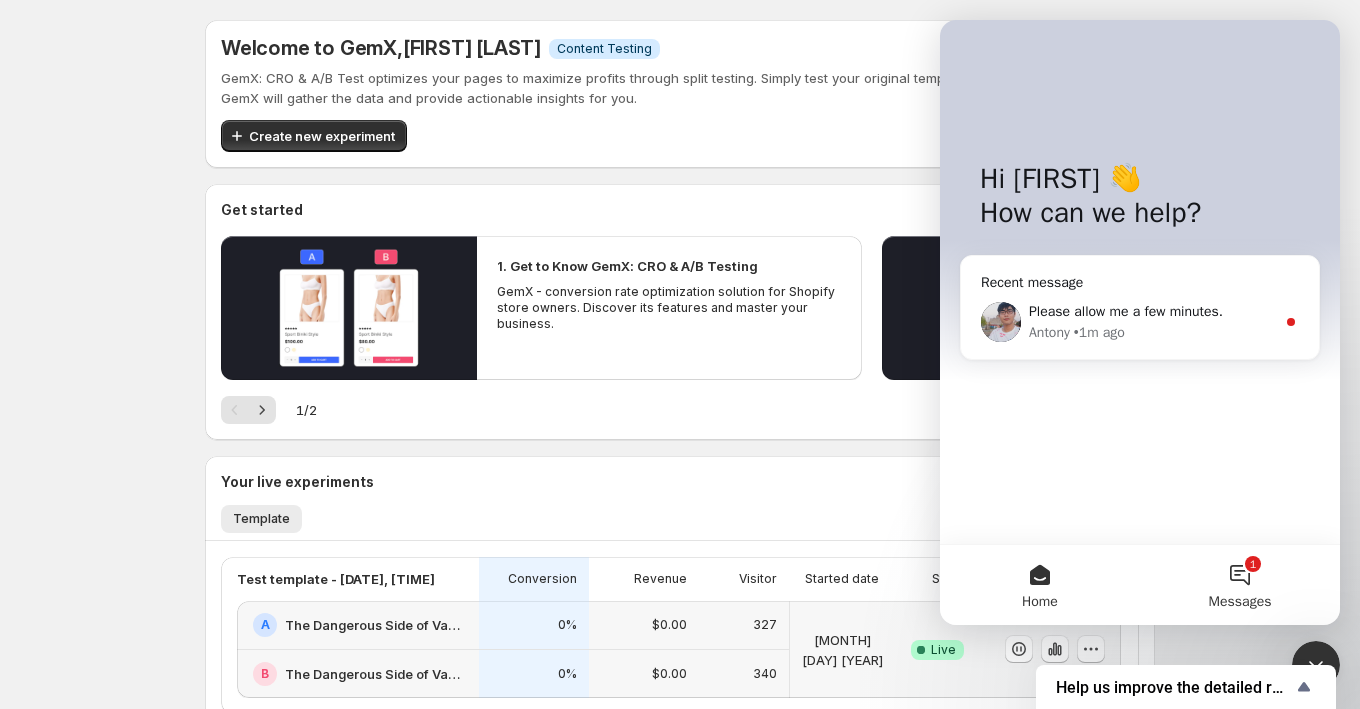 click on "1 Messages" at bounding box center [1240, 585] 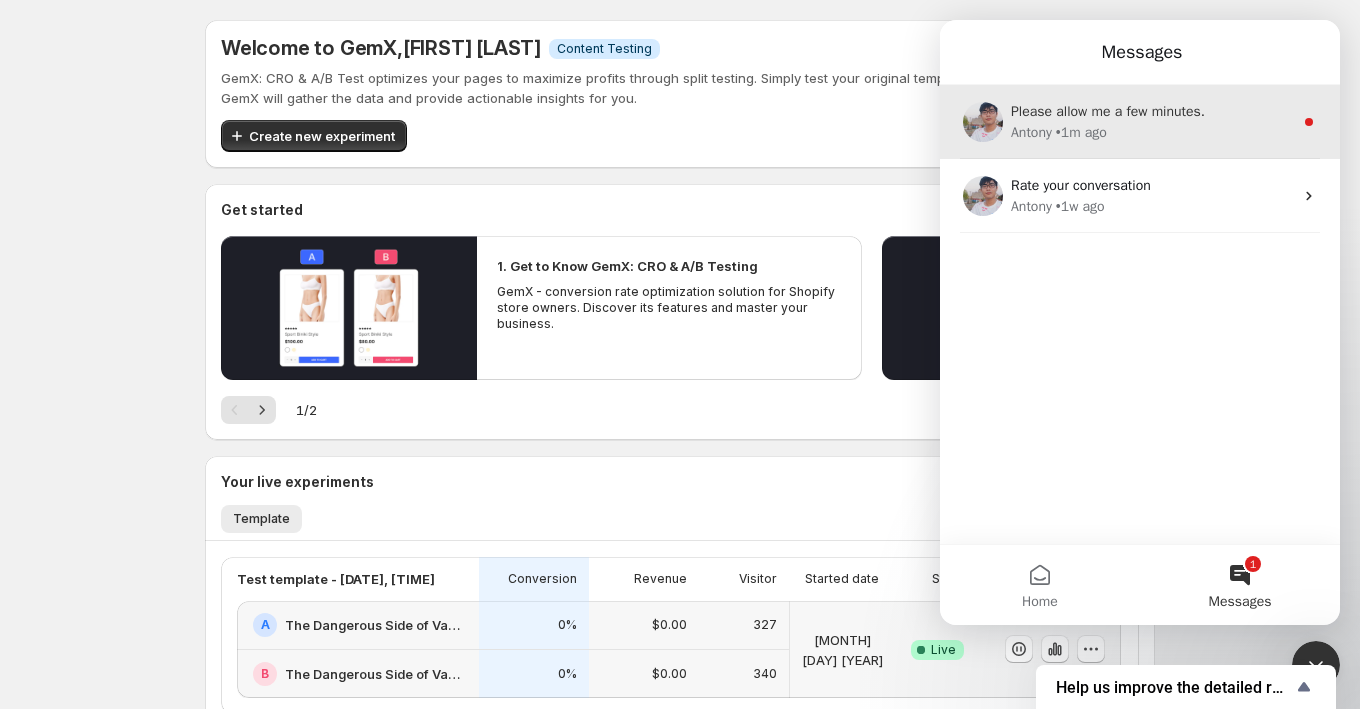 click on "[FIRST] • 1m ago" at bounding box center (1152, 132) 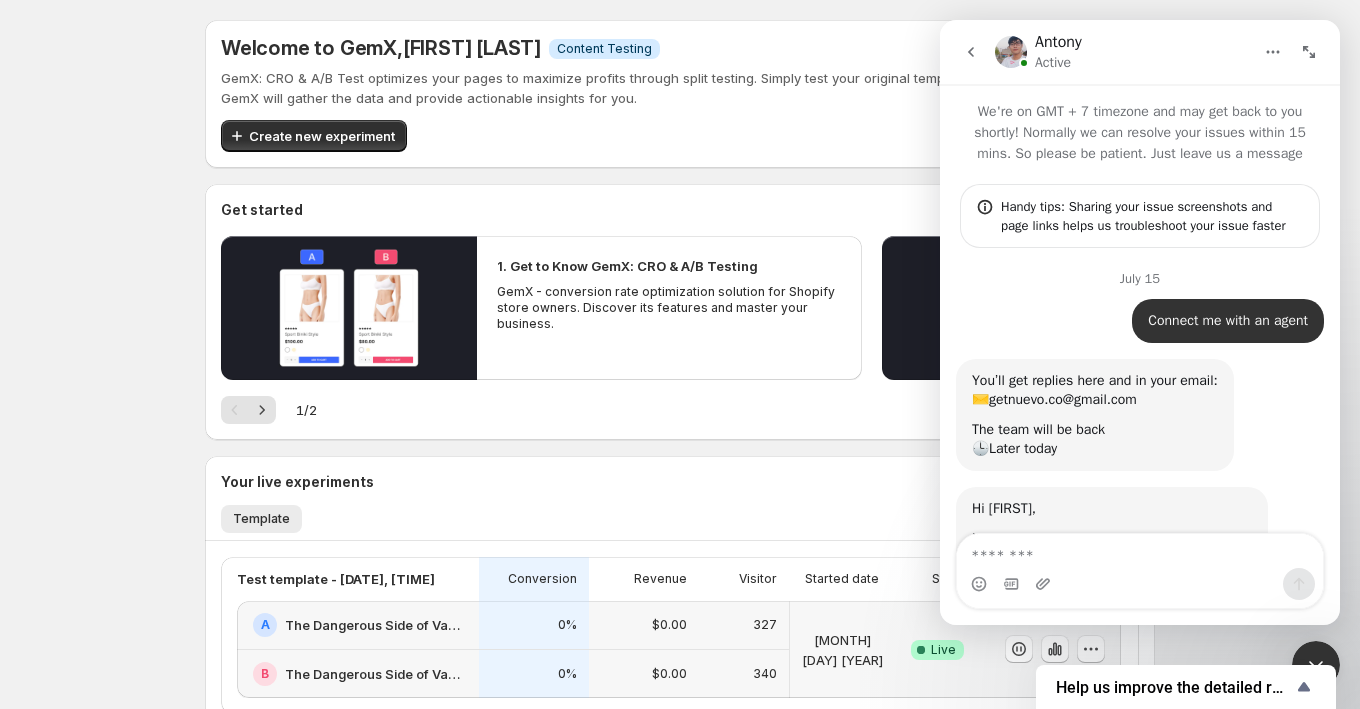 scroll, scrollTop: 212, scrollLeft: 0, axis: vertical 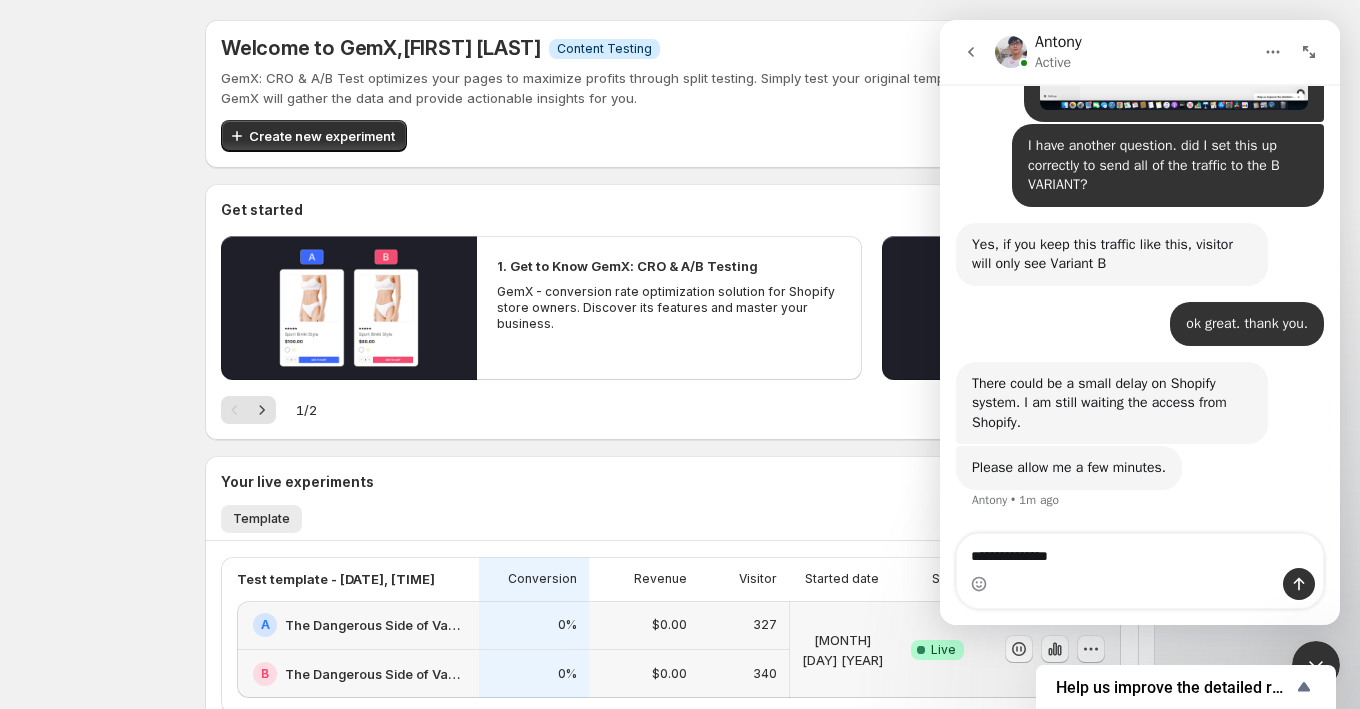 type on "**********" 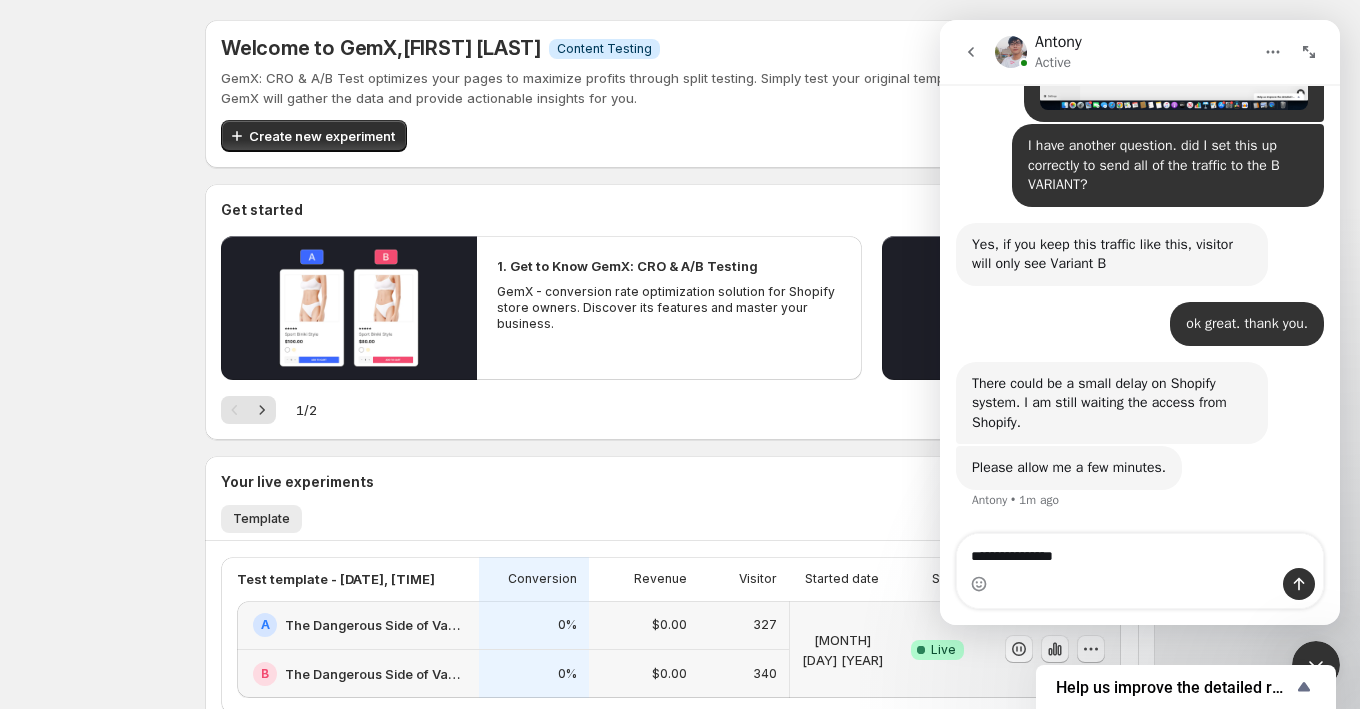 type 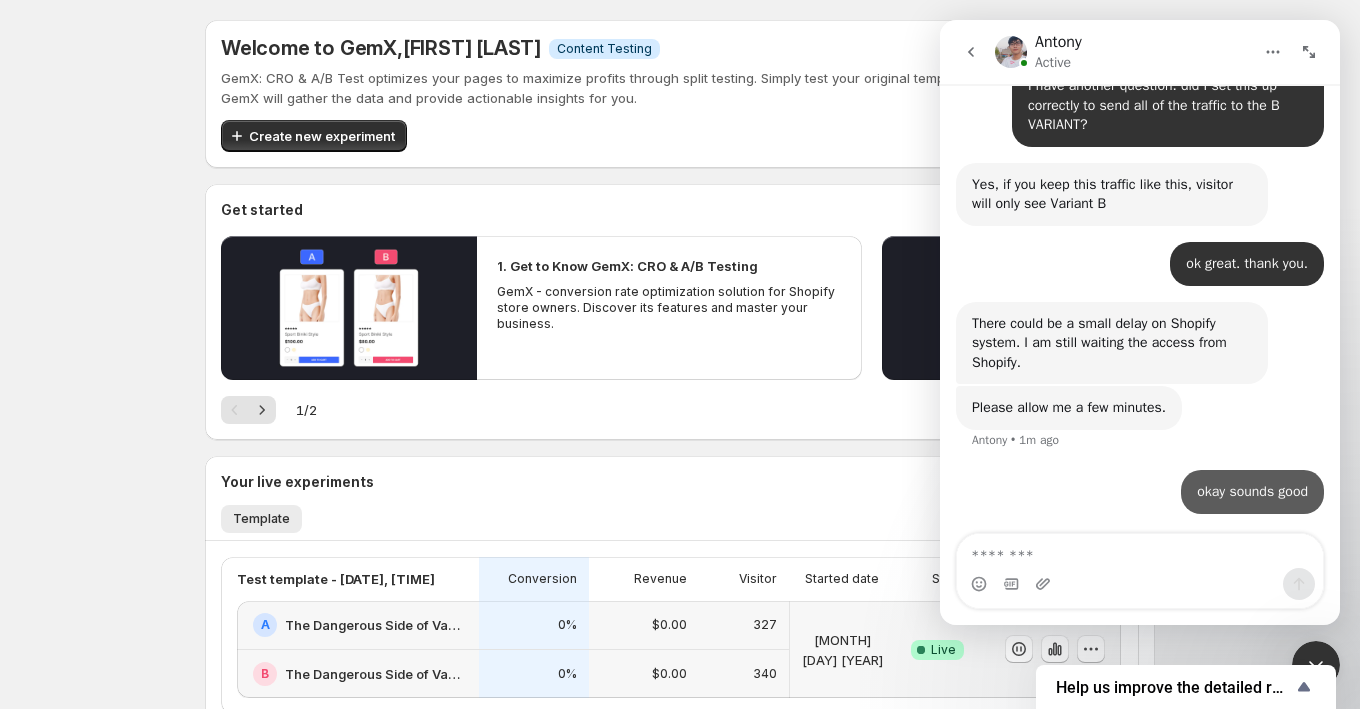 scroll, scrollTop: 2010, scrollLeft: 0, axis: vertical 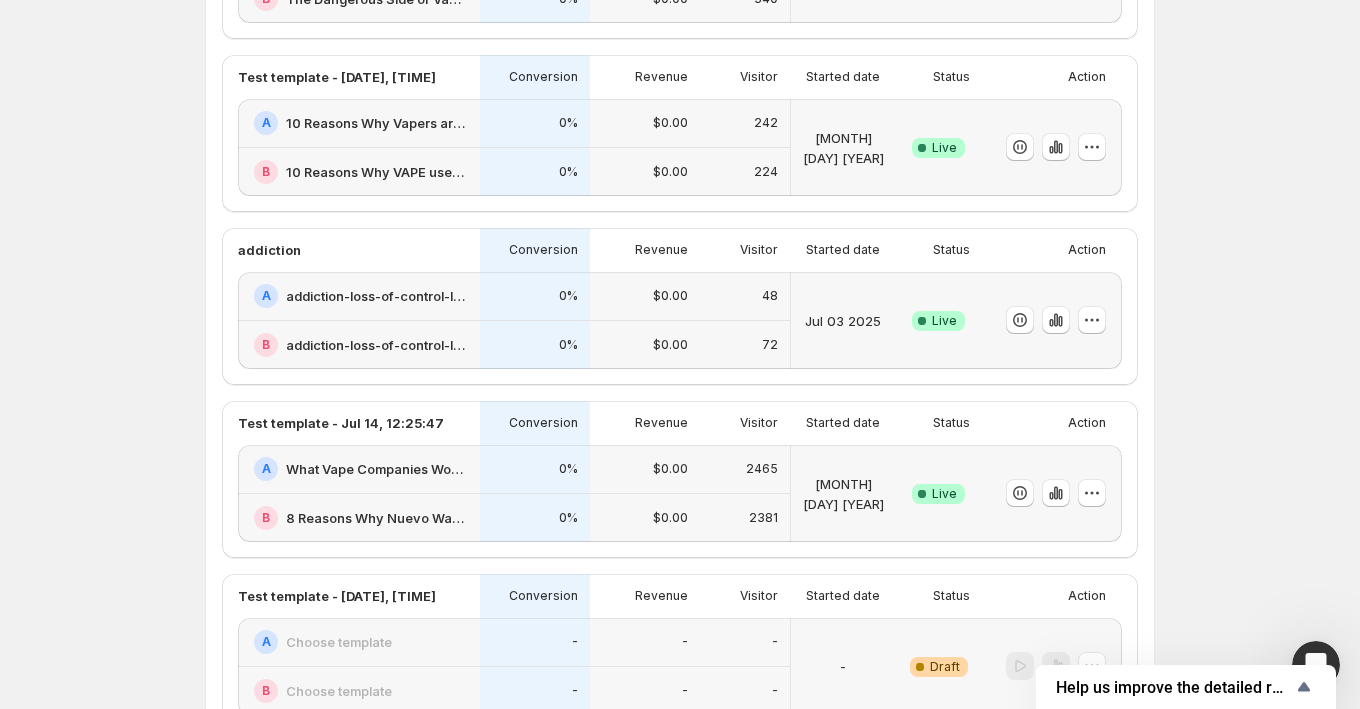 click on "Status" at bounding box center [938, 423] 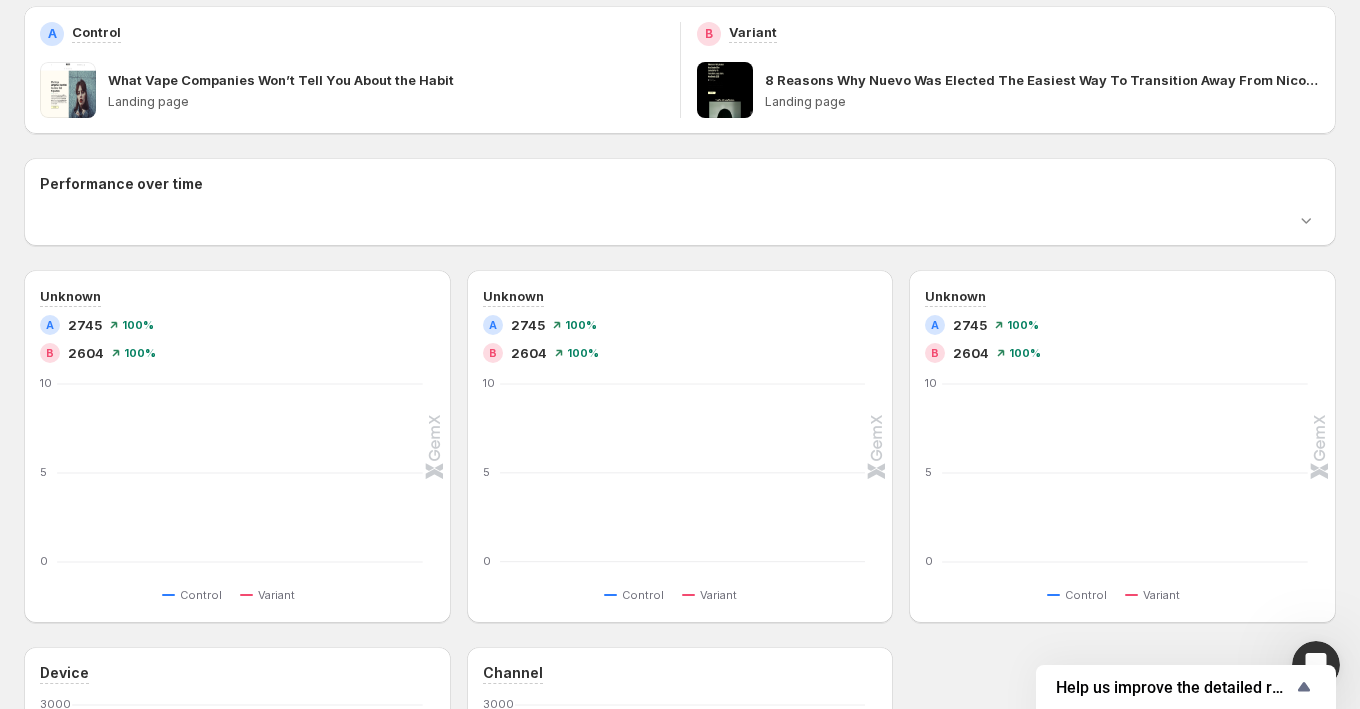 scroll, scrollTop: 0, scrollLeft: 0, axis: both 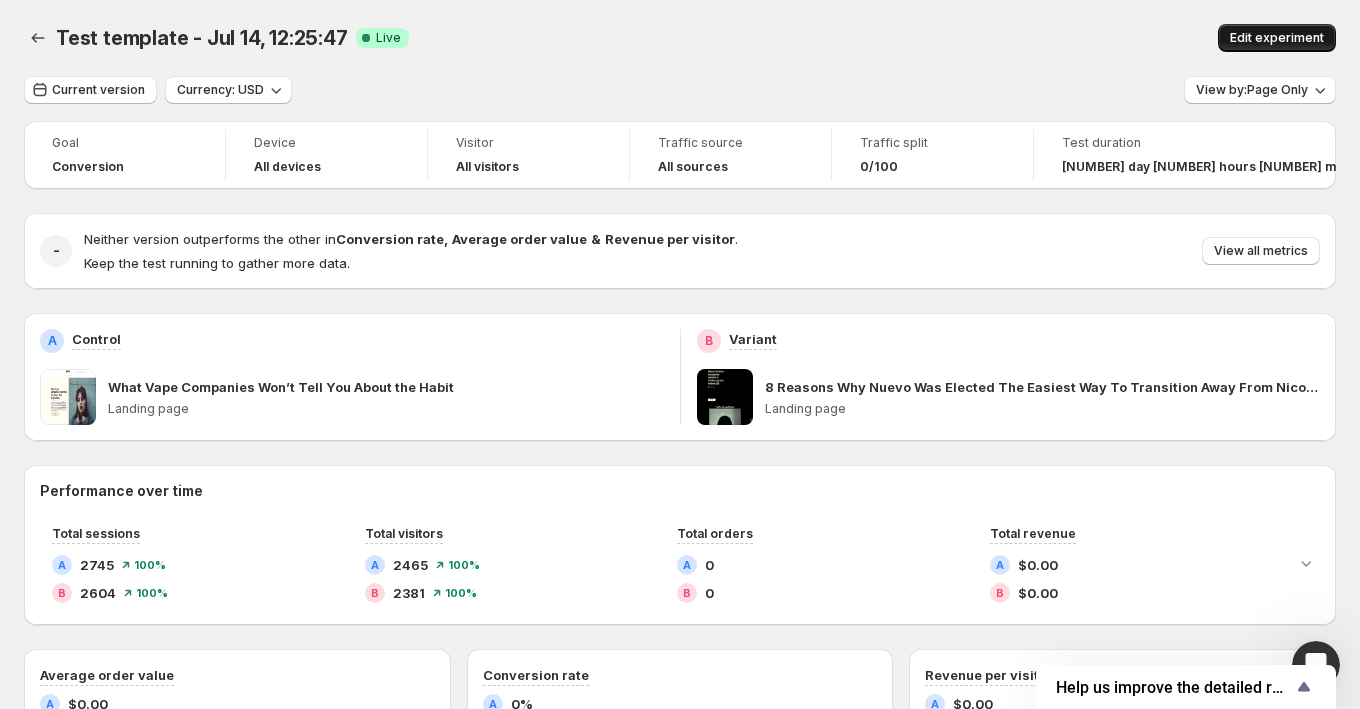 click on "Edit experiment" at bounding box center (1277, 38) 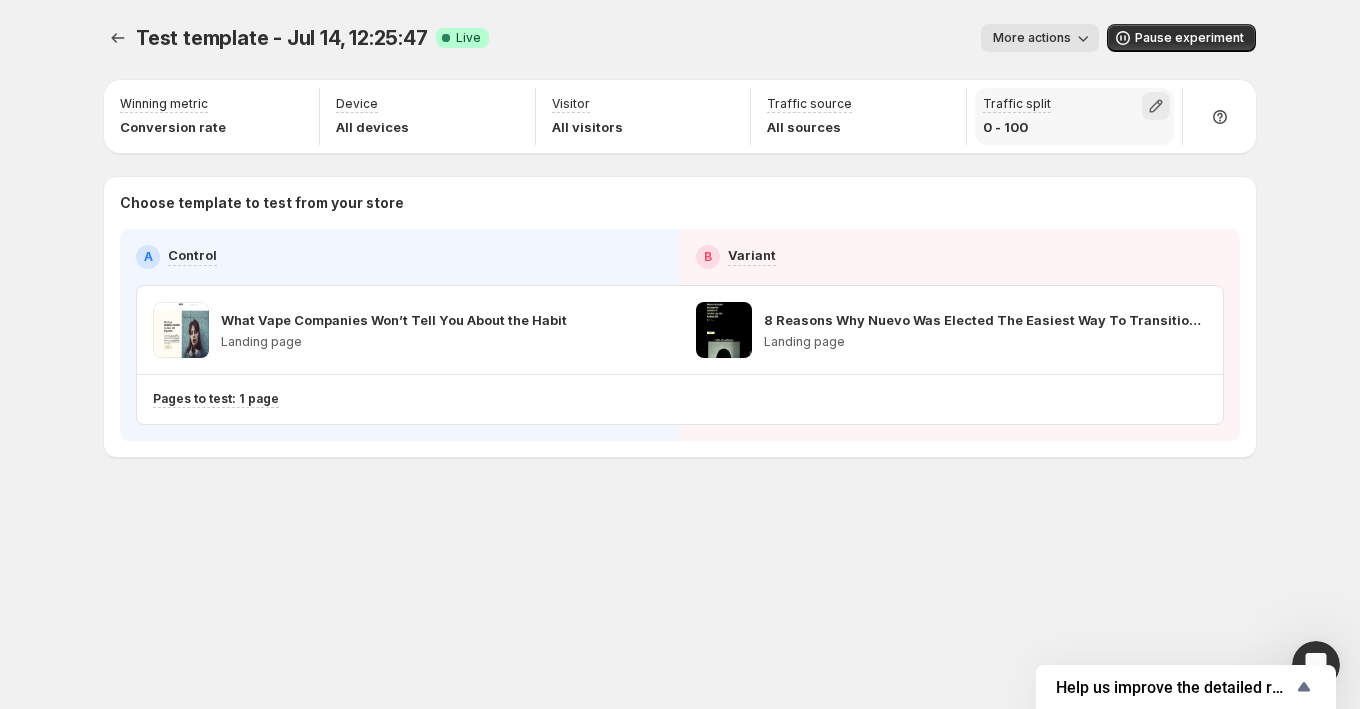 click 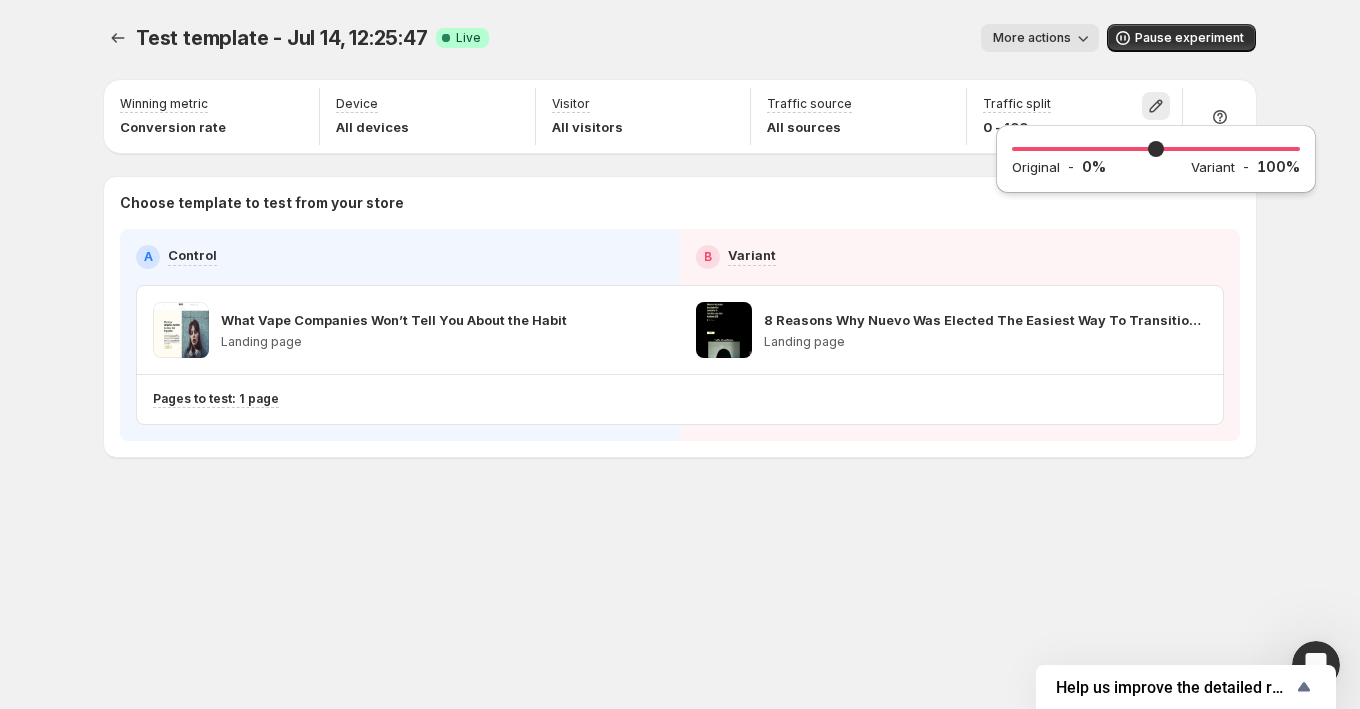 click on "More actions" at bounding box center (802, 38) 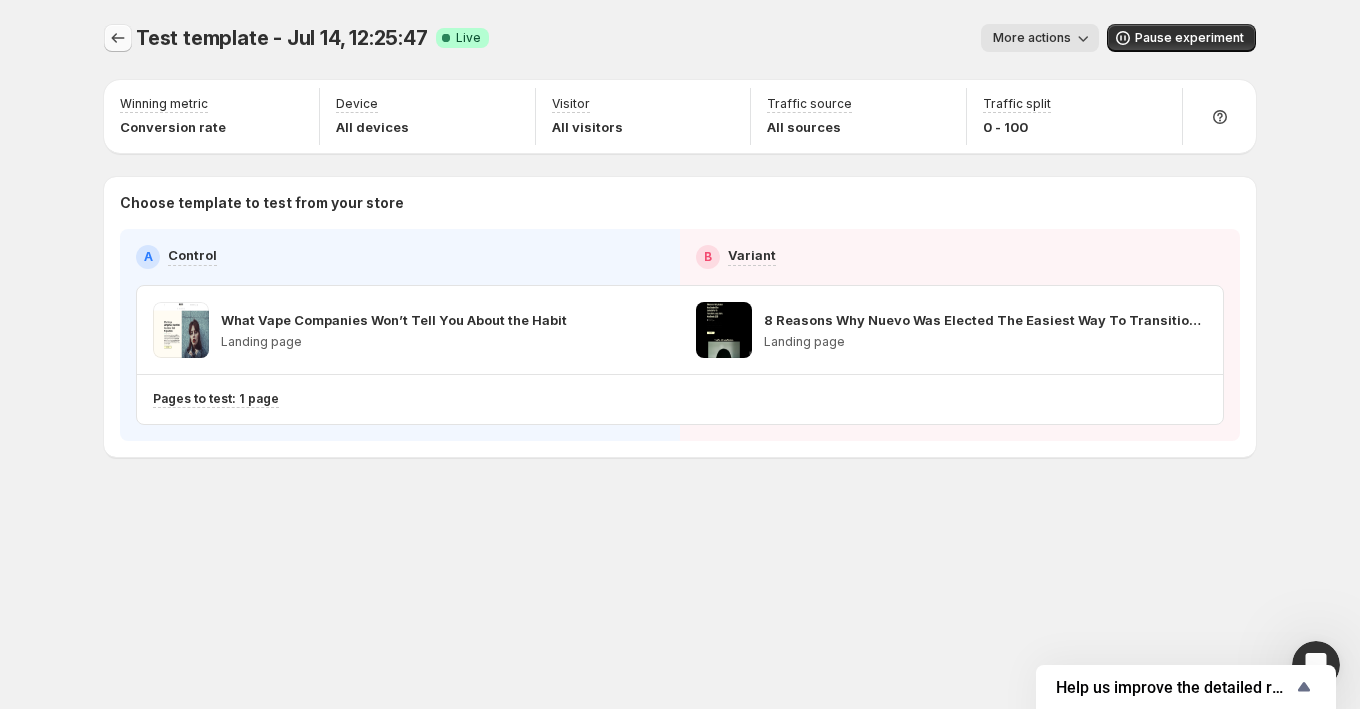 click 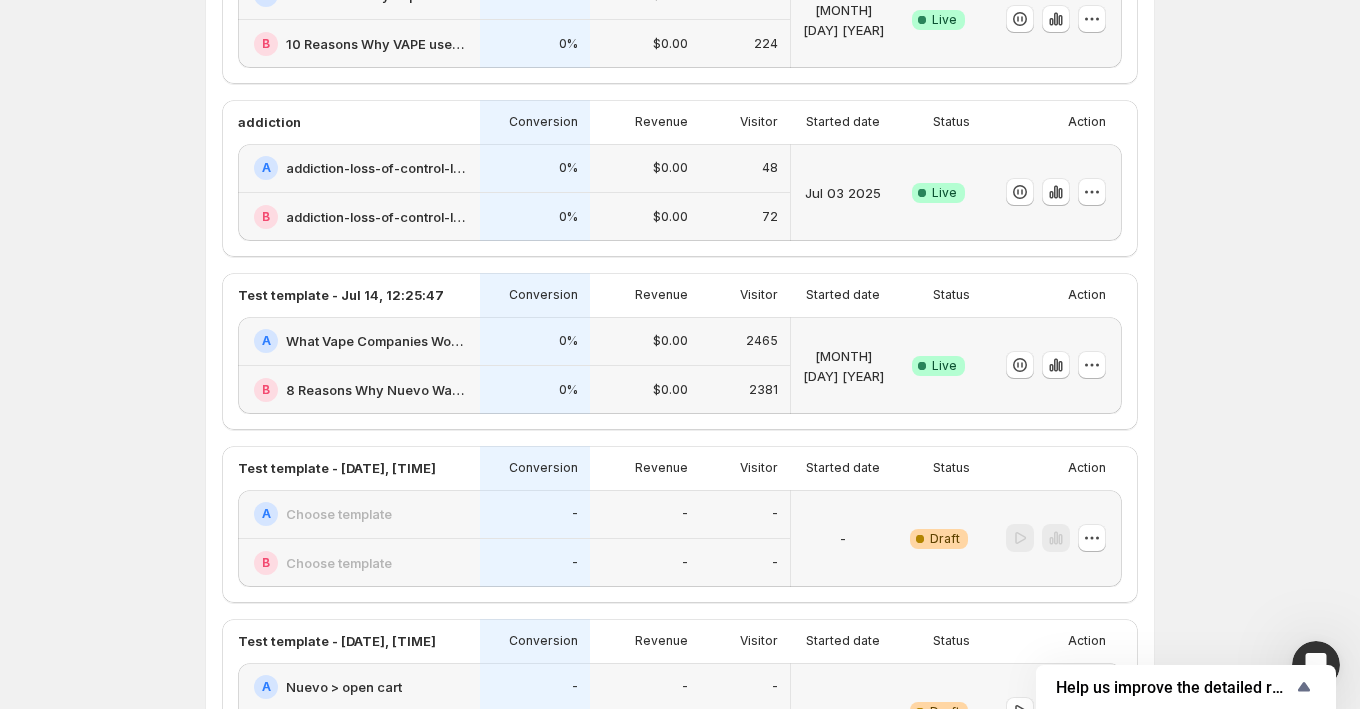 scroll, scrollTop: 444, scrollLeft: 0, axis: vertical 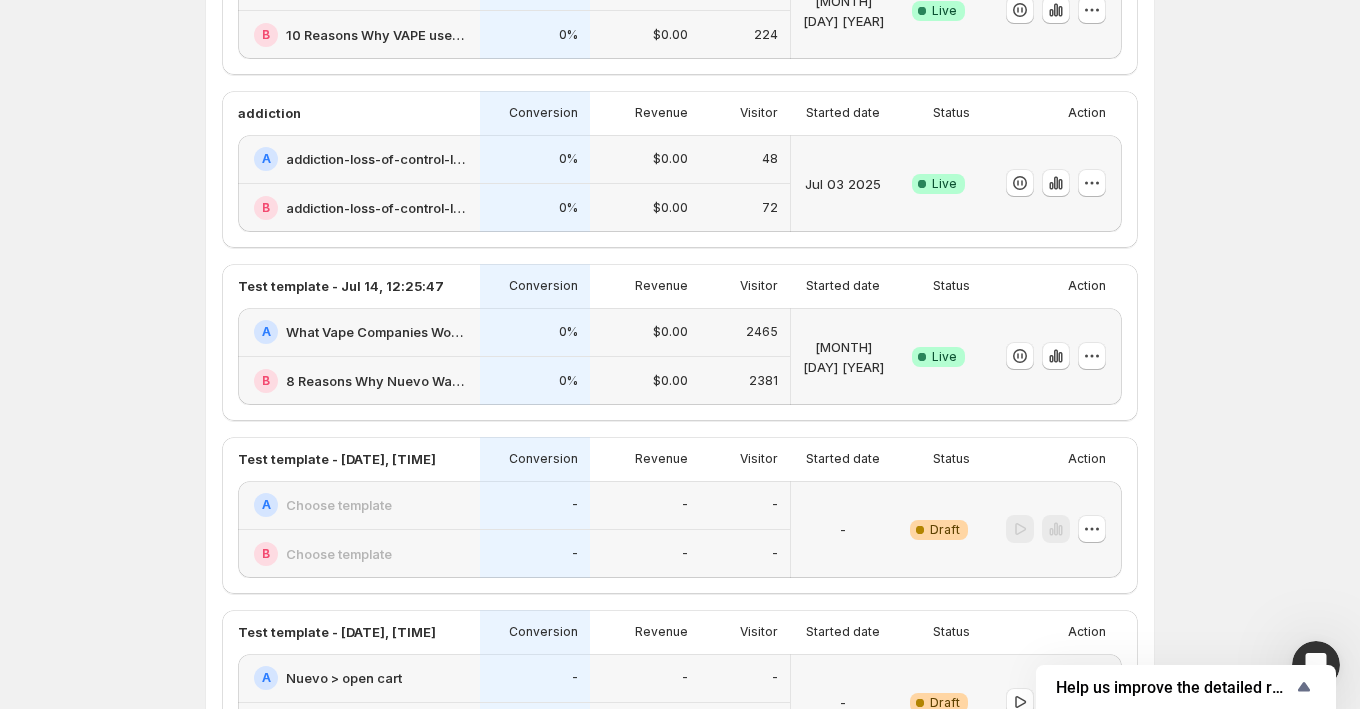 click on "Visitor" at bounding box center [745, 286] 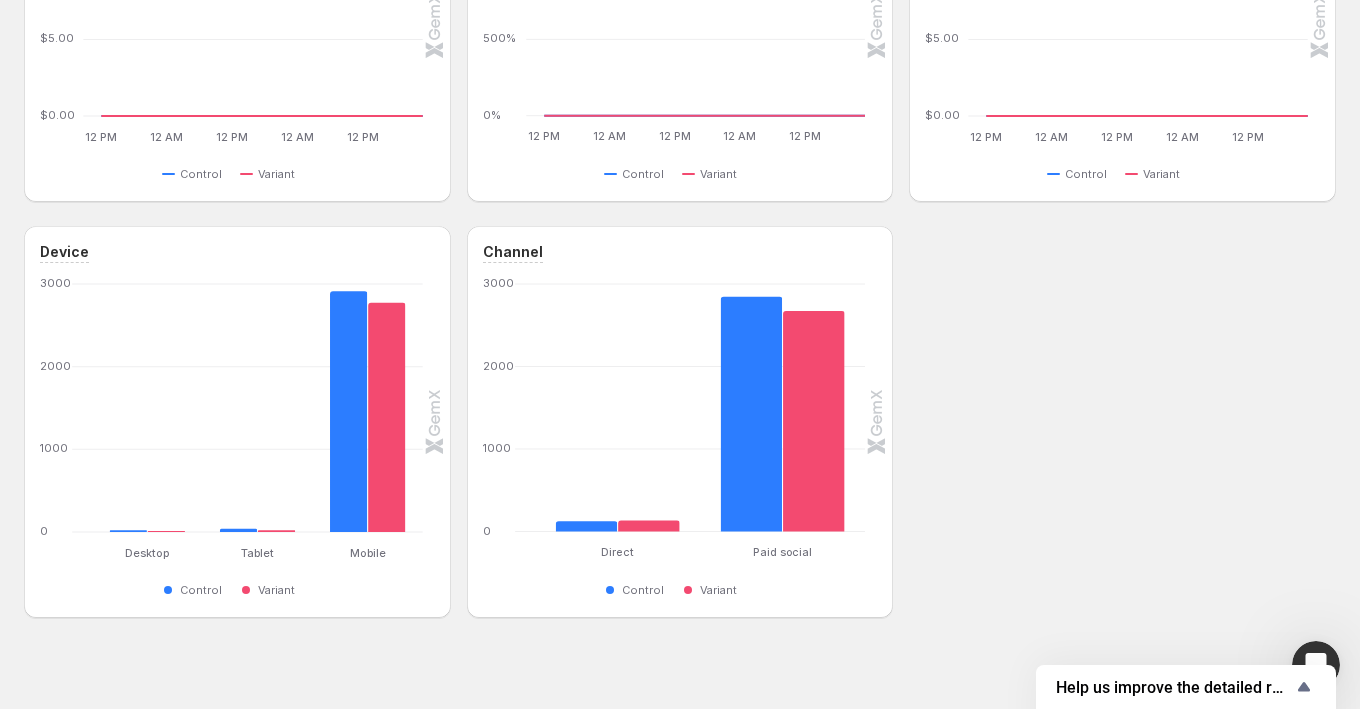 scroll, scrollTop: 816, scrollLeft: 0, axis: vertical 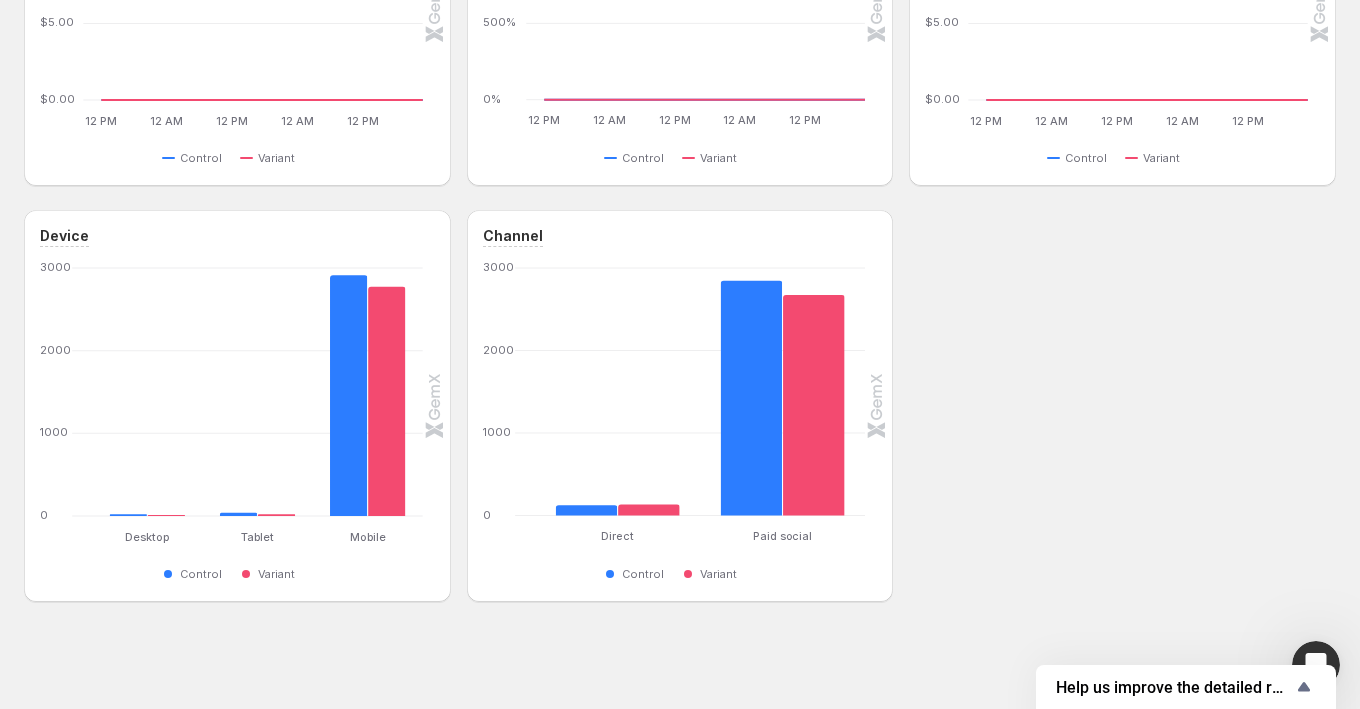 click at bounding box center (1316, 665) 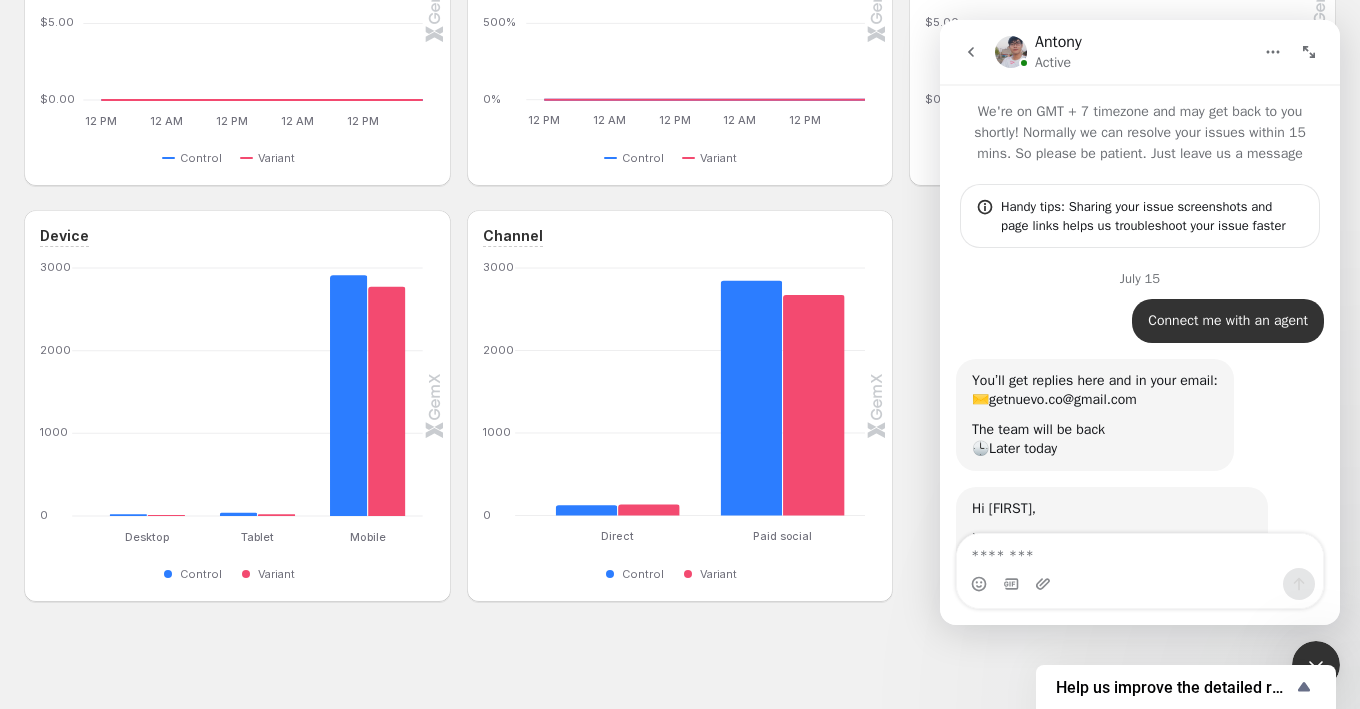 scroll, scrollTop: 0, scrollLeft: 0, axis: both 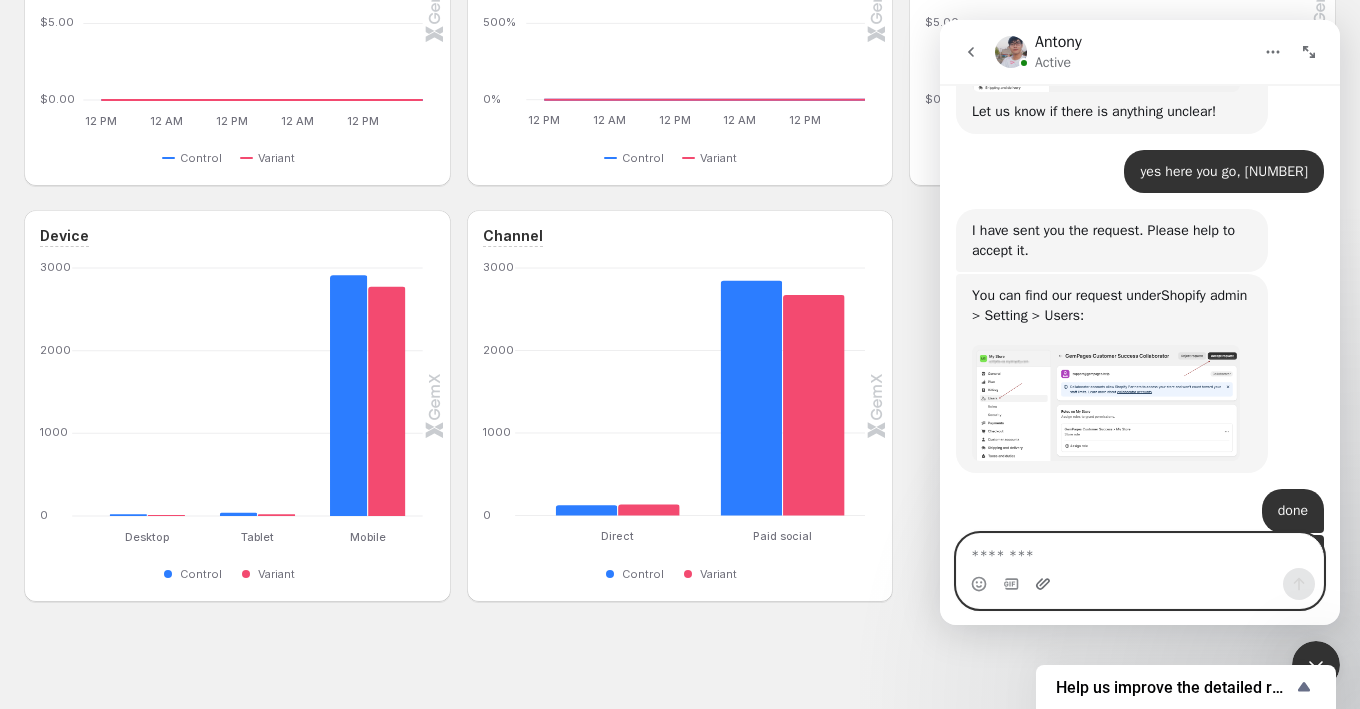 click 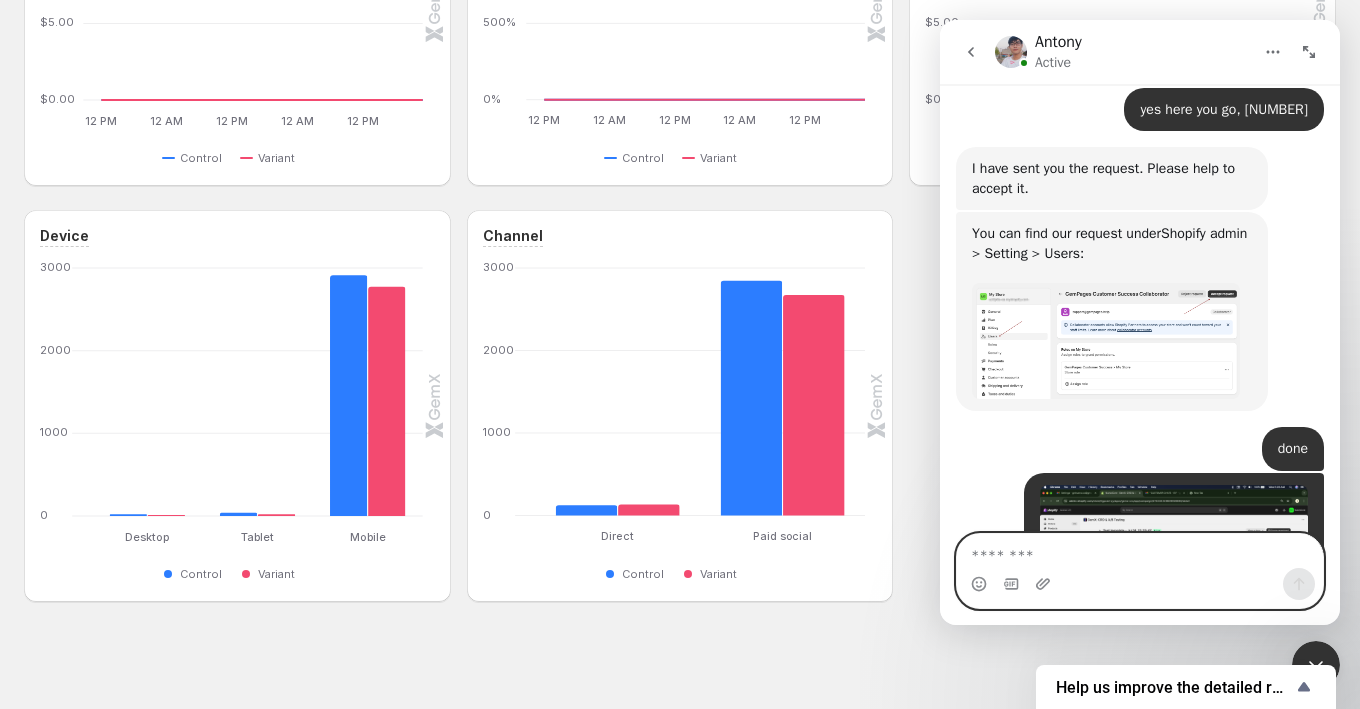 click at bounding box center (1140, 551) 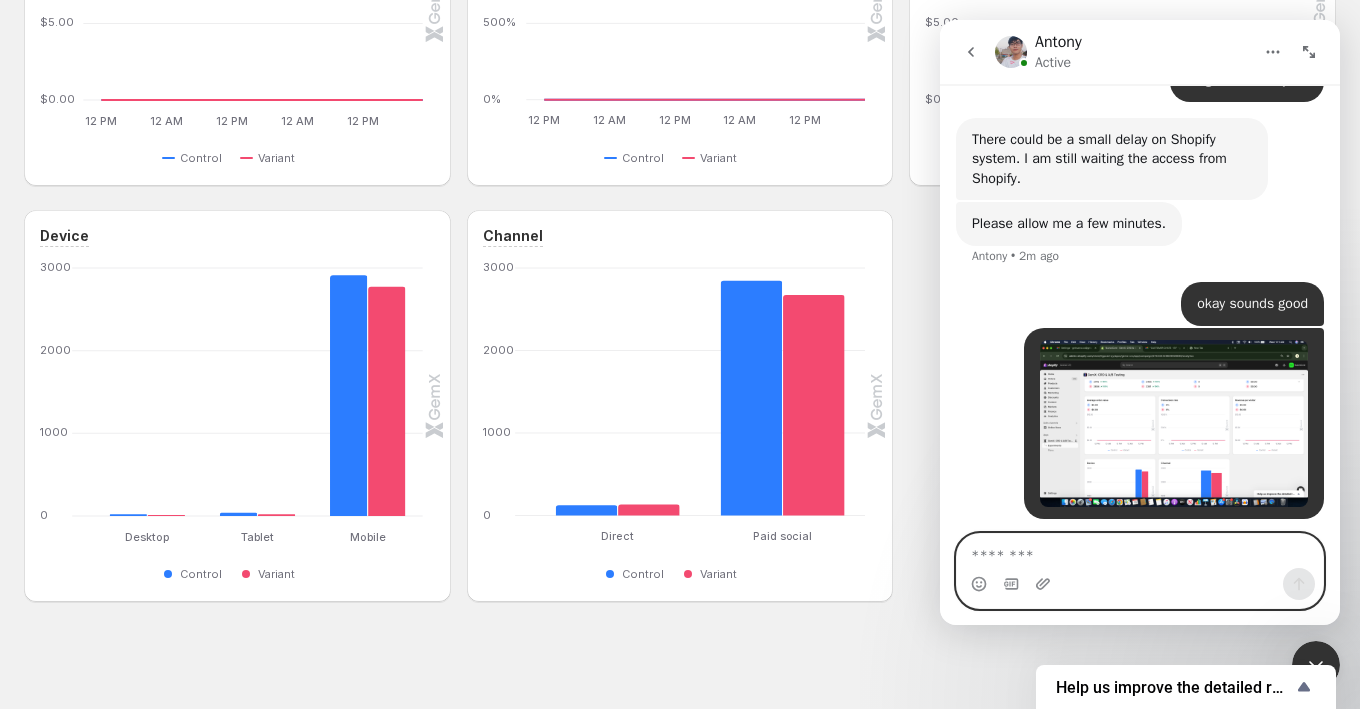 scroll, scrollTop: 2203, scrollLeft: 0, axis: vertical 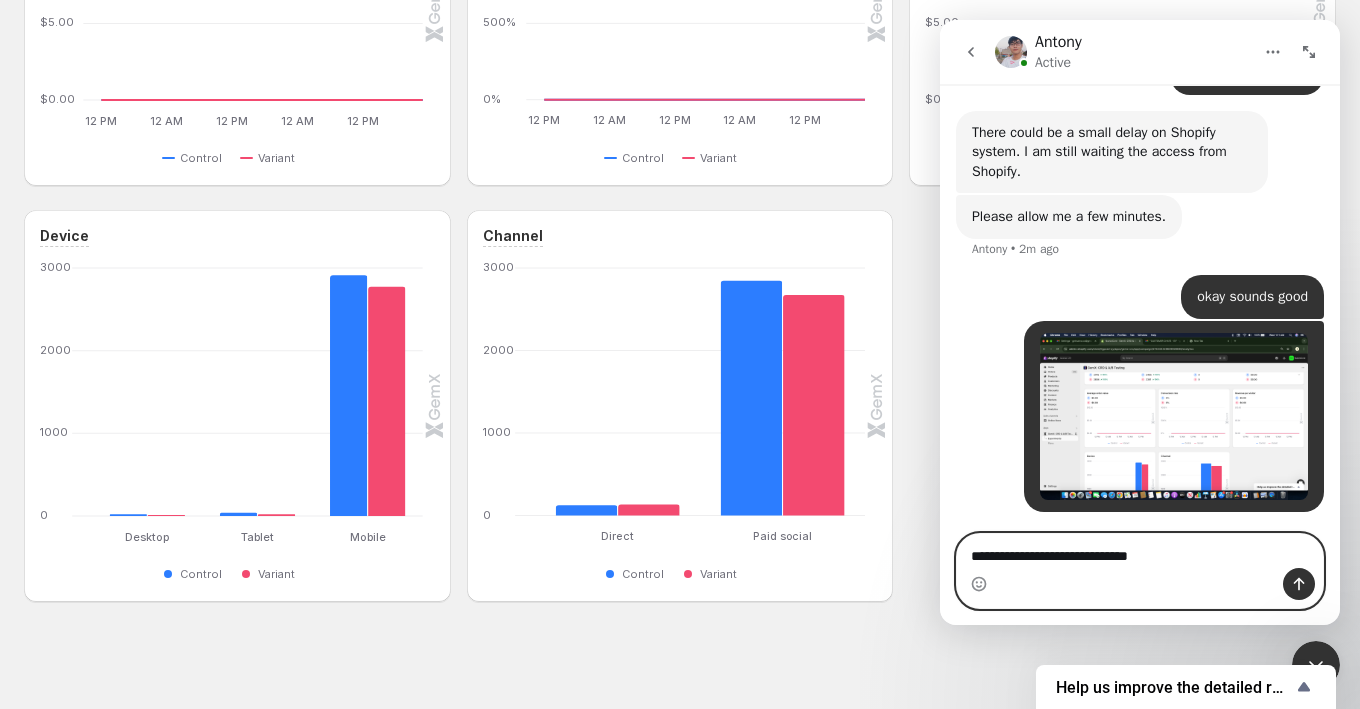type on "**********" 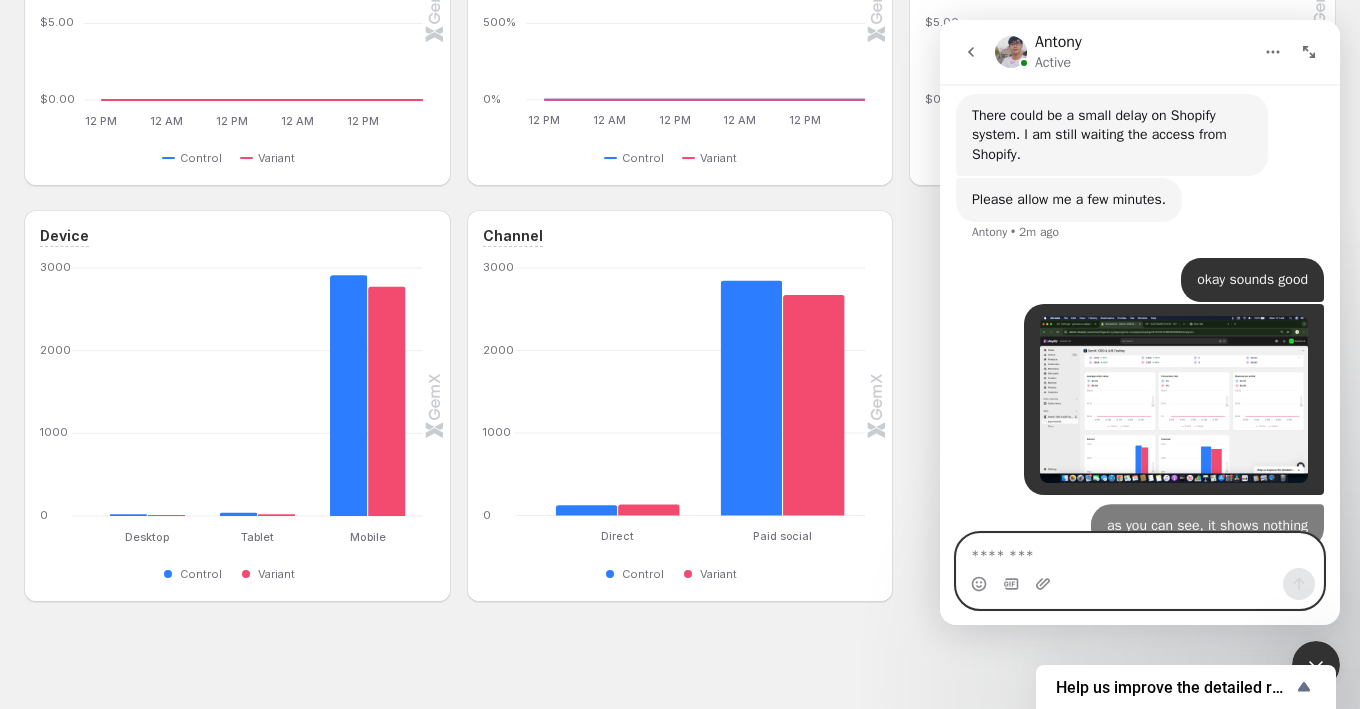 scroll, scrollTop: 2248, scrollLeft: 0, axis: vertical 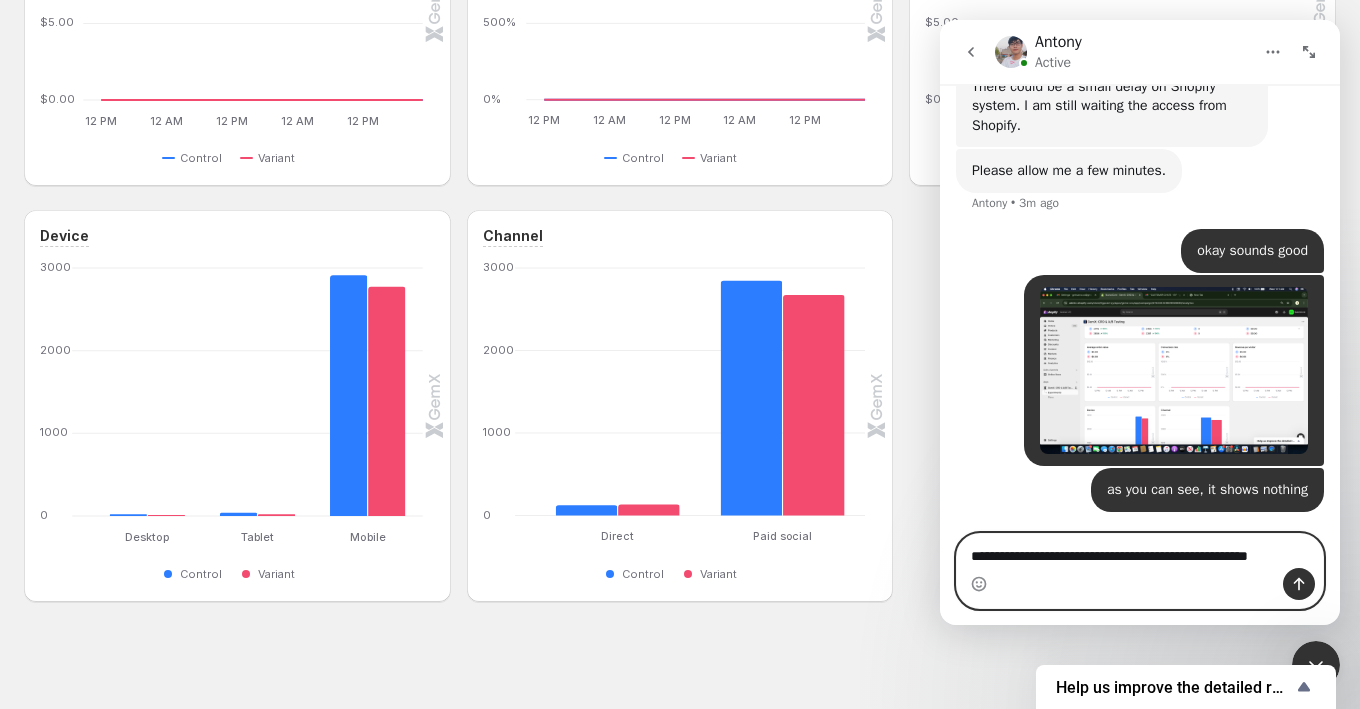 type on "**********" 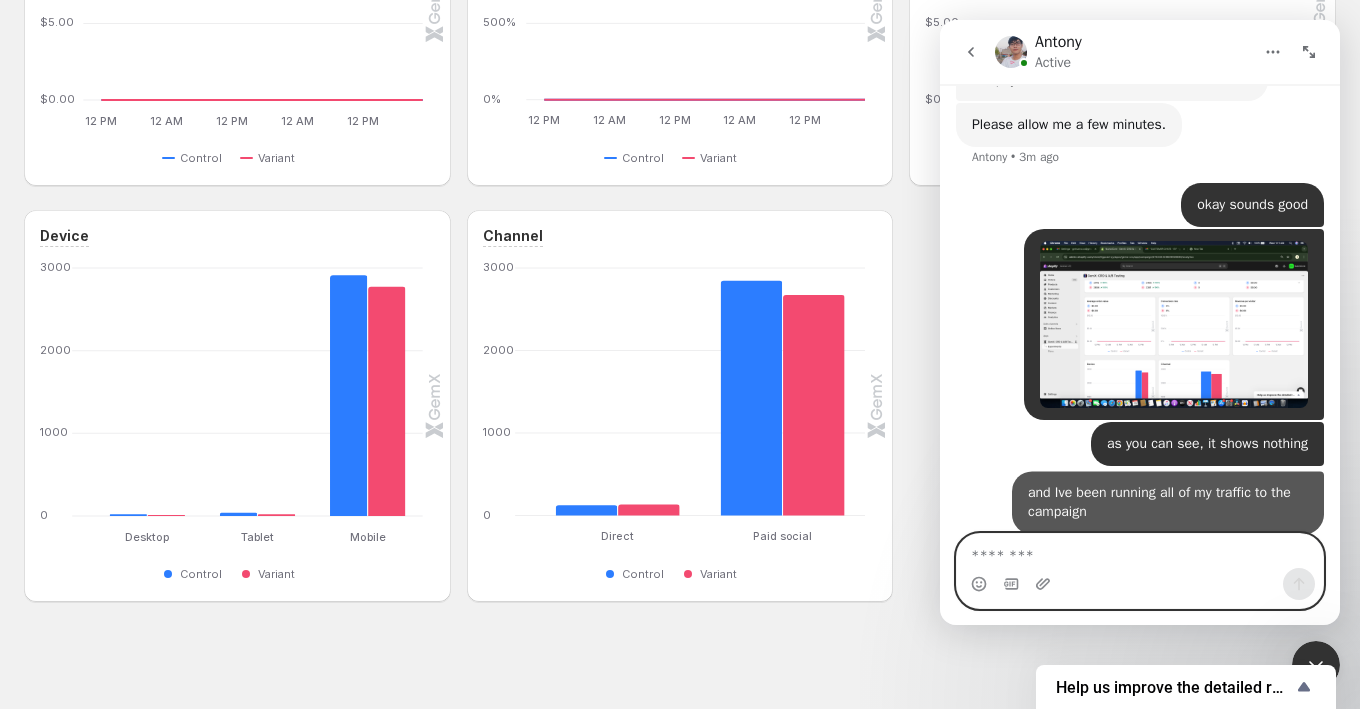 scroll, scrollTop: 2314, scrollLeft: 0, axis: vertical 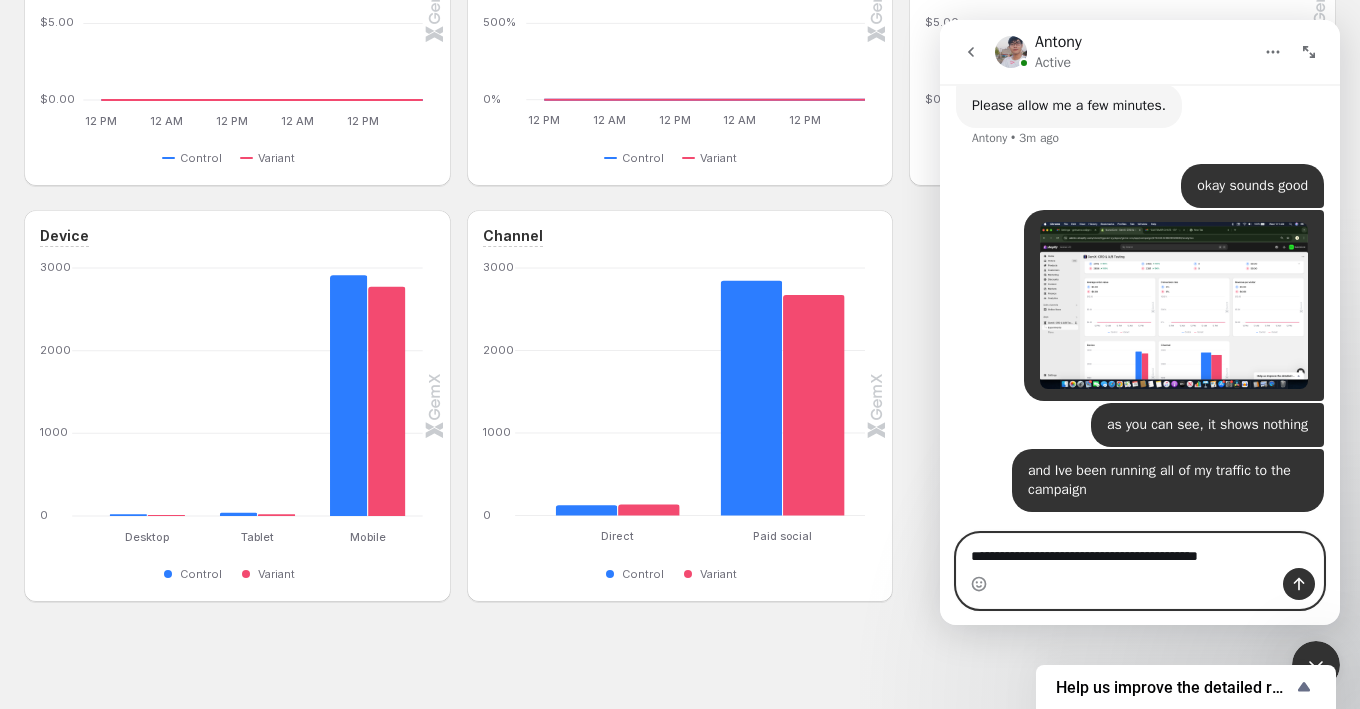 type on "**********" 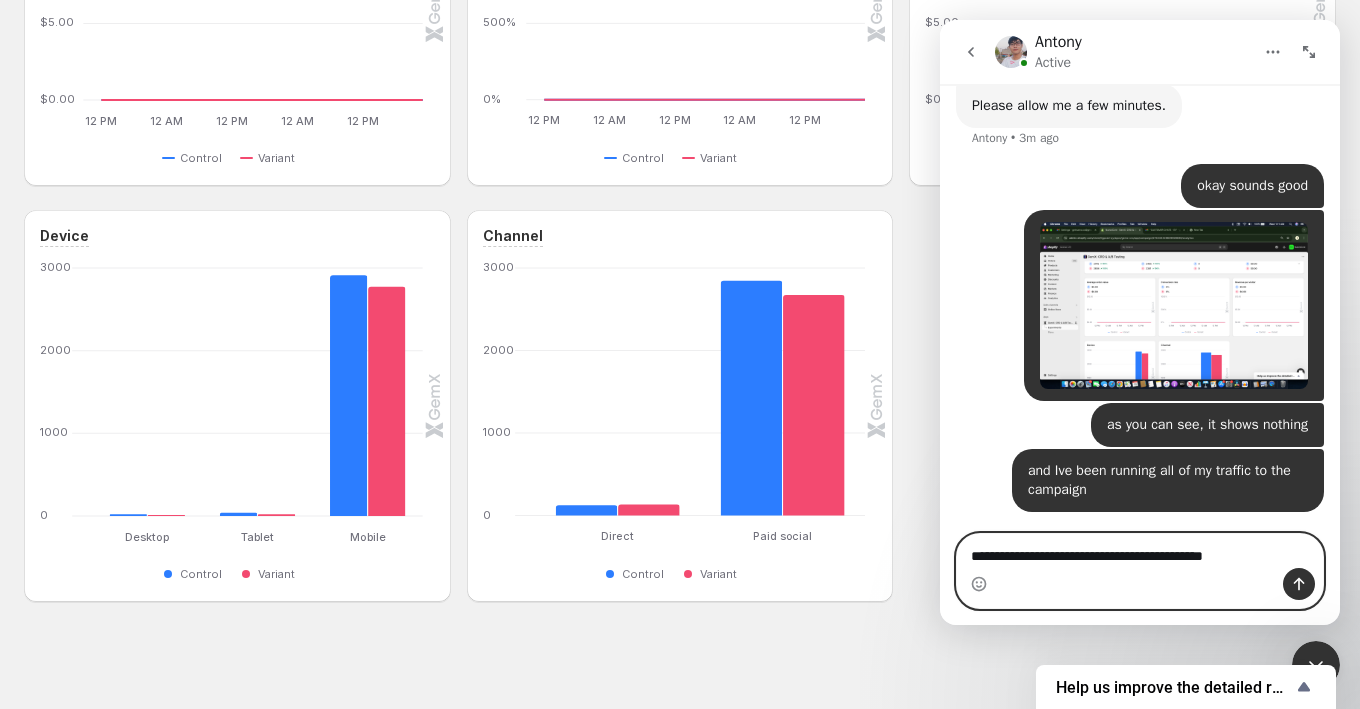 type 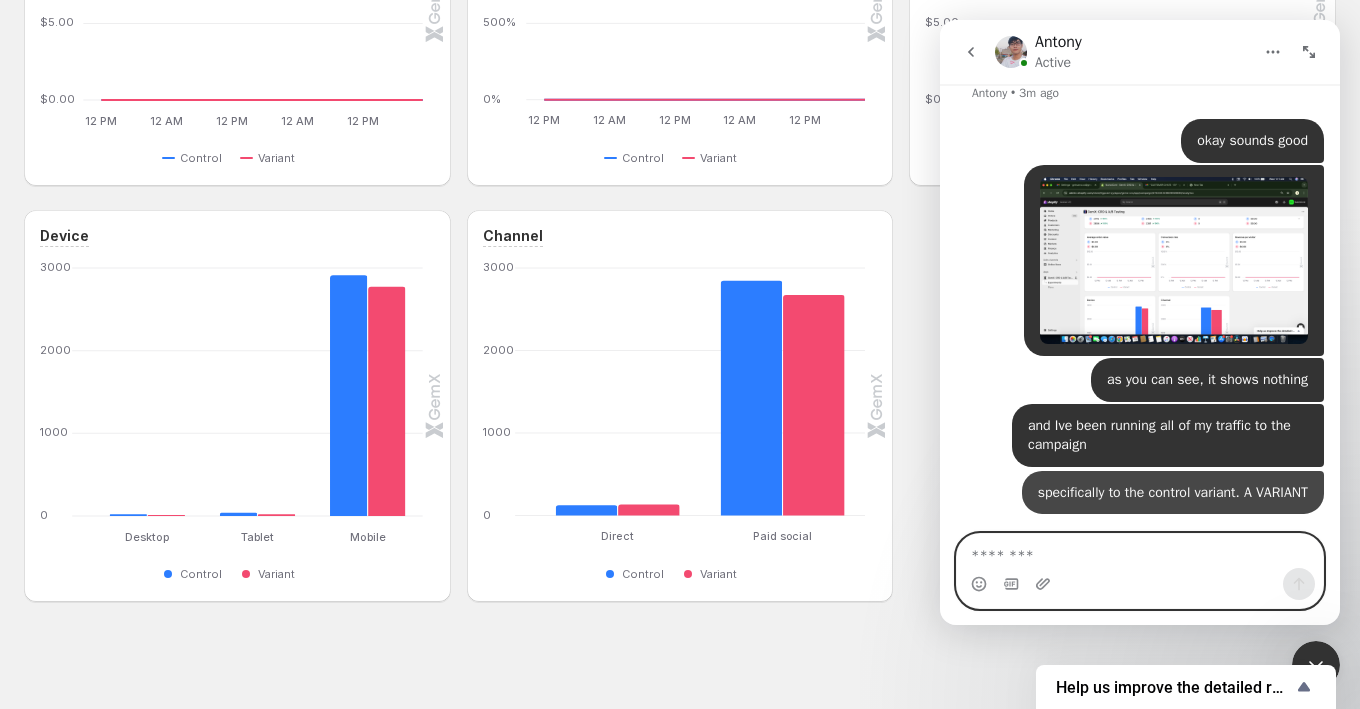 scroll, scrollTop: 2379, scrollLeft: 0, axis: vertical 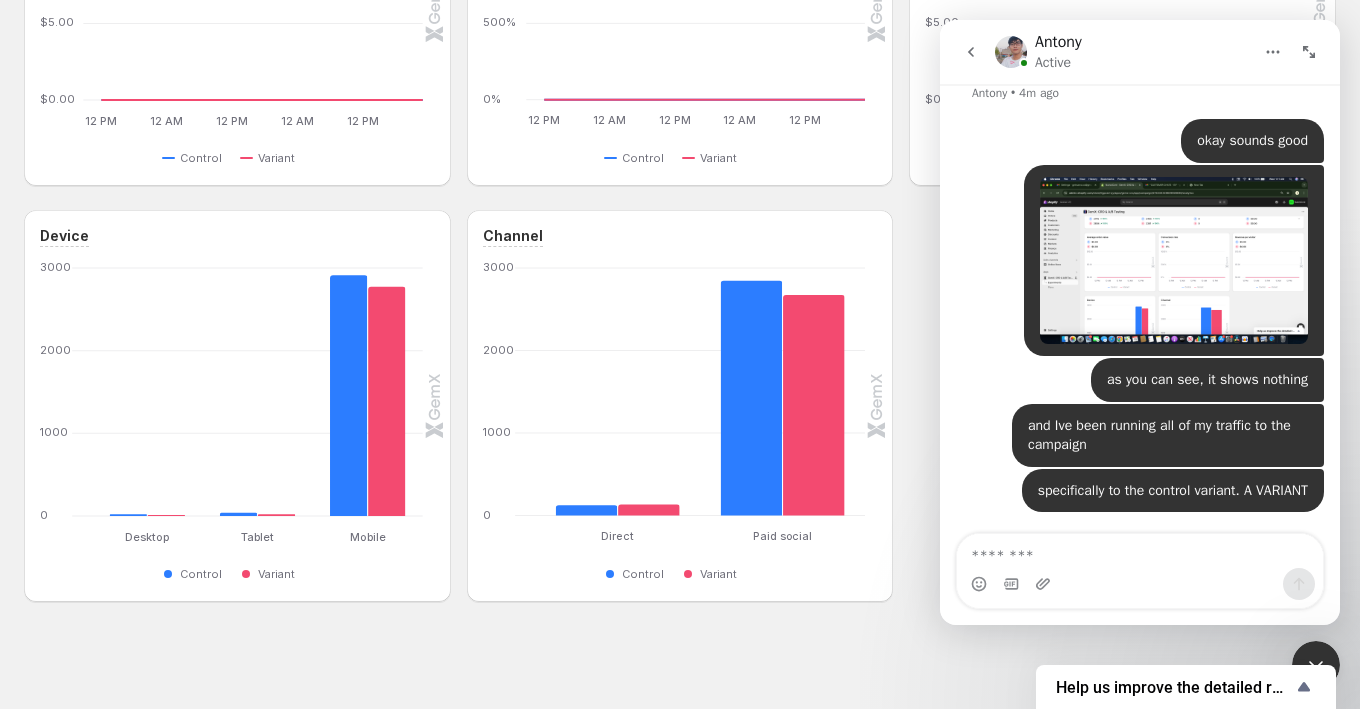 click on "Device Desktop Desktop Tablet Tablet Mobile Mobile 0 1000 2000 3000 Control Variant Channel Direct Direct Paid social Paid social 0 1000 2000 3000 Control Variant" at bounding box center [680, 406] 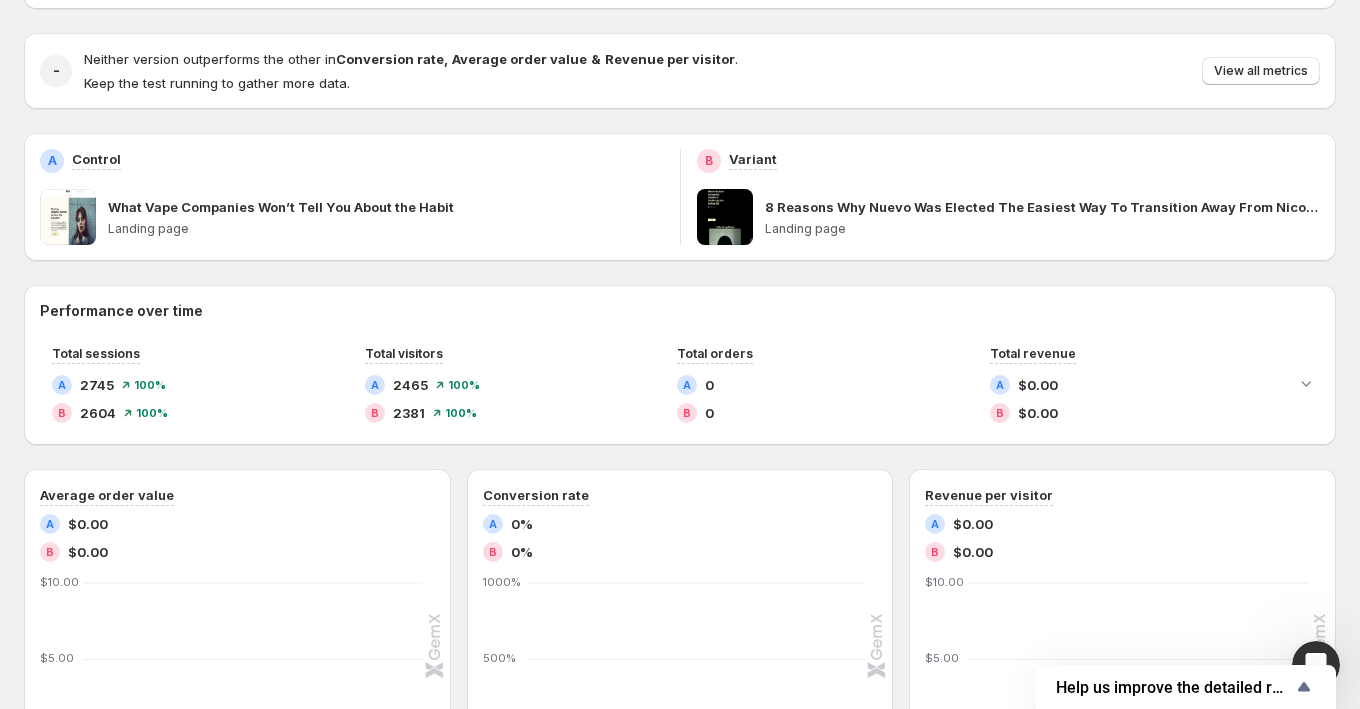 scroll, scrollTop: 0, scrollLeft: 0, axis: both 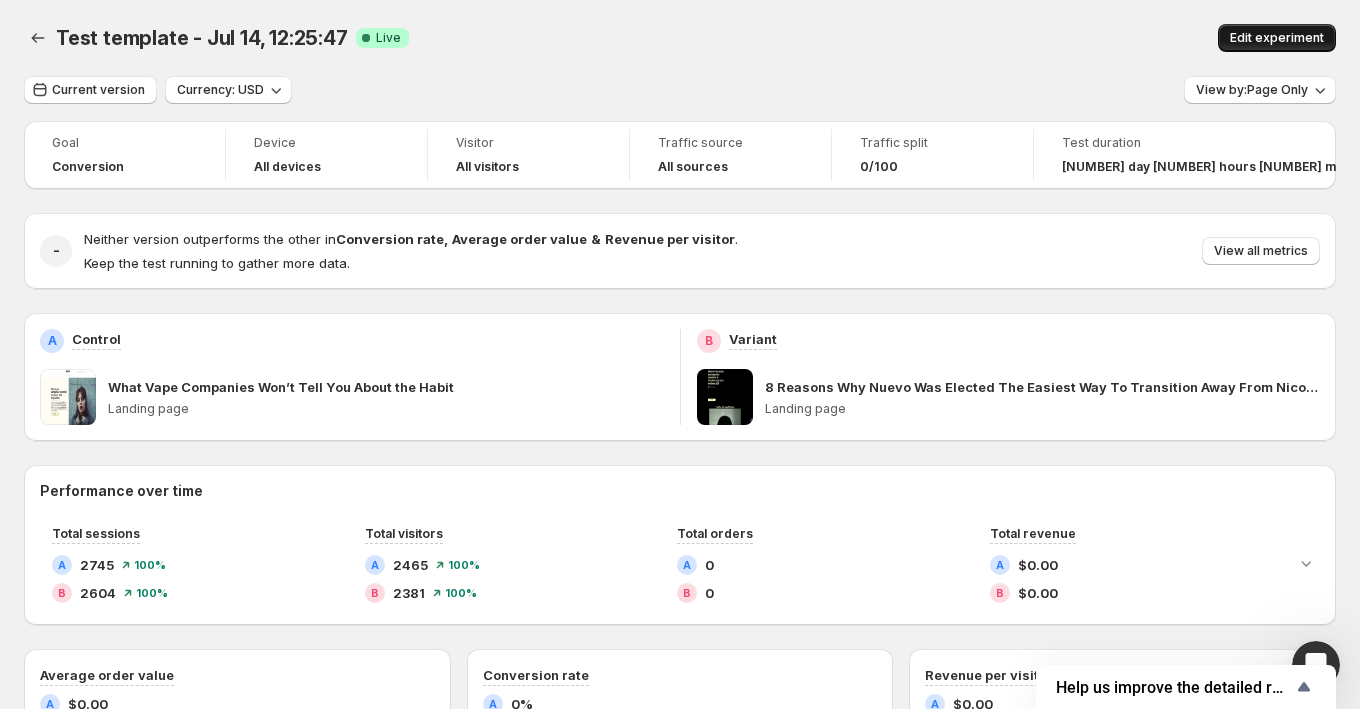 click on "Edit experiment" at bounding box center [1277, 38] 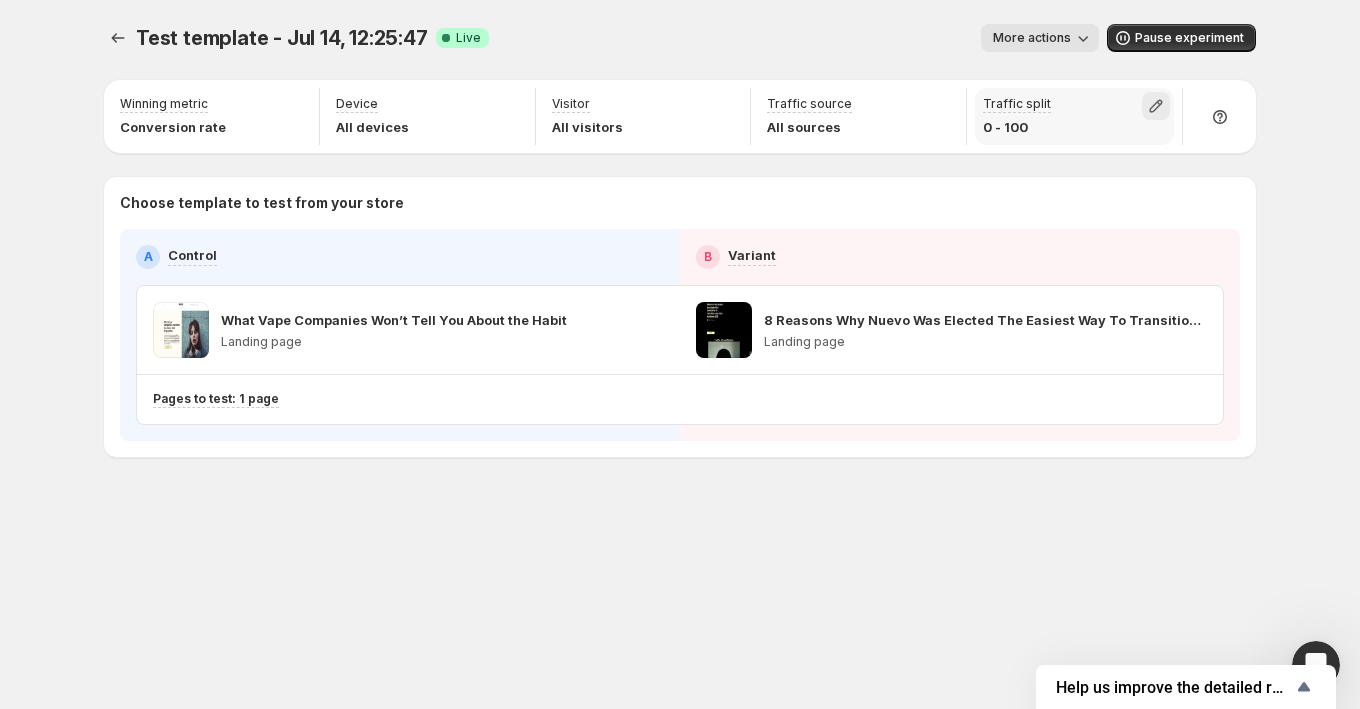 click 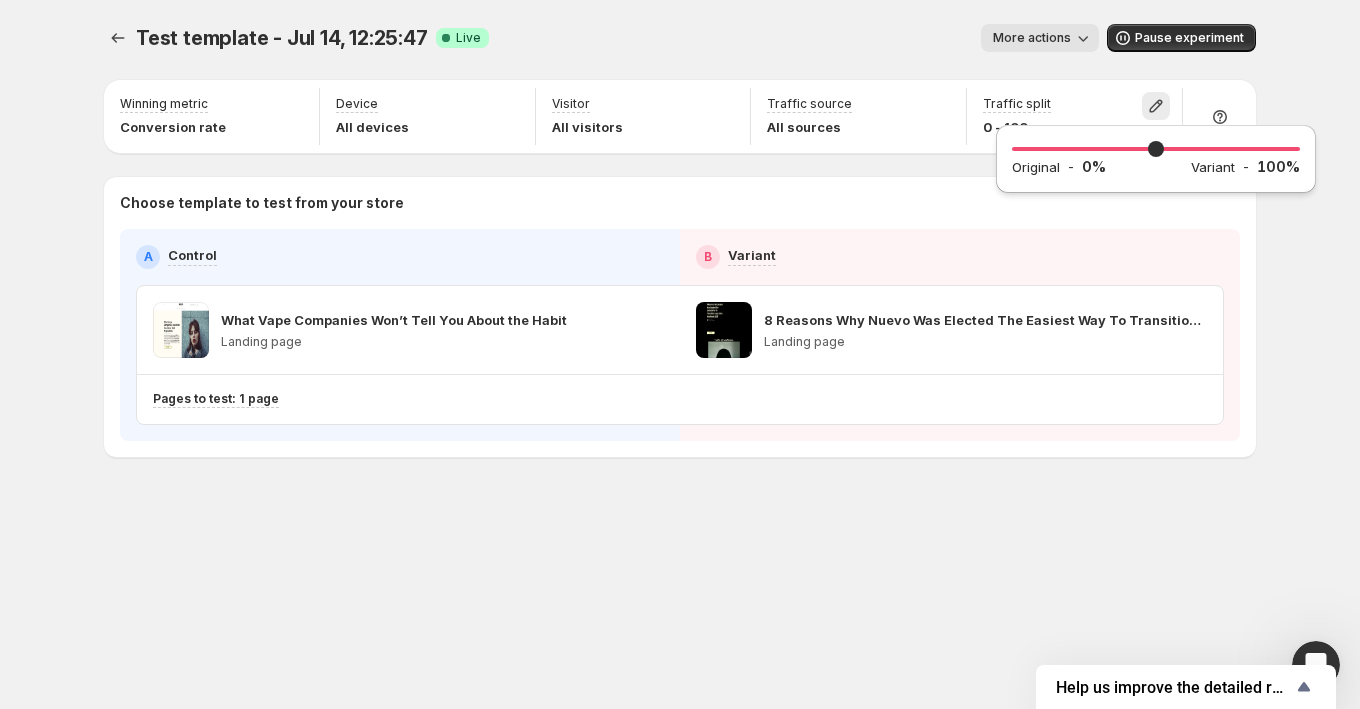 click on "More actions" at bounding box center (802, 38) 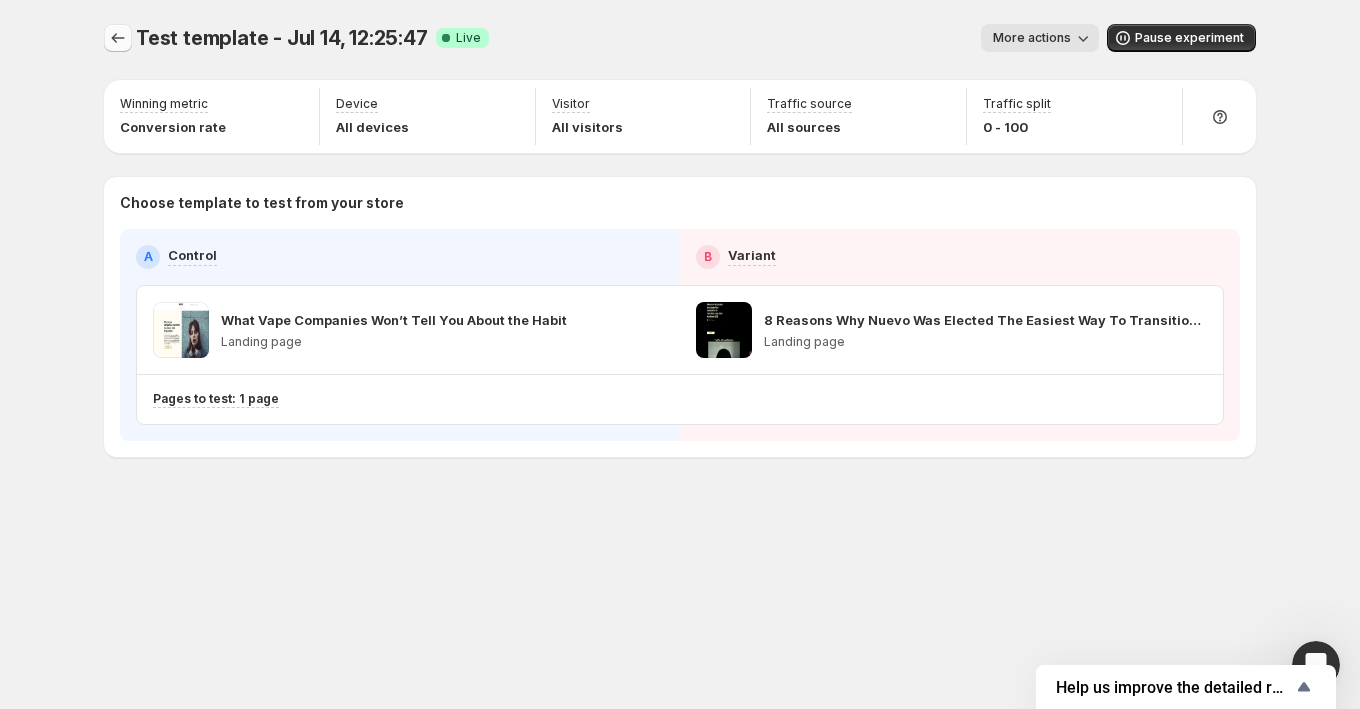 click 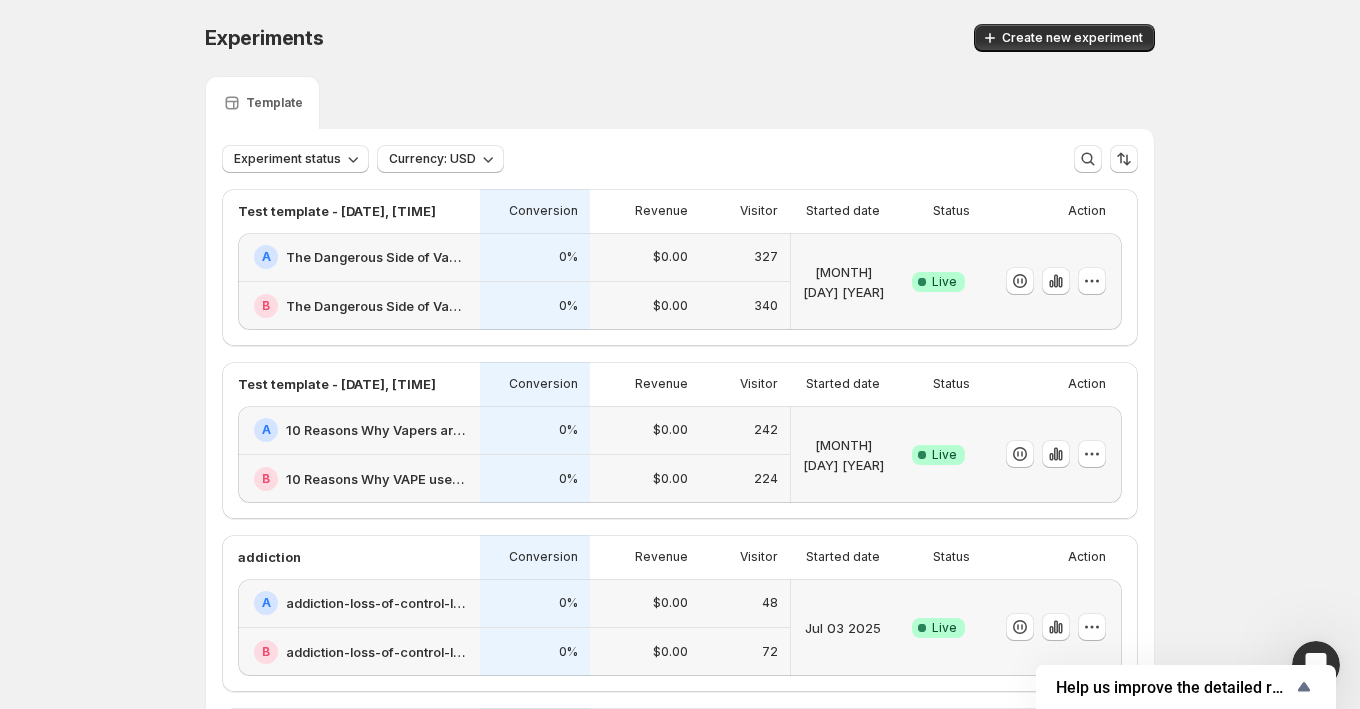 click 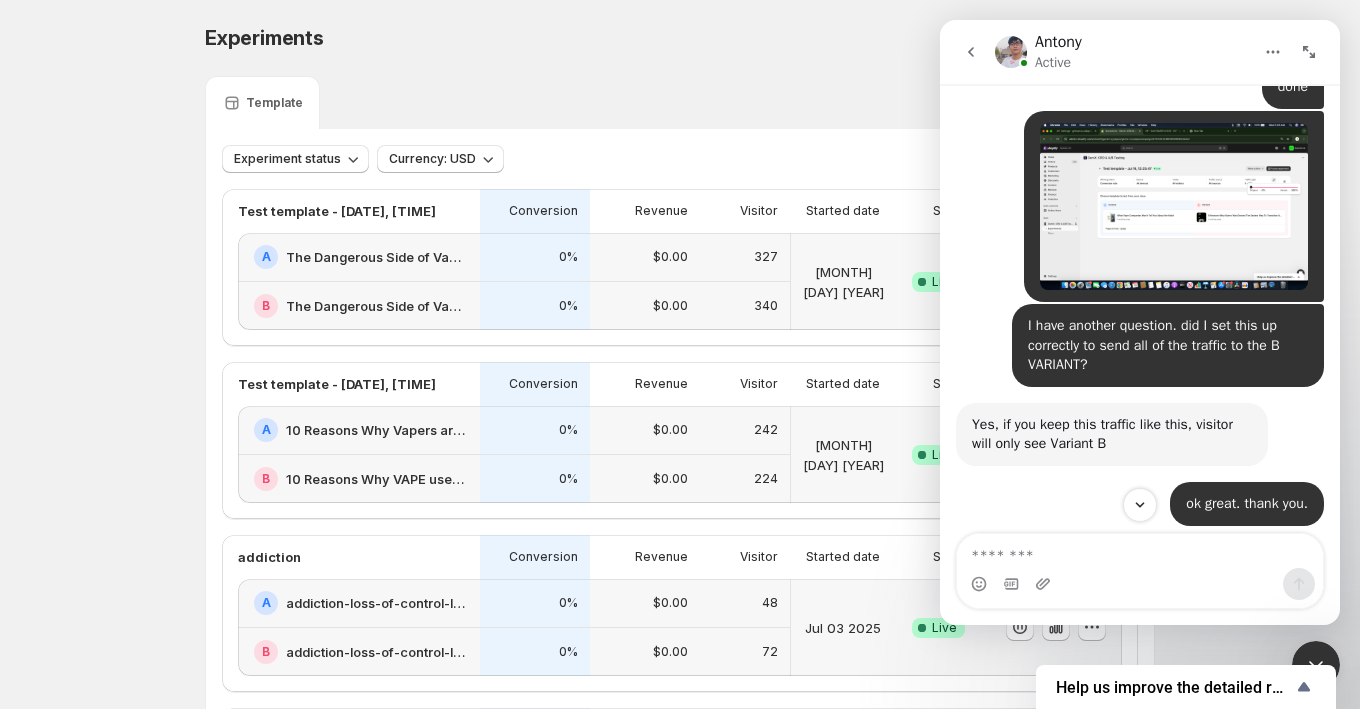 scroll, scrollTop: 1758, scrollLeft: 0, axis: vertical 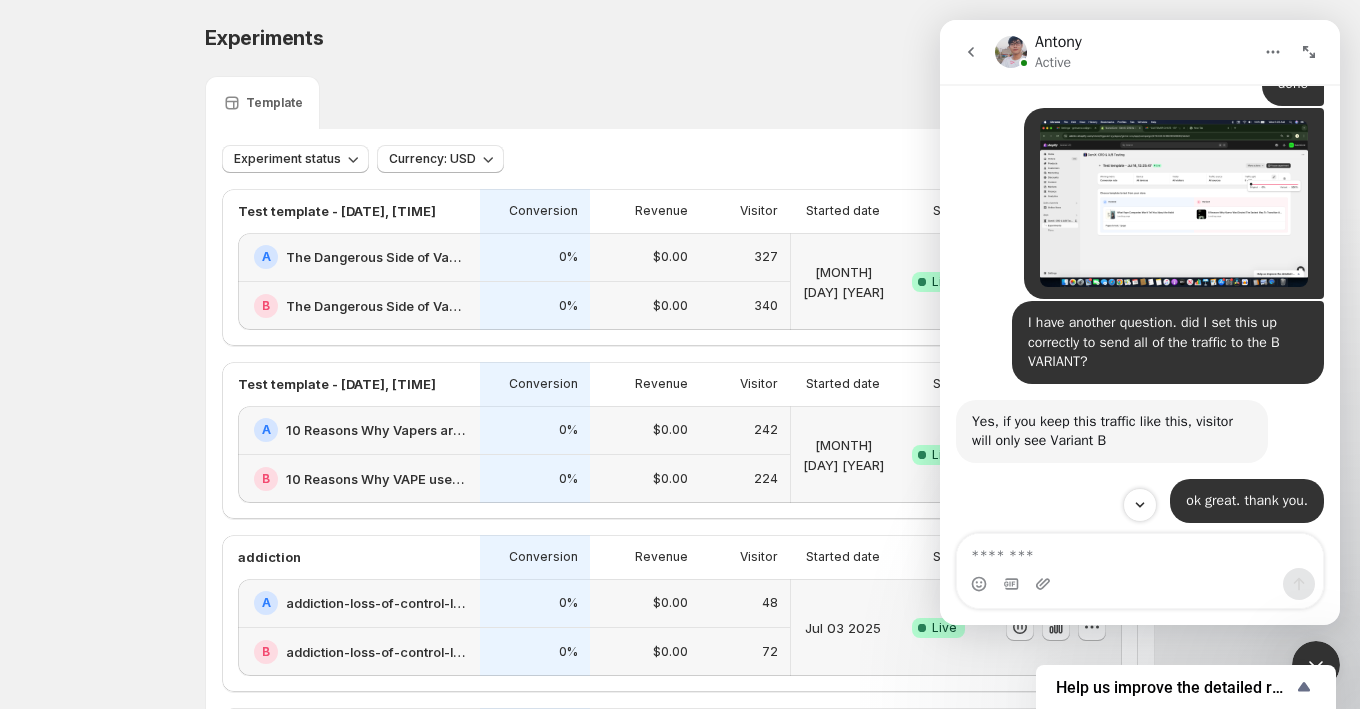 click at bounding box center (1174, 204) 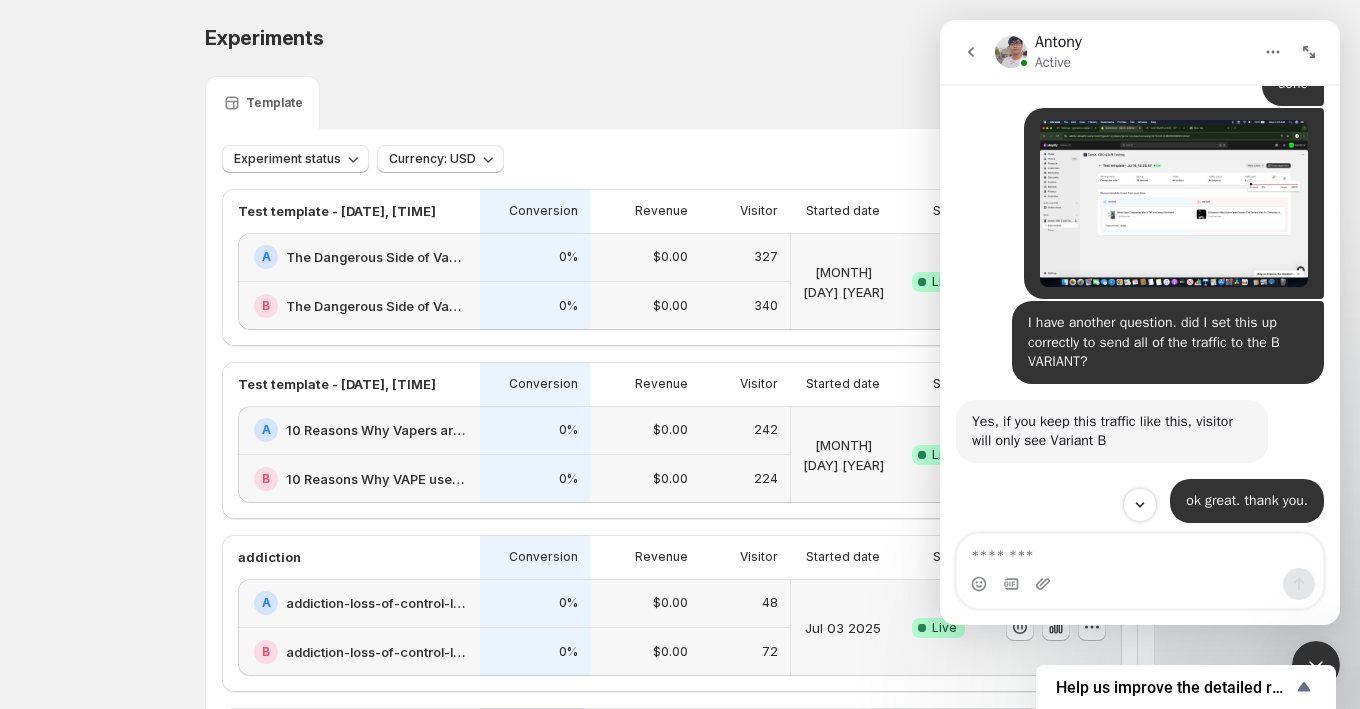 scroll, scrollTop: 0, scrollLeft: 0, axis: both 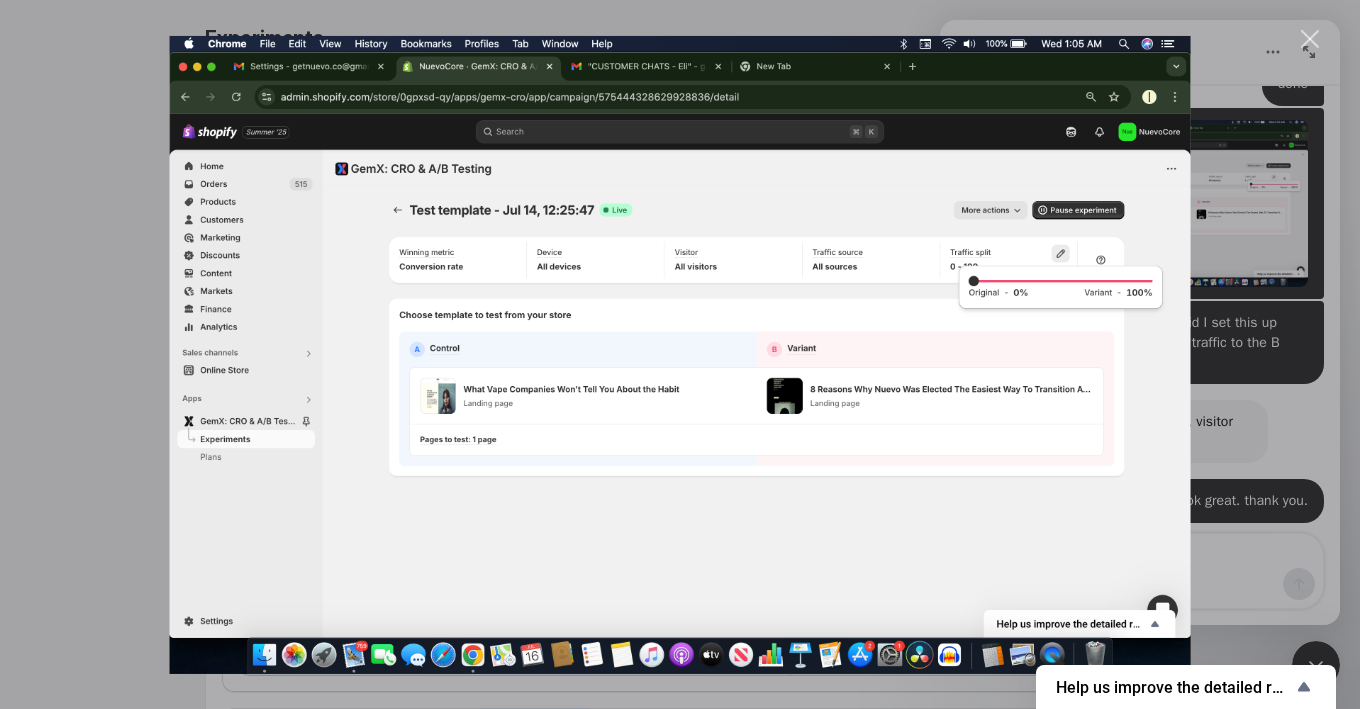 click at bounding box center (680, 354) 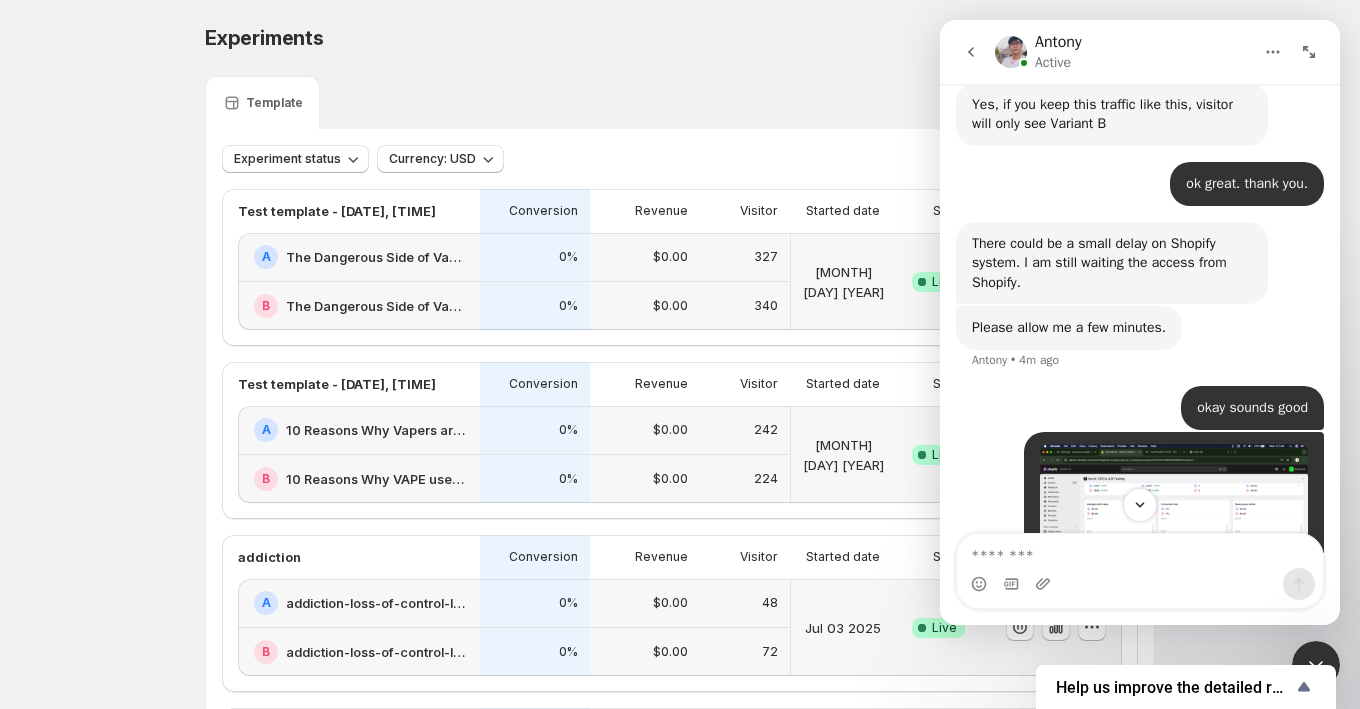 scroll, scrollTop: 2078, scrollLeft: 0, axis: vertical 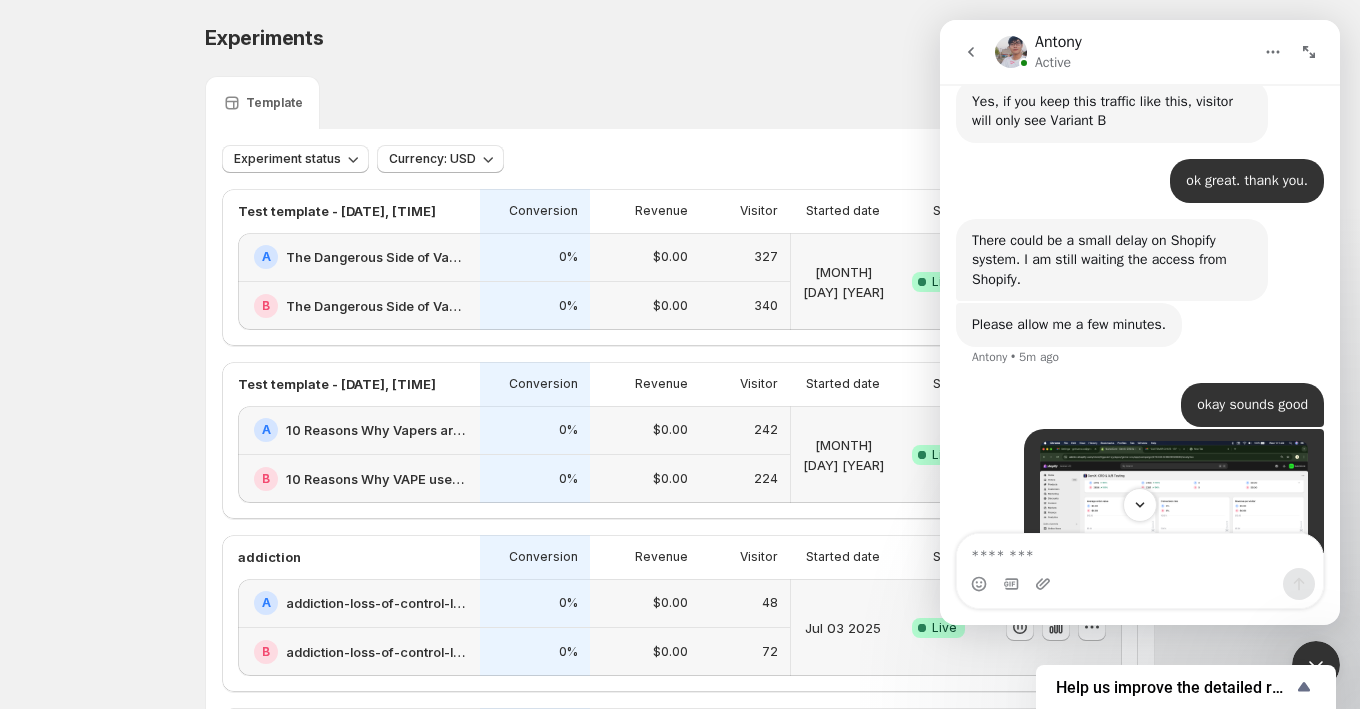 click on "Experiments. This page is ready Experiments Create new experiment" at bounding box center [680, 38] 